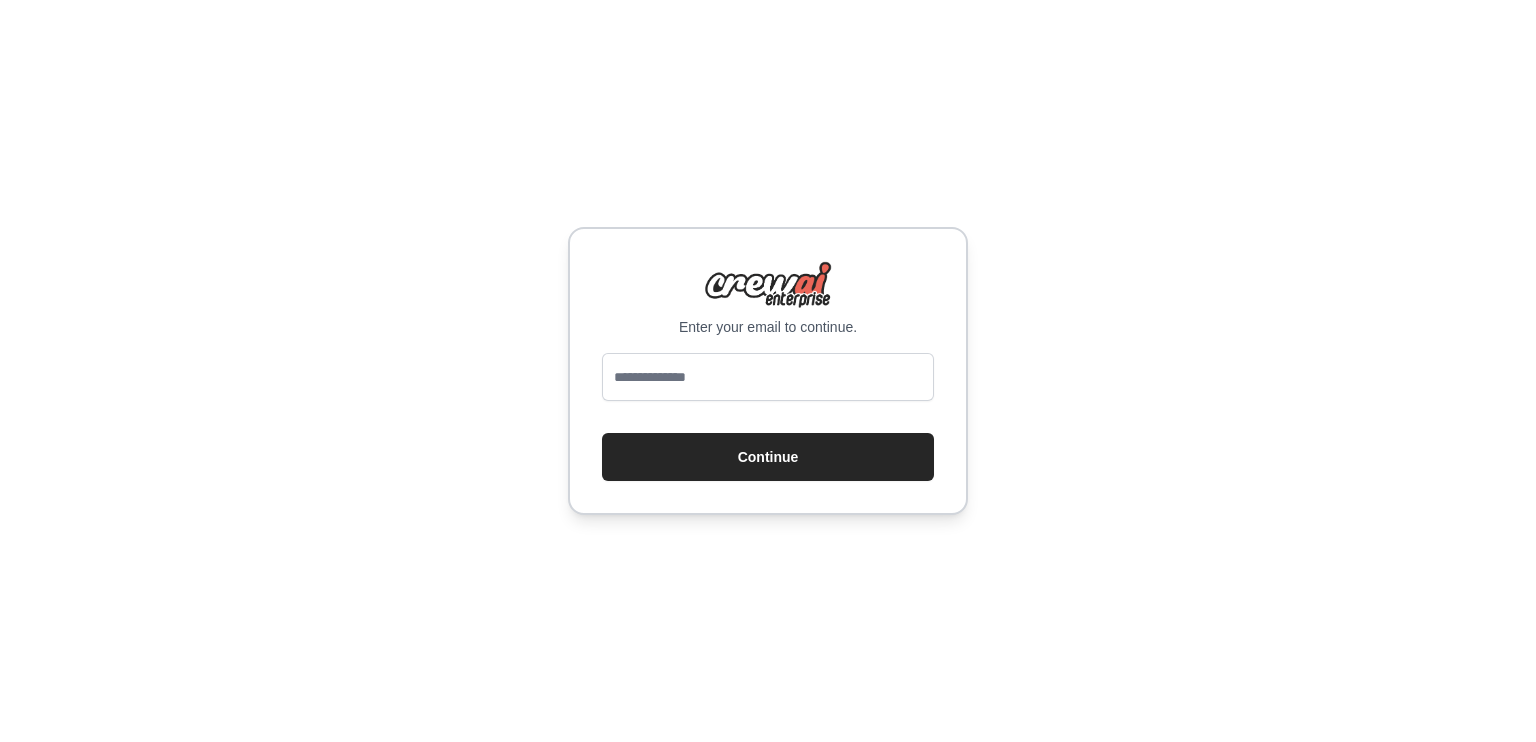 scroll, scrollTop: 0, scrollLeft: 0, axis: both 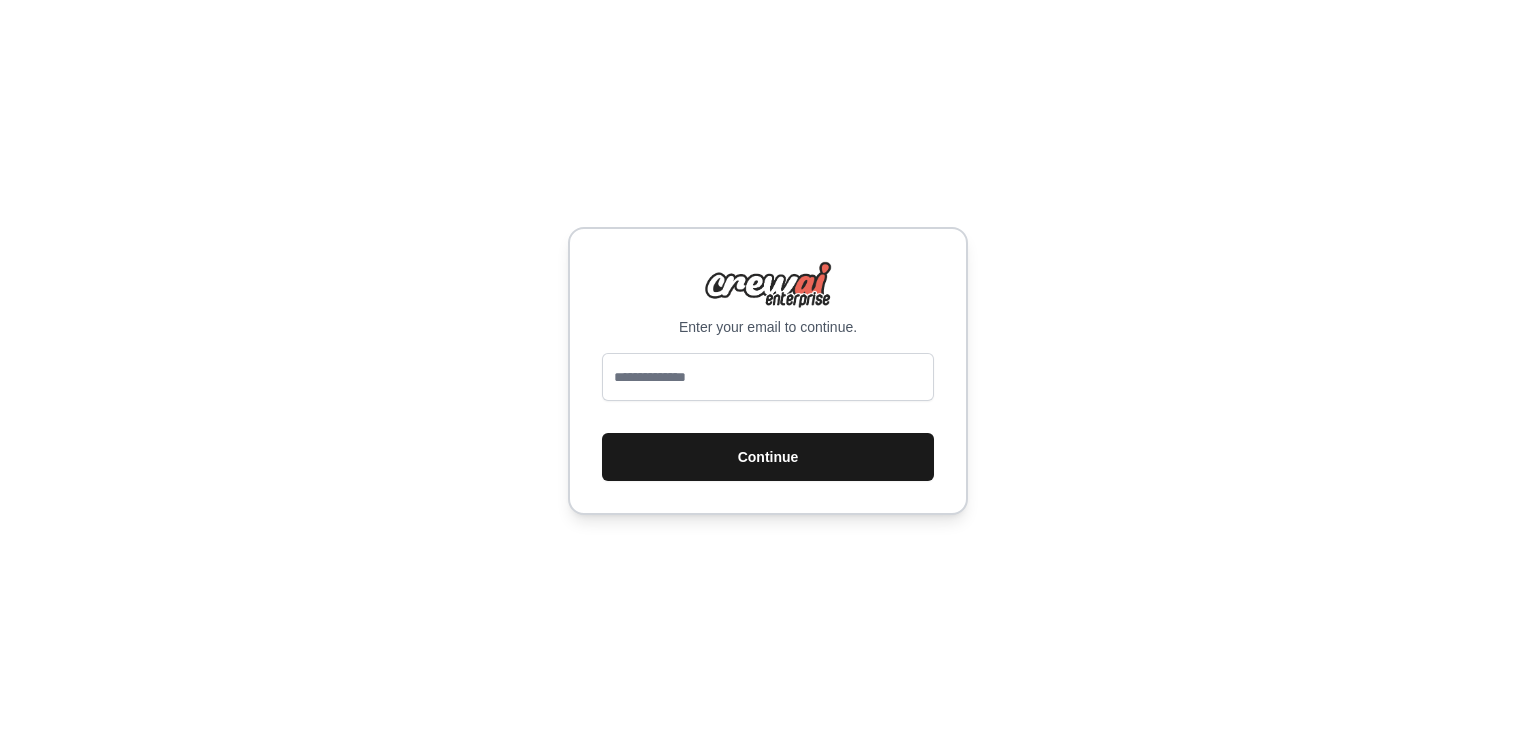 click on "Continue" at bounding box center [768, 457] 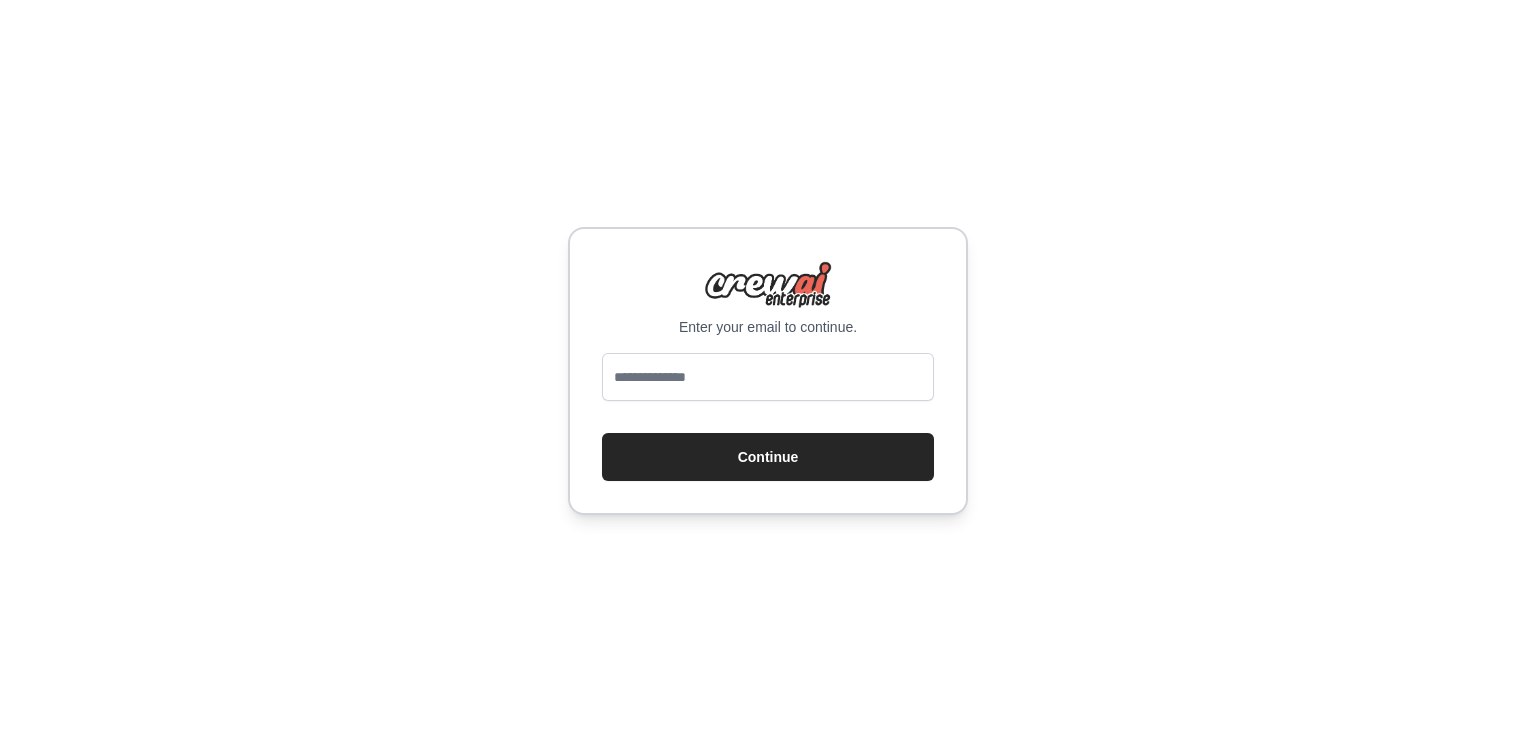 click on "Enter your email to continue.
Continue" at bounding box center (768, 371) 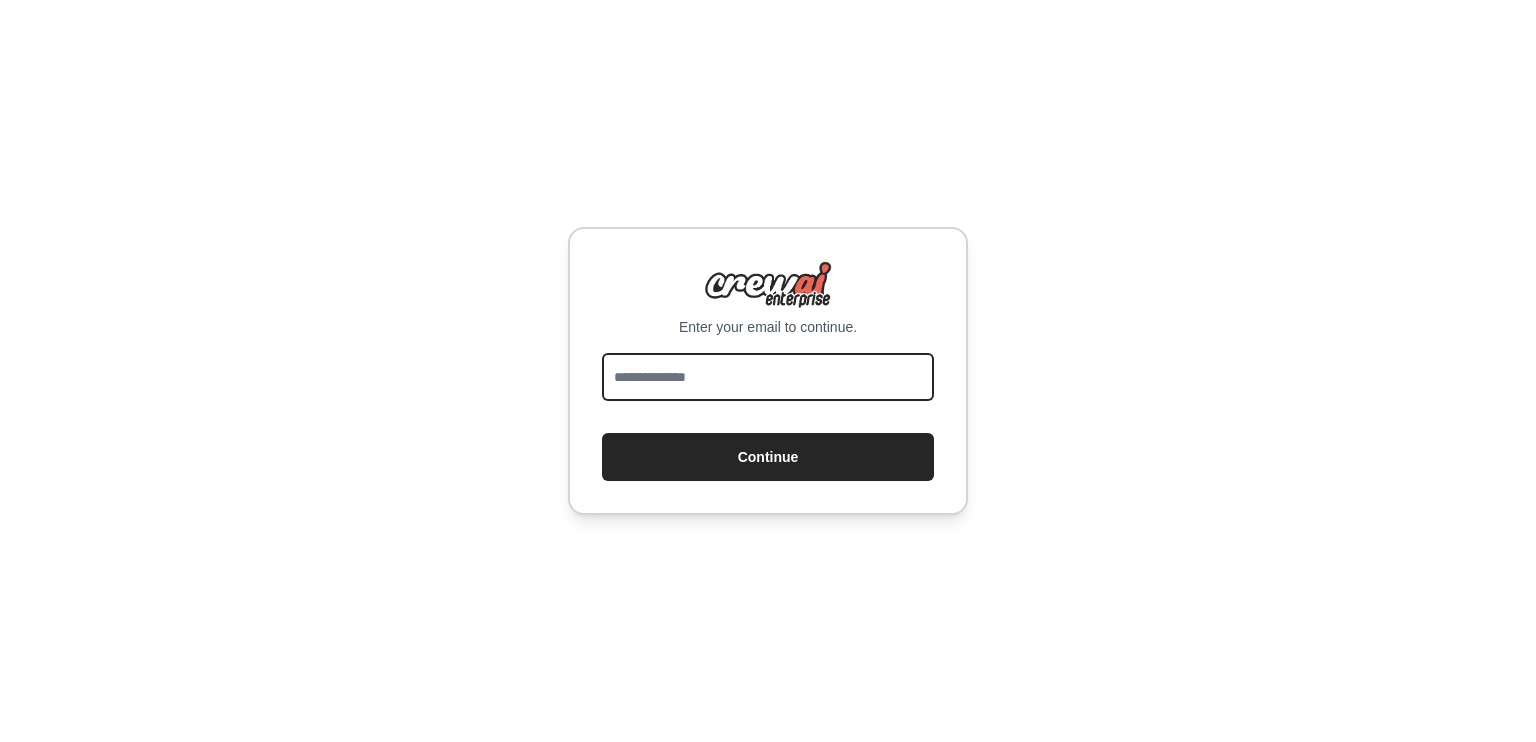 click at bounding box center [768, 377] 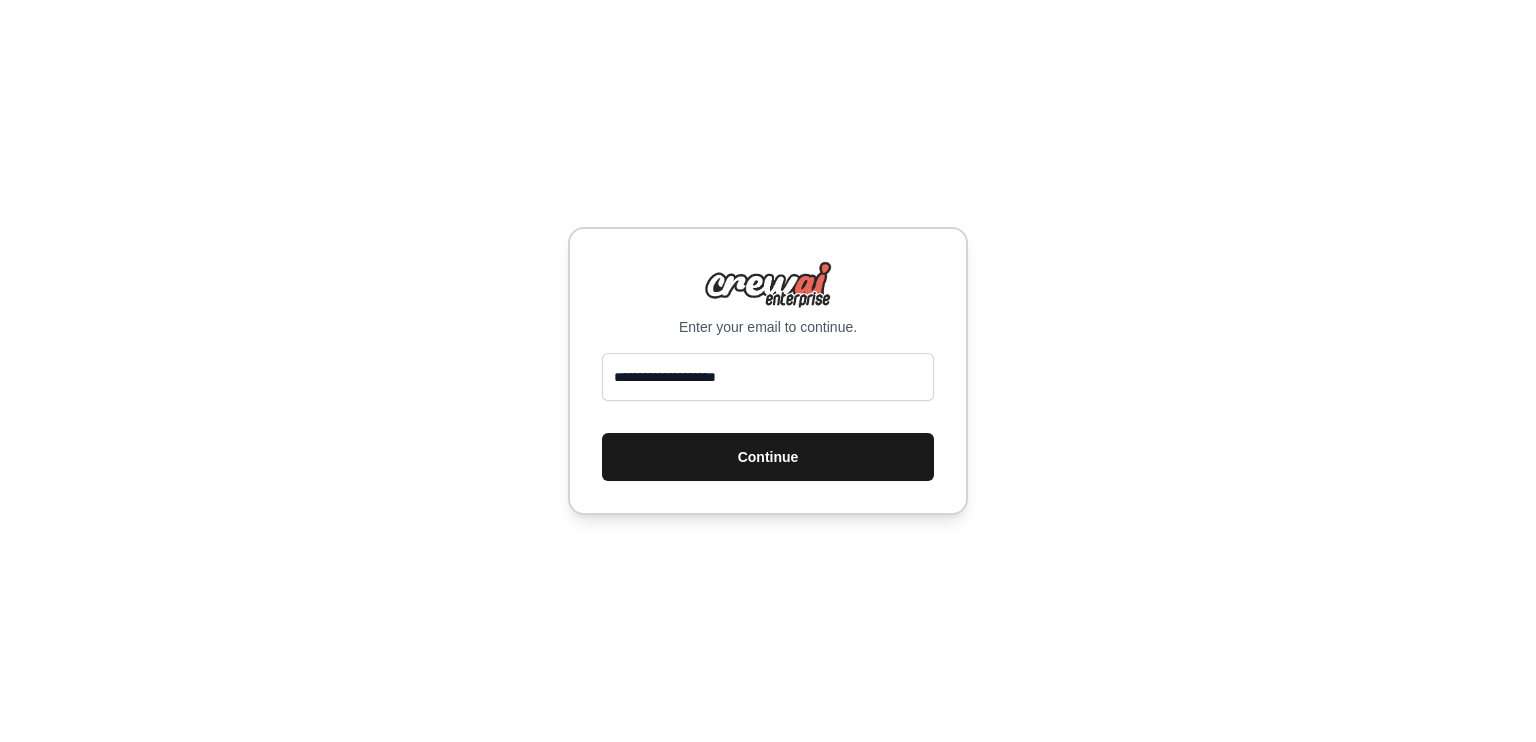 click on "Continue" at bounding box center (768, 457) 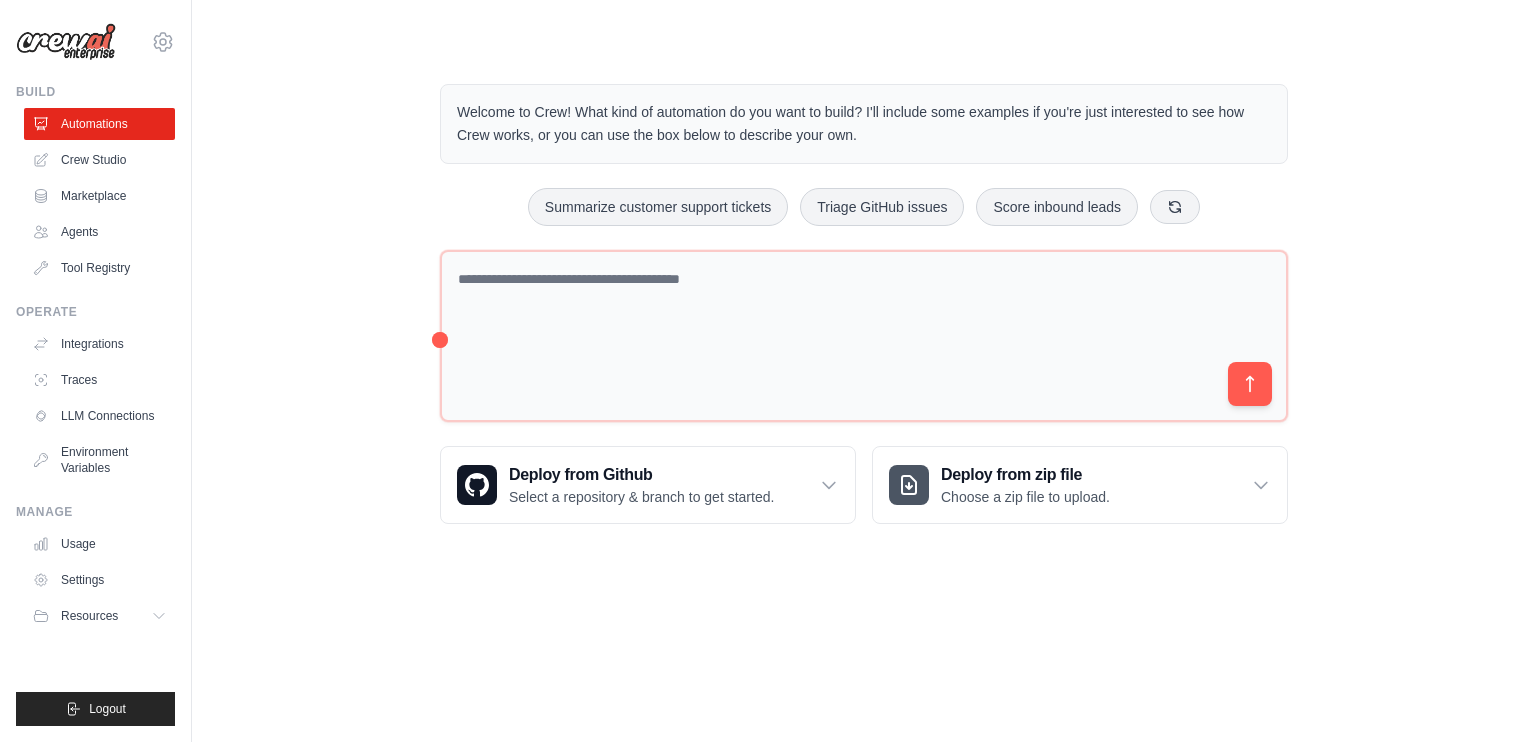 scroll, scrollTop: 0, scrollLeft: 0, axis: both 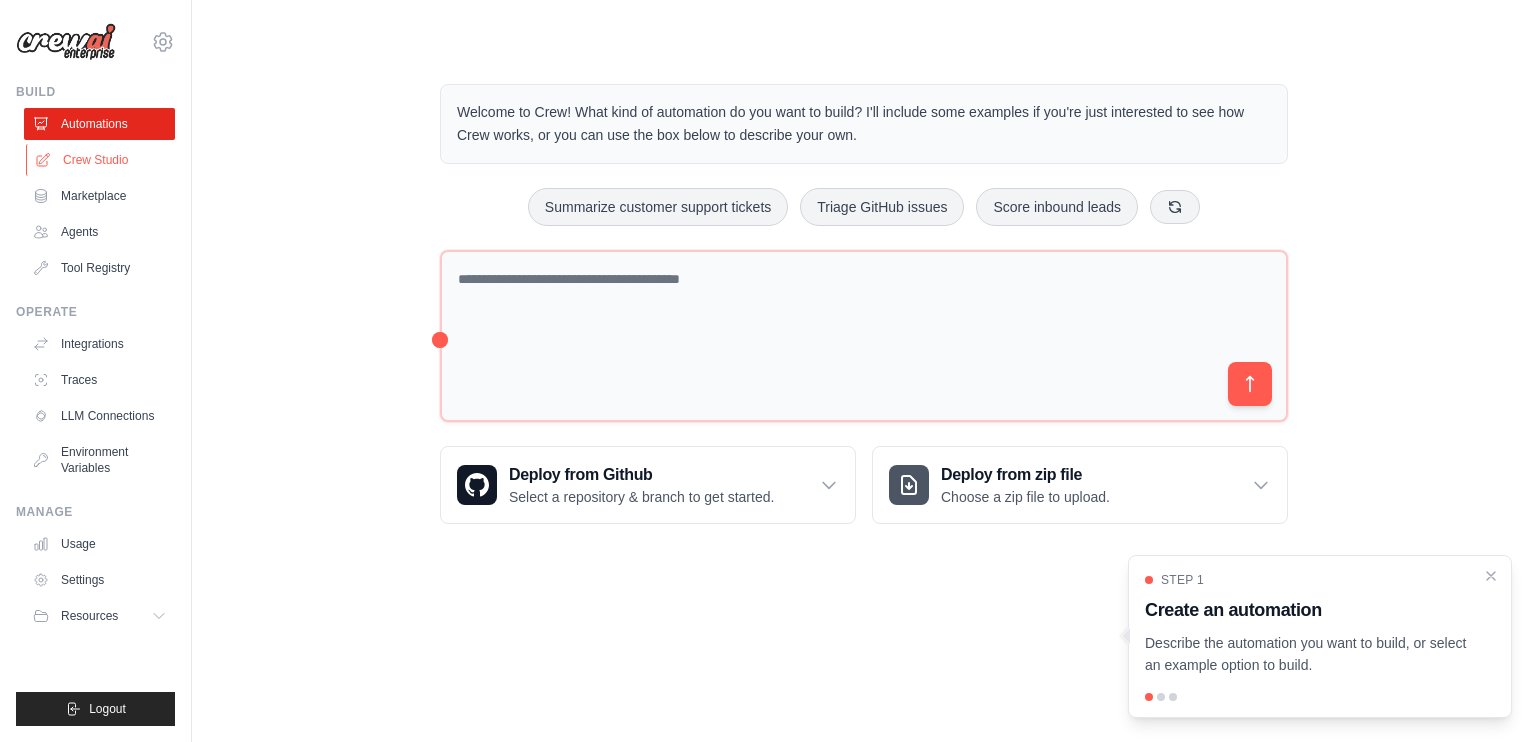 click on "Crew Studio" at bounding box center (101, 160) 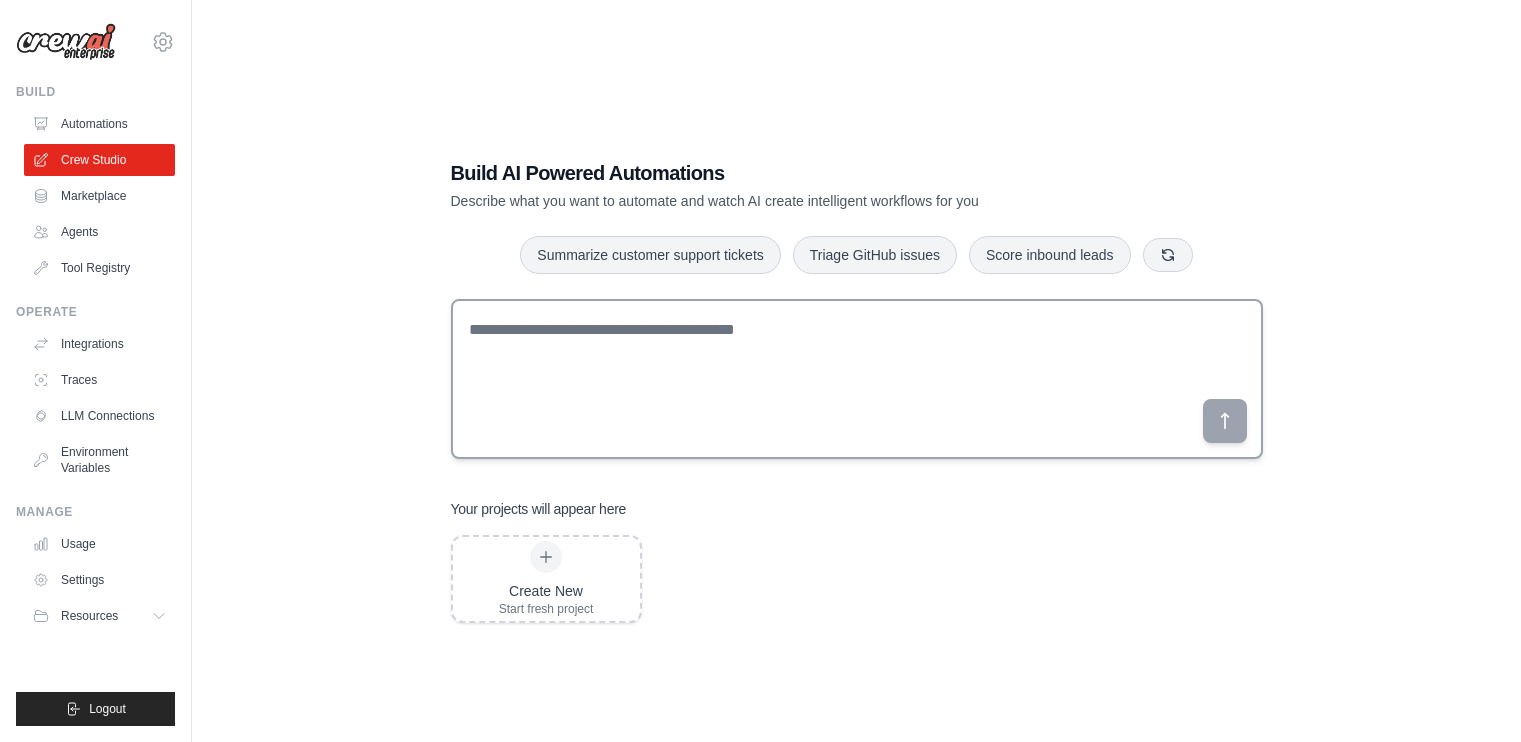 scroll, scrollTop: 0, scrollLeft: 0, axis: both 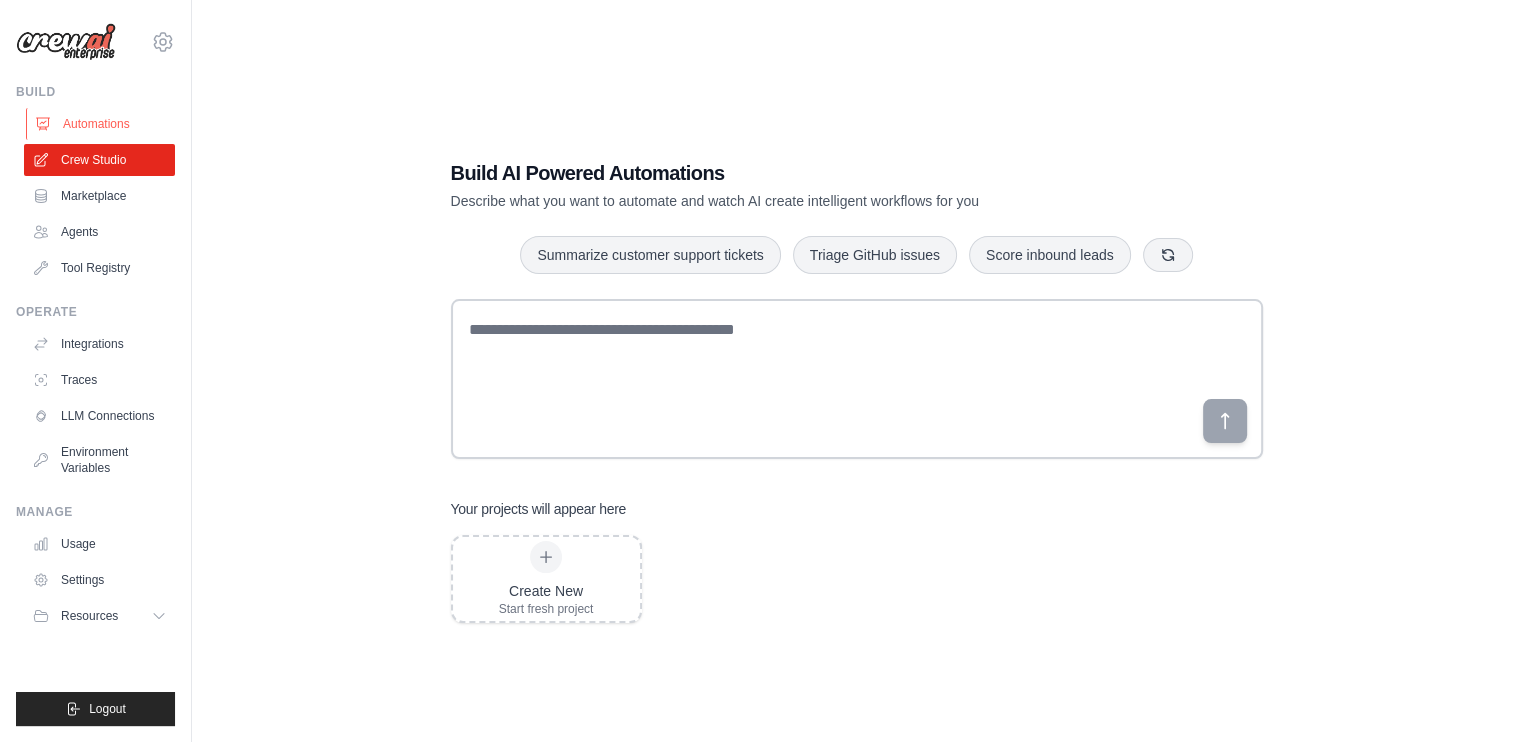 click on "Automations" at bounding box center (101, 124) 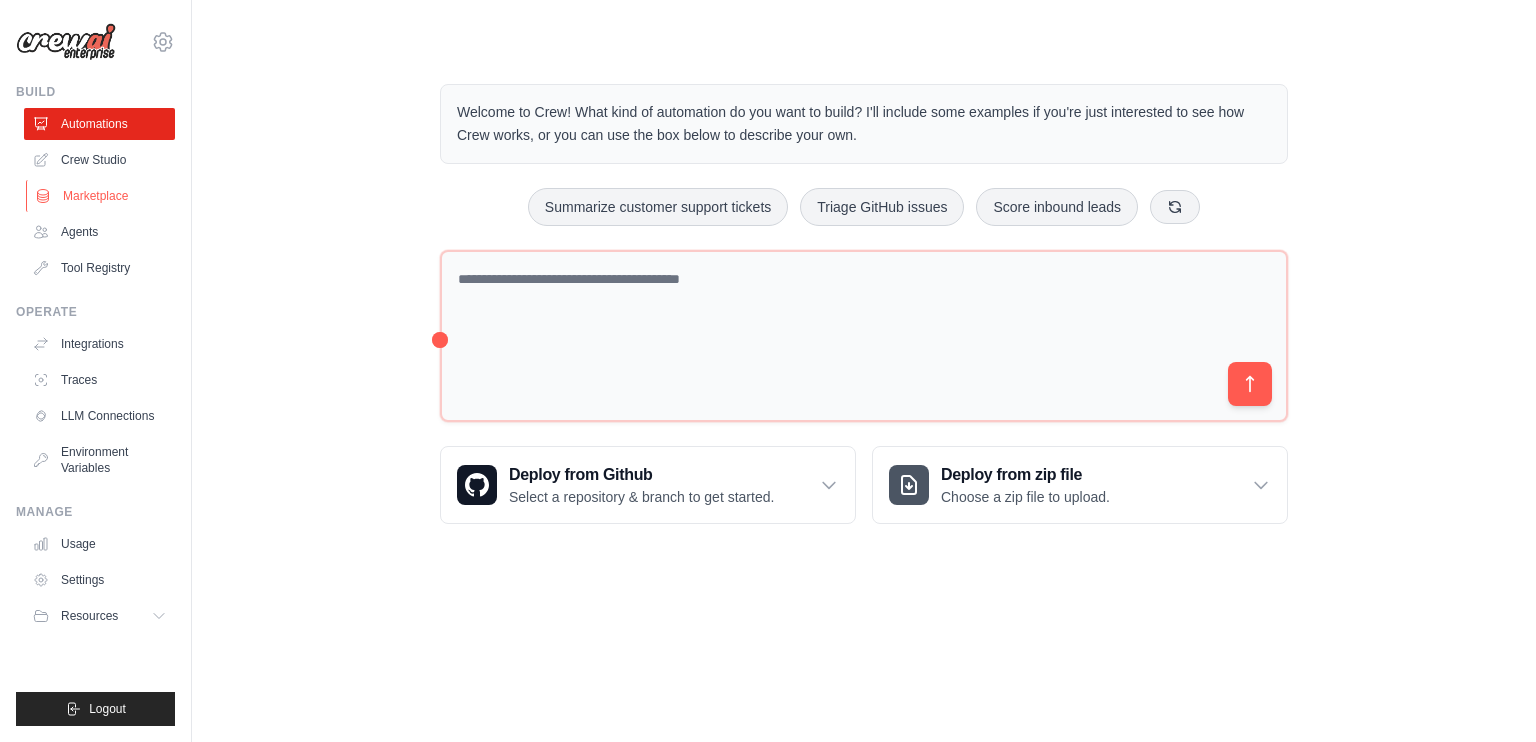 click on "Marketplace" at bounding box center [101, 196] 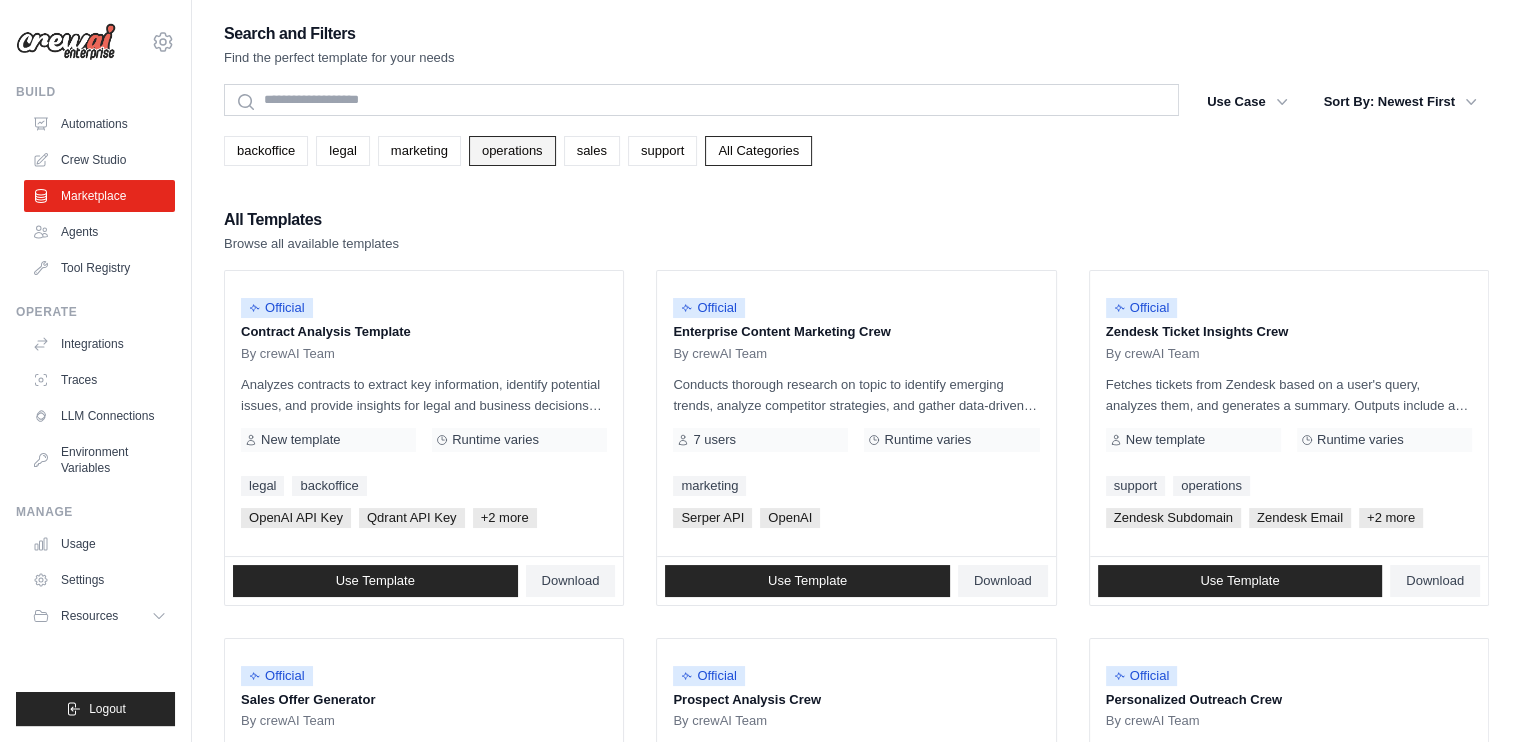 click on "operations" at bounding box center [512, 151] 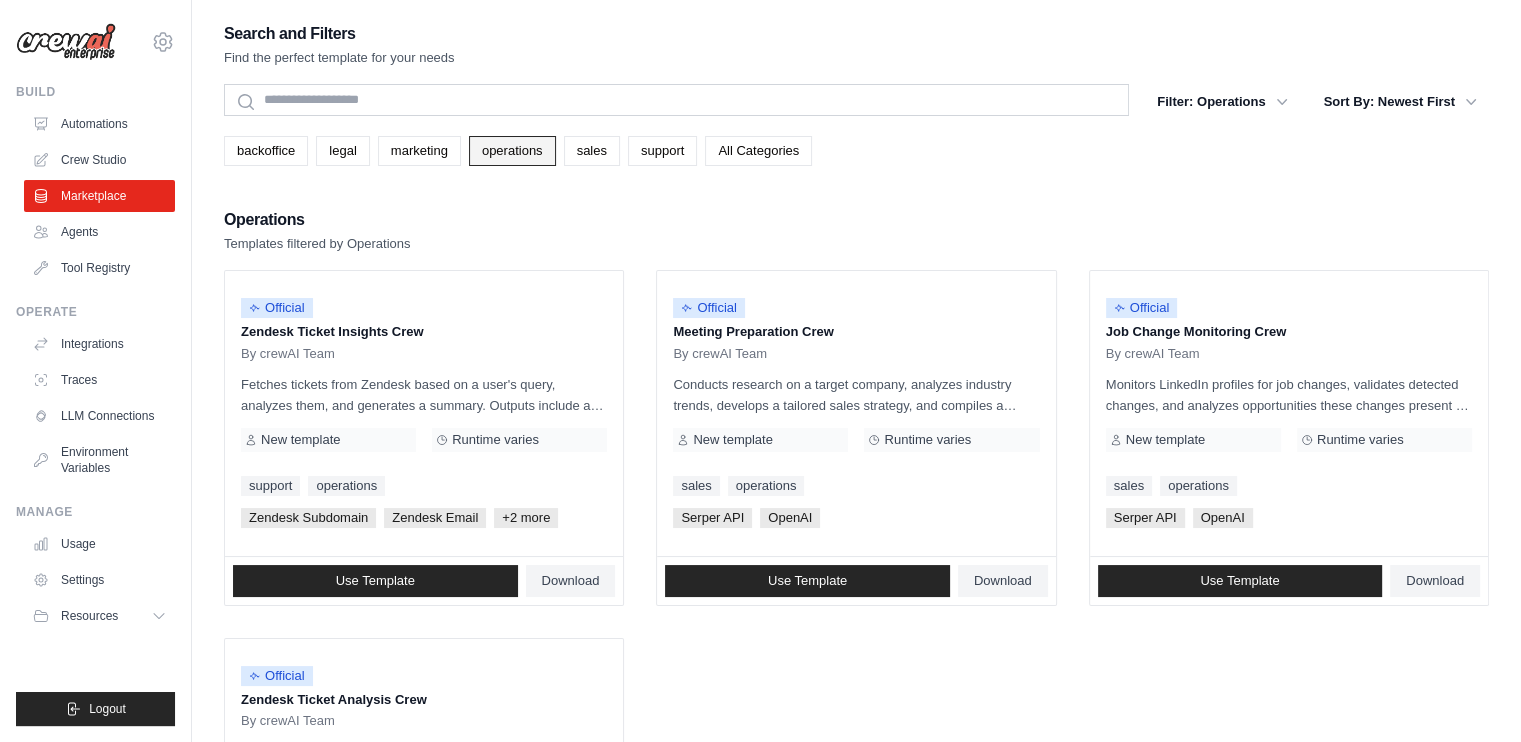 click on "operations" at bounding box center [512, 151] 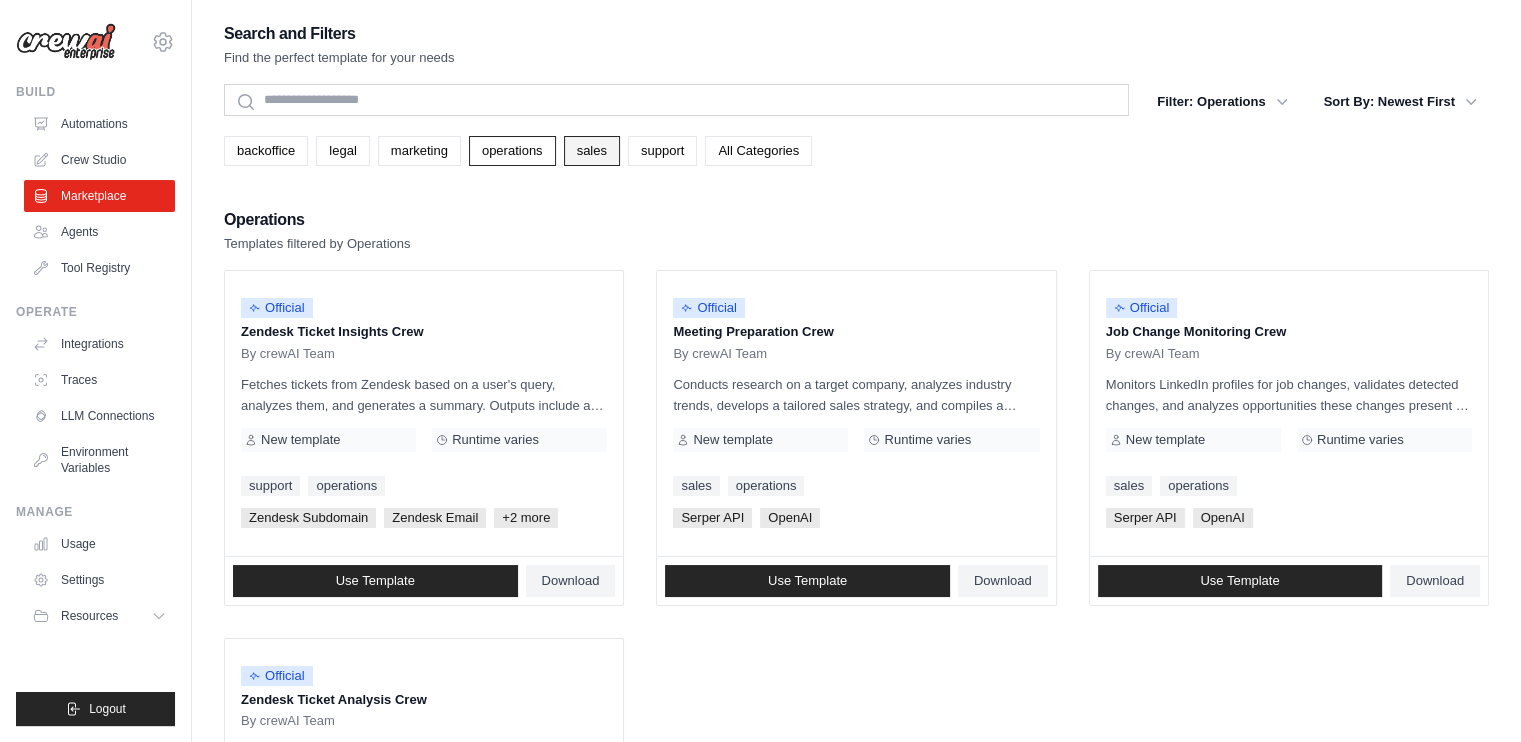 click on "sales" at bounding box center (592, 151) 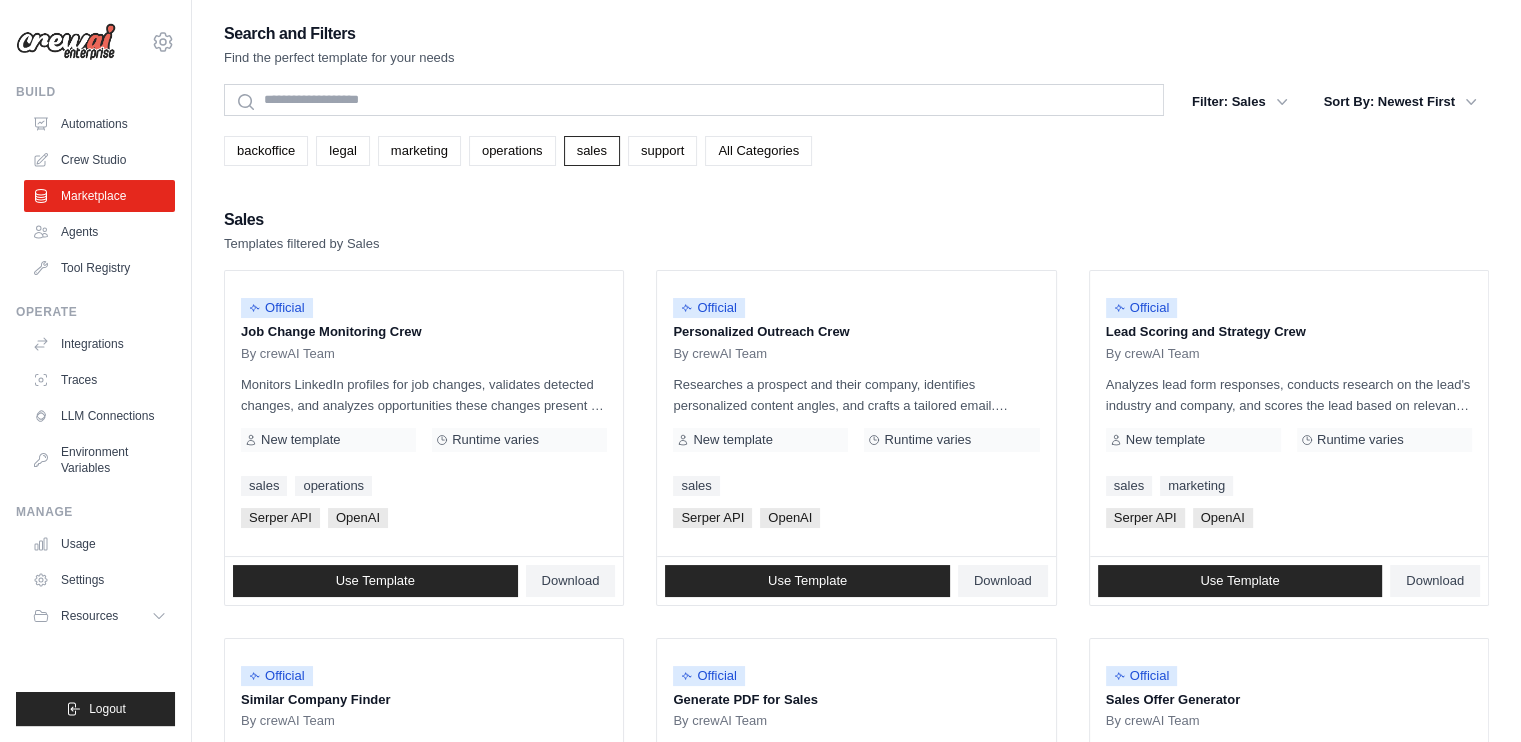 click on "support" at bounding box center [662, 151] 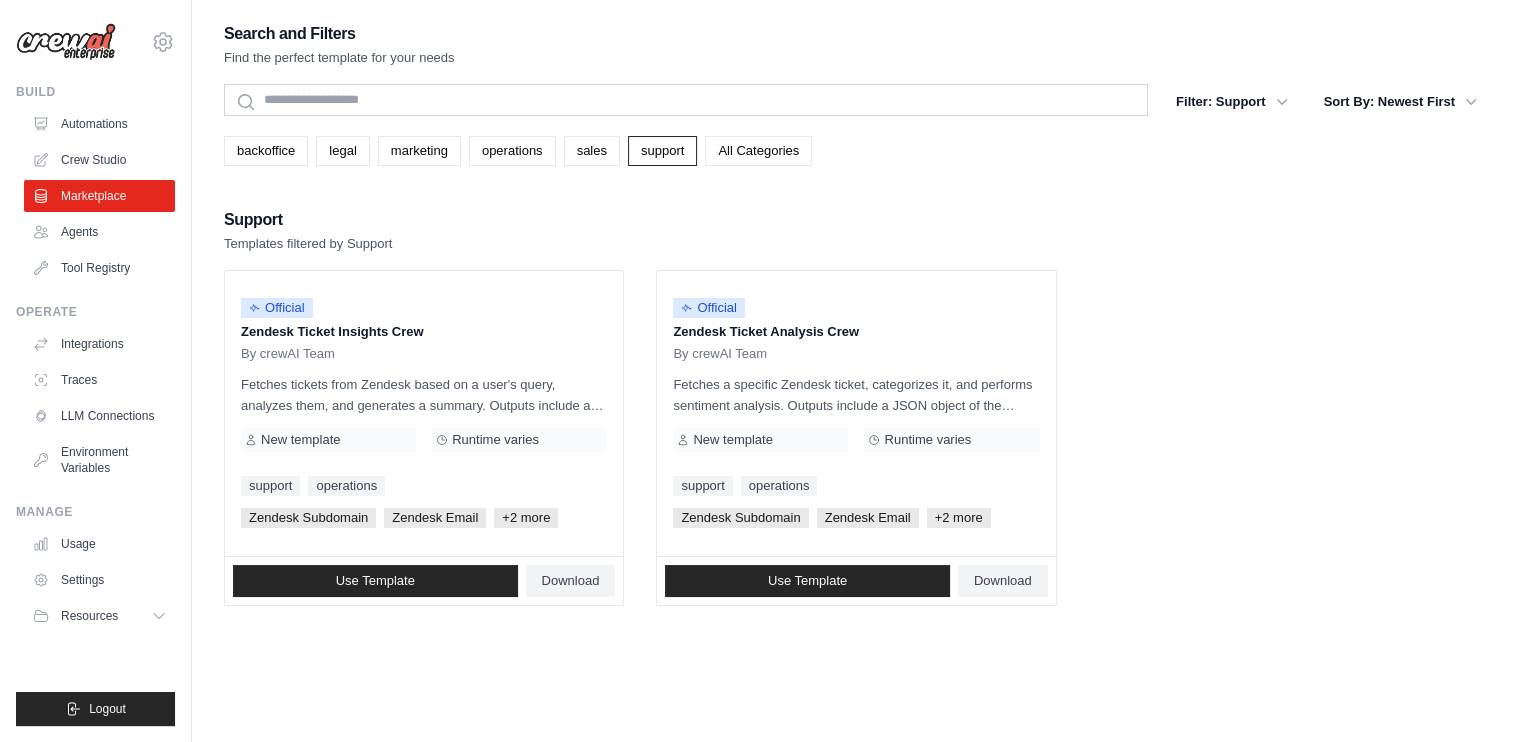 click on "All Categories" at bounding box center (758, 151) 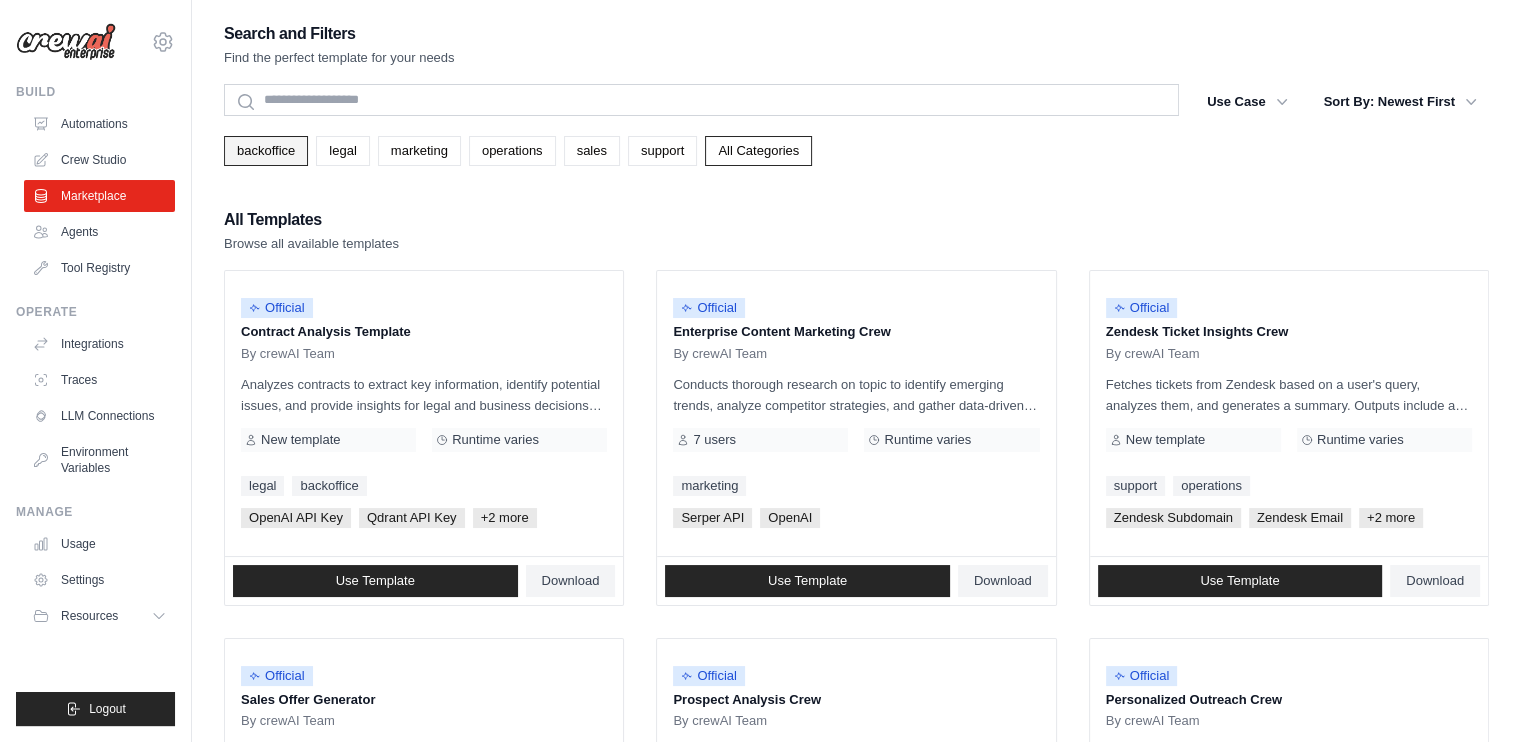 click on "backoffice" at bounding box center (266, 151) 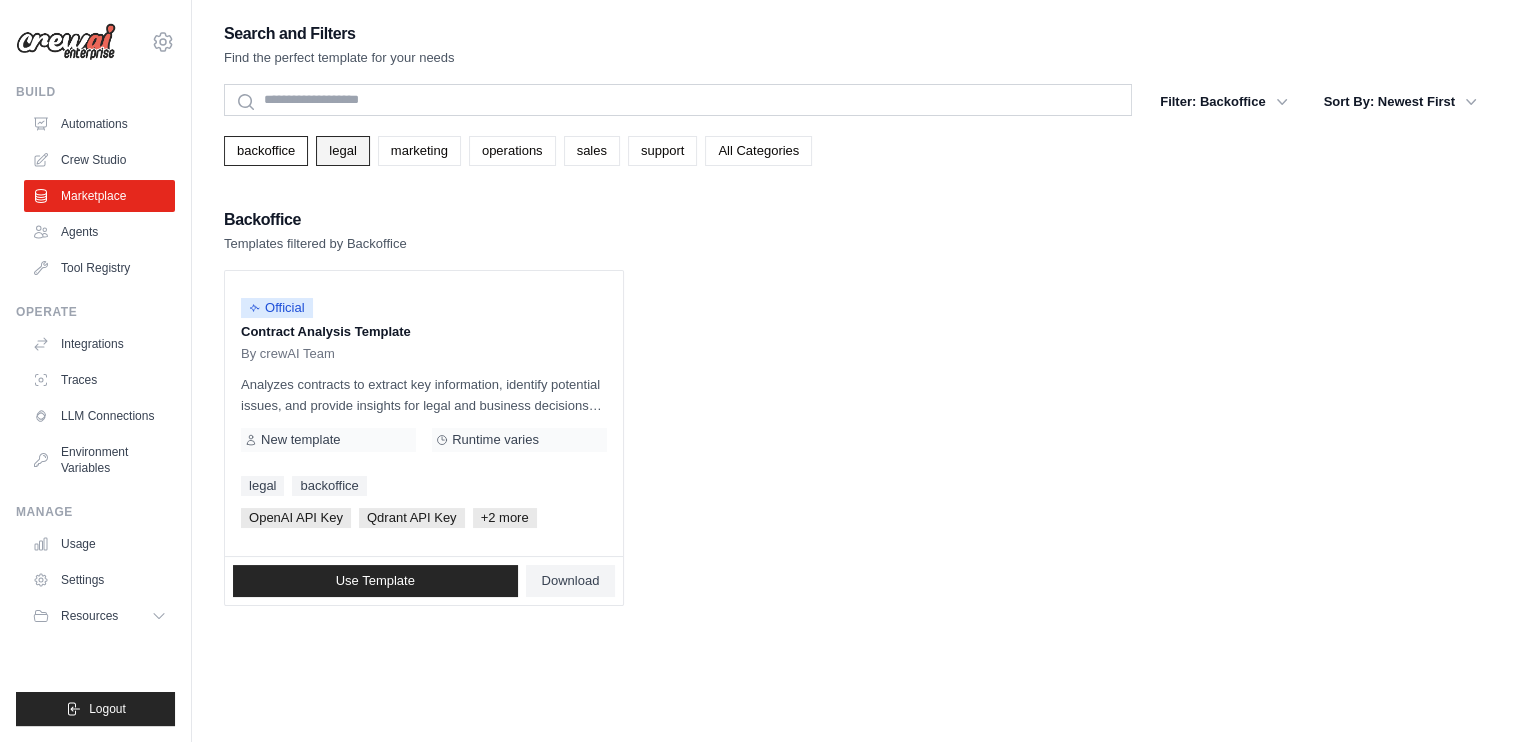 click on "legal" at bounding box center (342, 151) 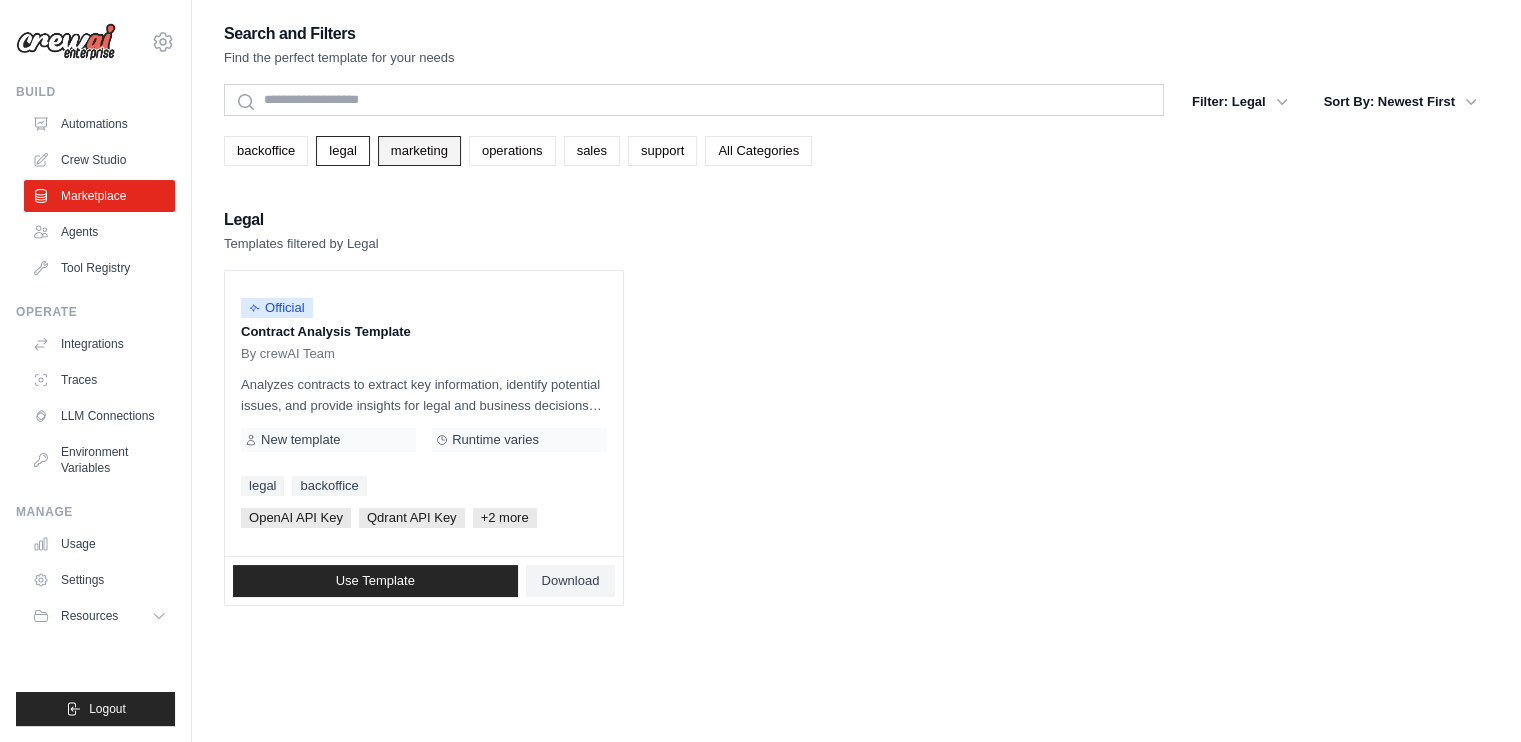 click on "marketing" at bounding box center (419, 151) 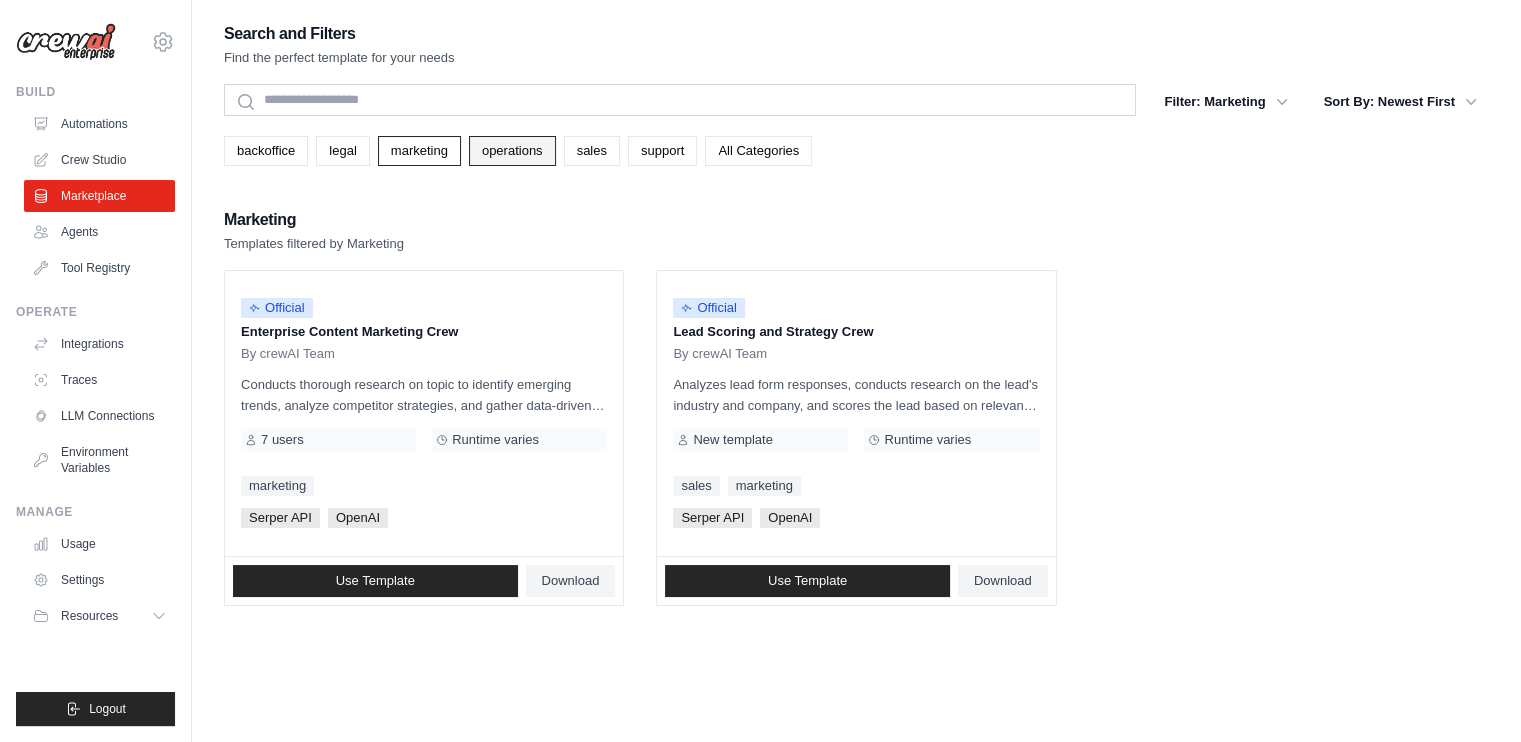 click on "operations" at bounding box center [512, 151] 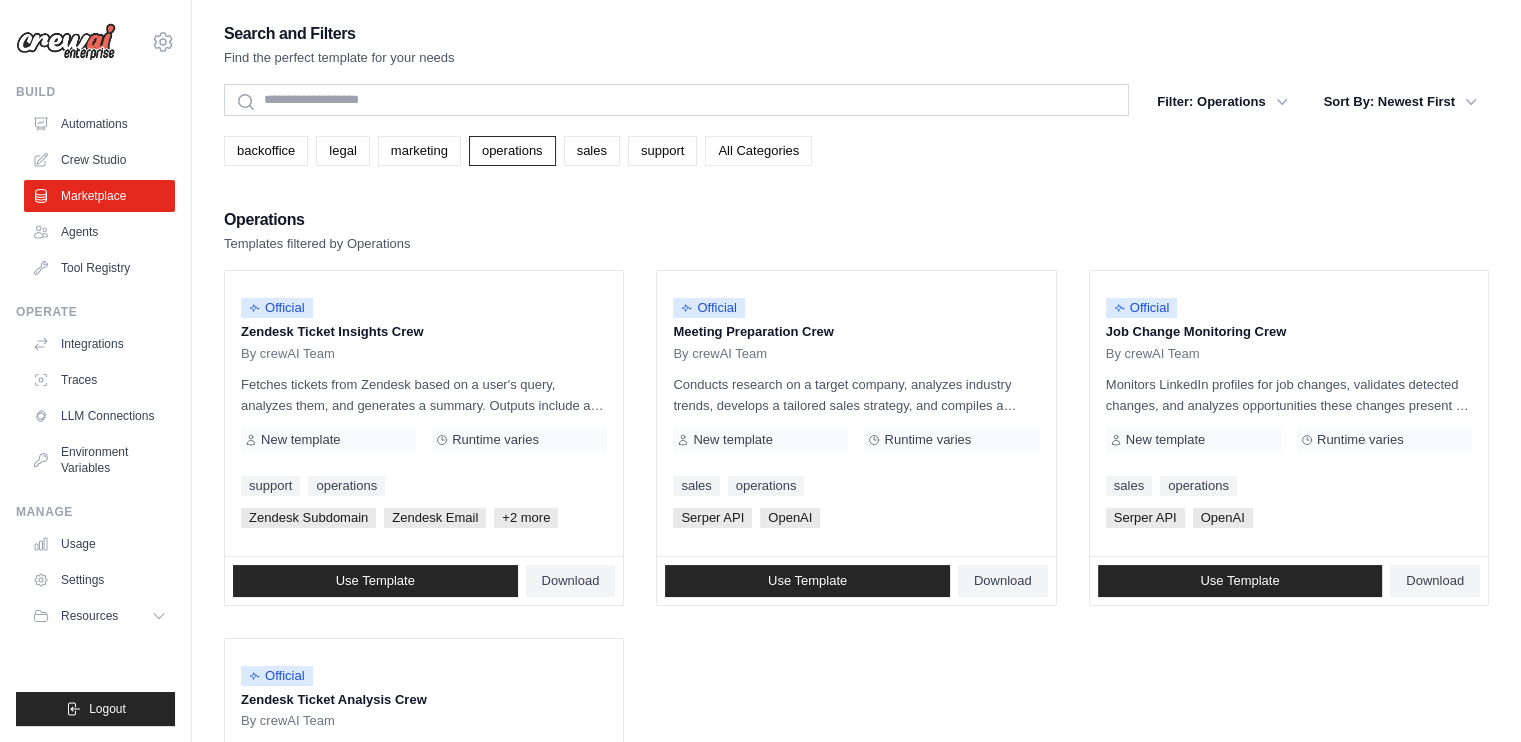 click on "All Categories" at bounding box center [758, 151] 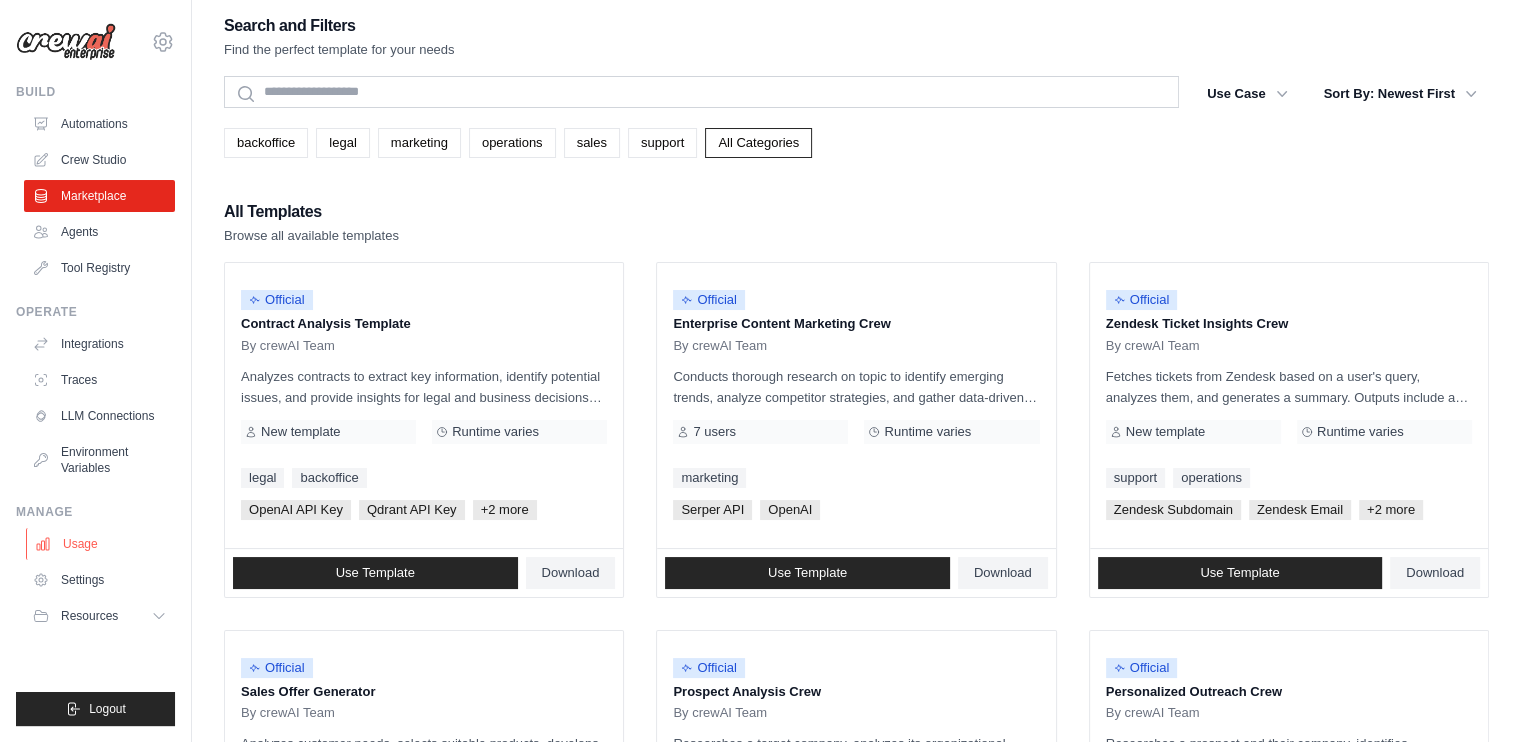 scroll, scrollTop: 0, scrollLeft: 0, axis: both 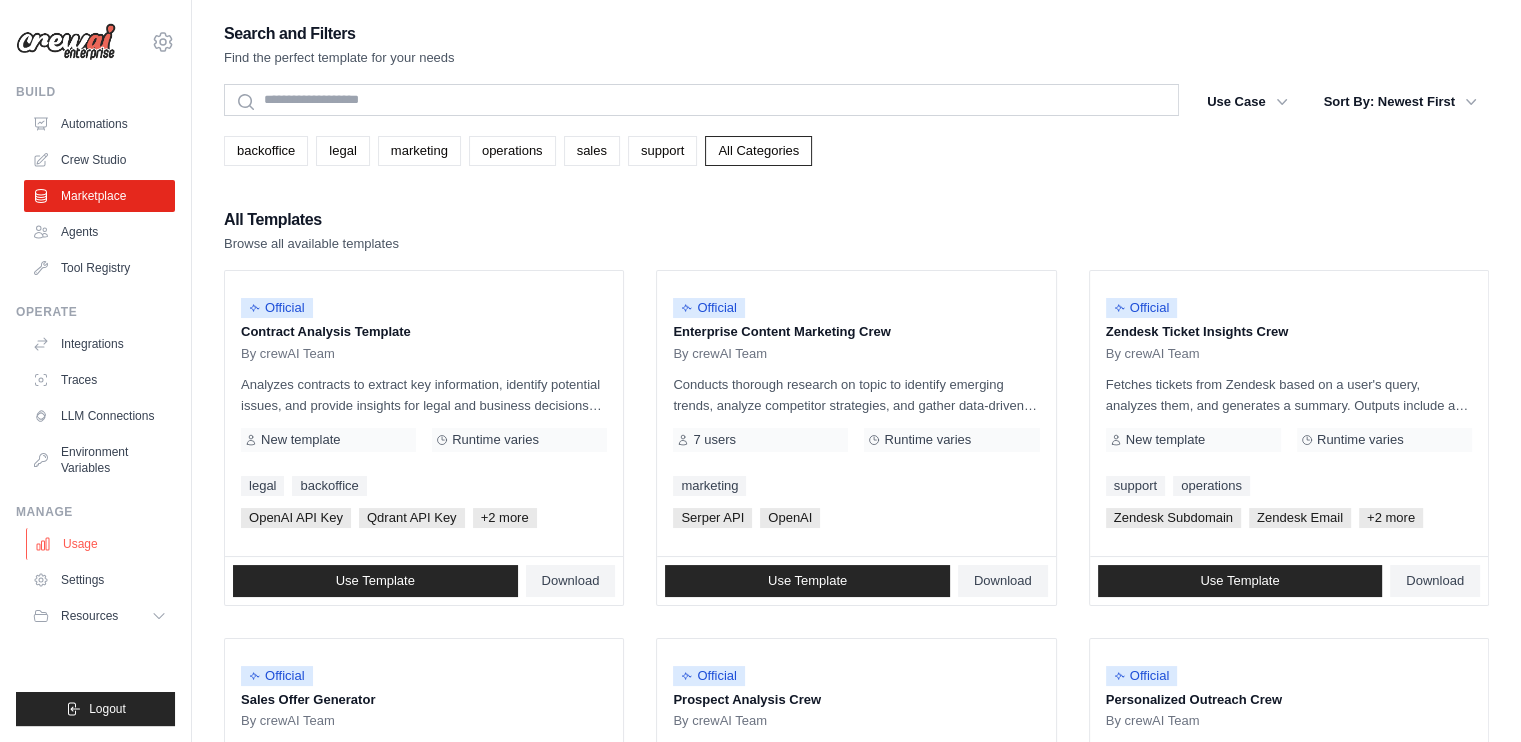 click on "Usage" at bounding box center (101, 544) 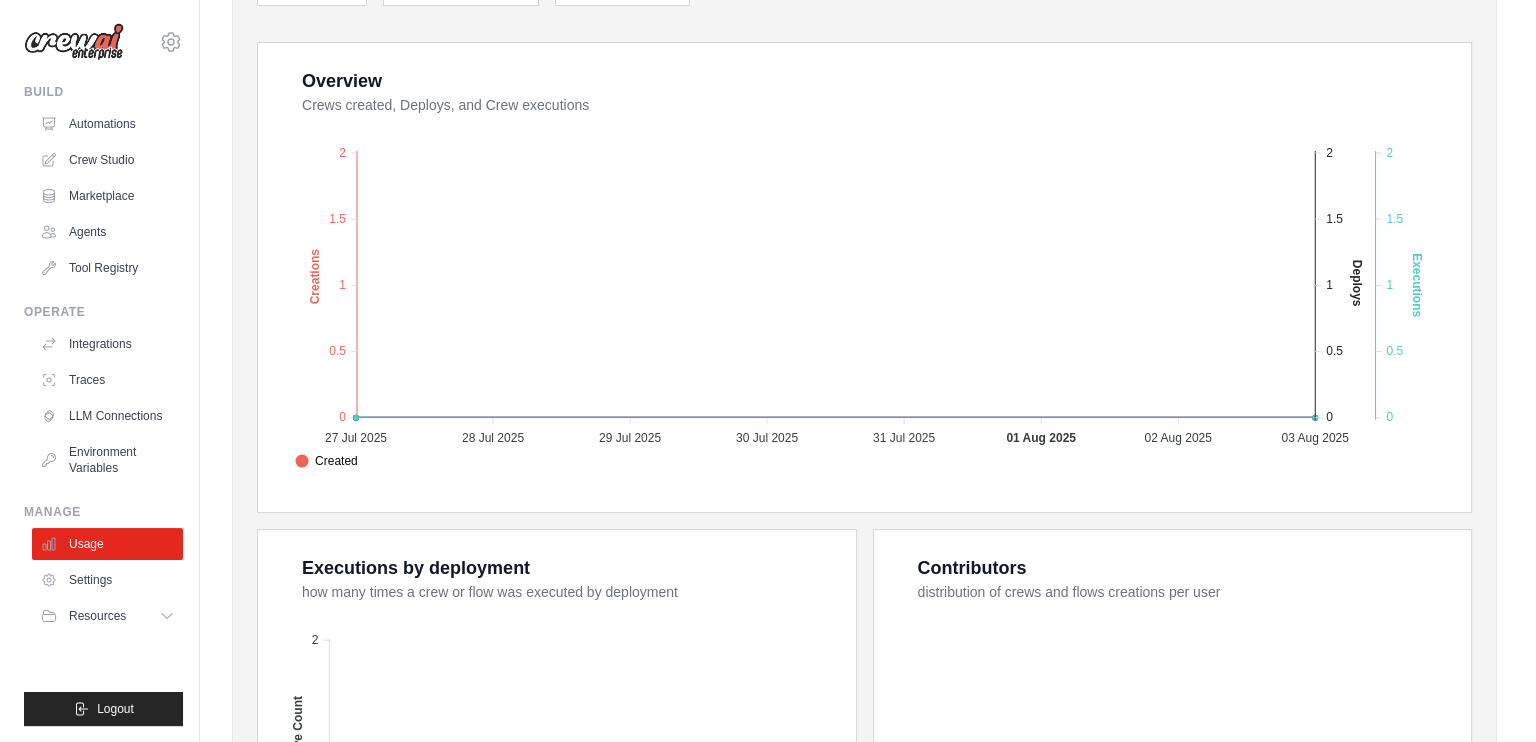 scroll, scrollTop: 0, scrollLeft: 0, axis: both 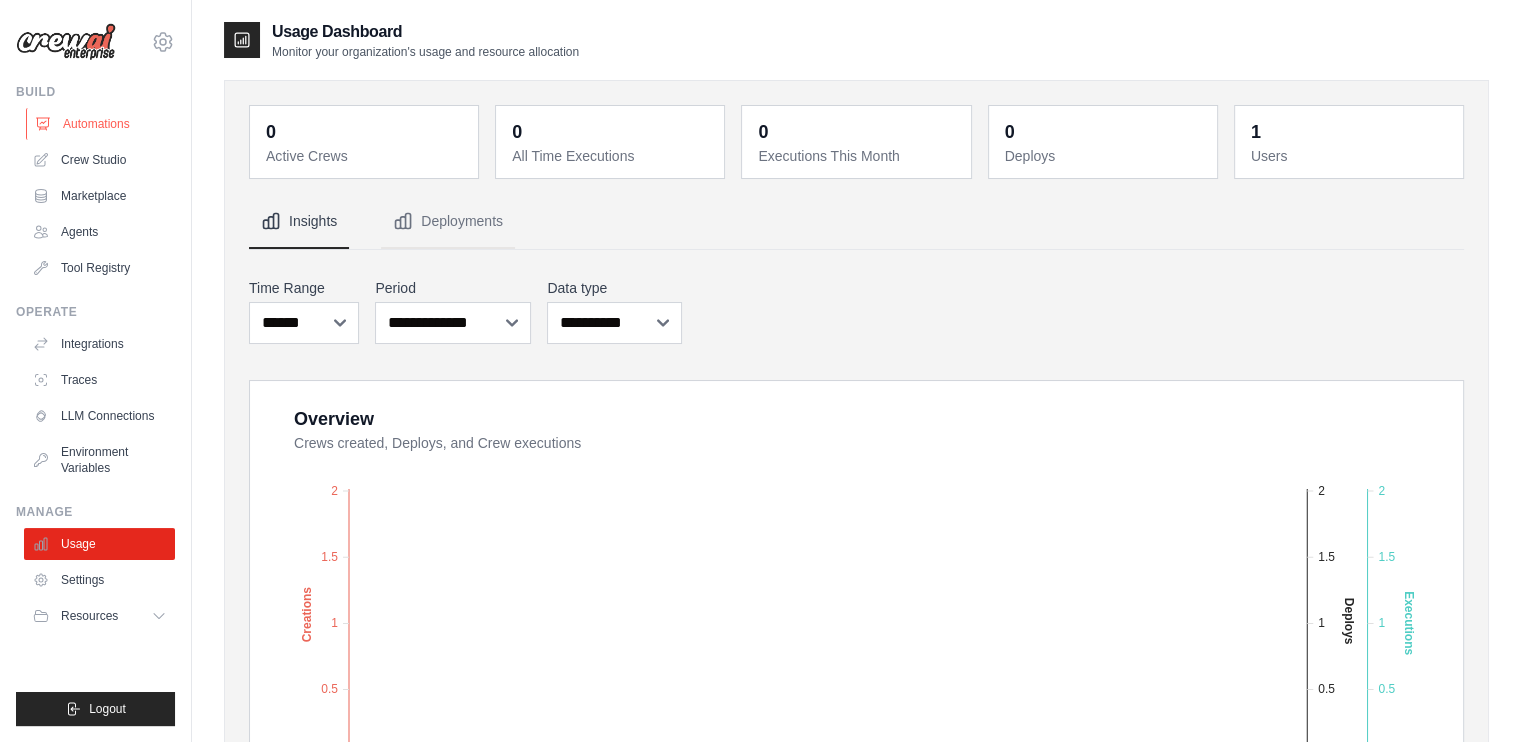 click on "Automations" at bounding box center [101, 124] 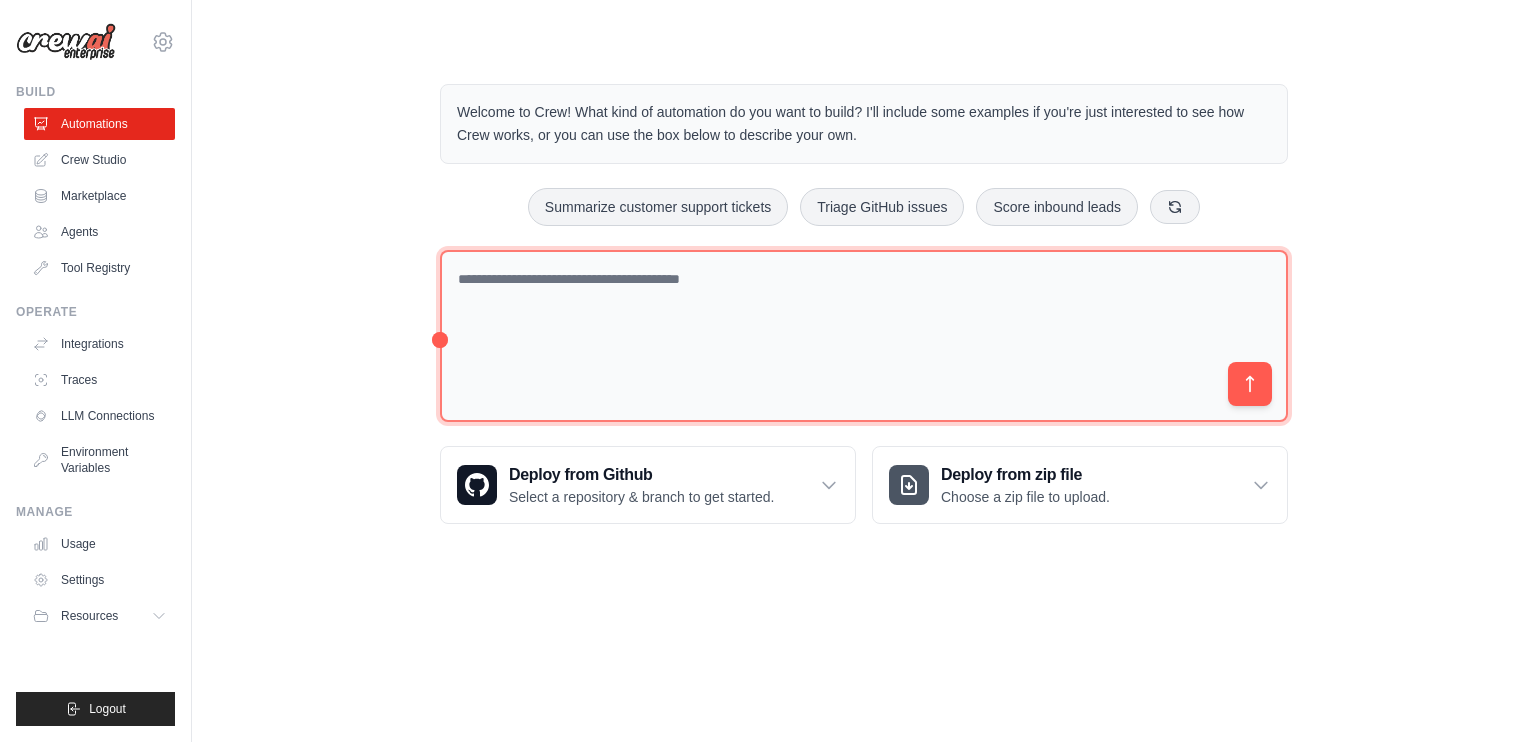 click at bounding box center (864, 336) 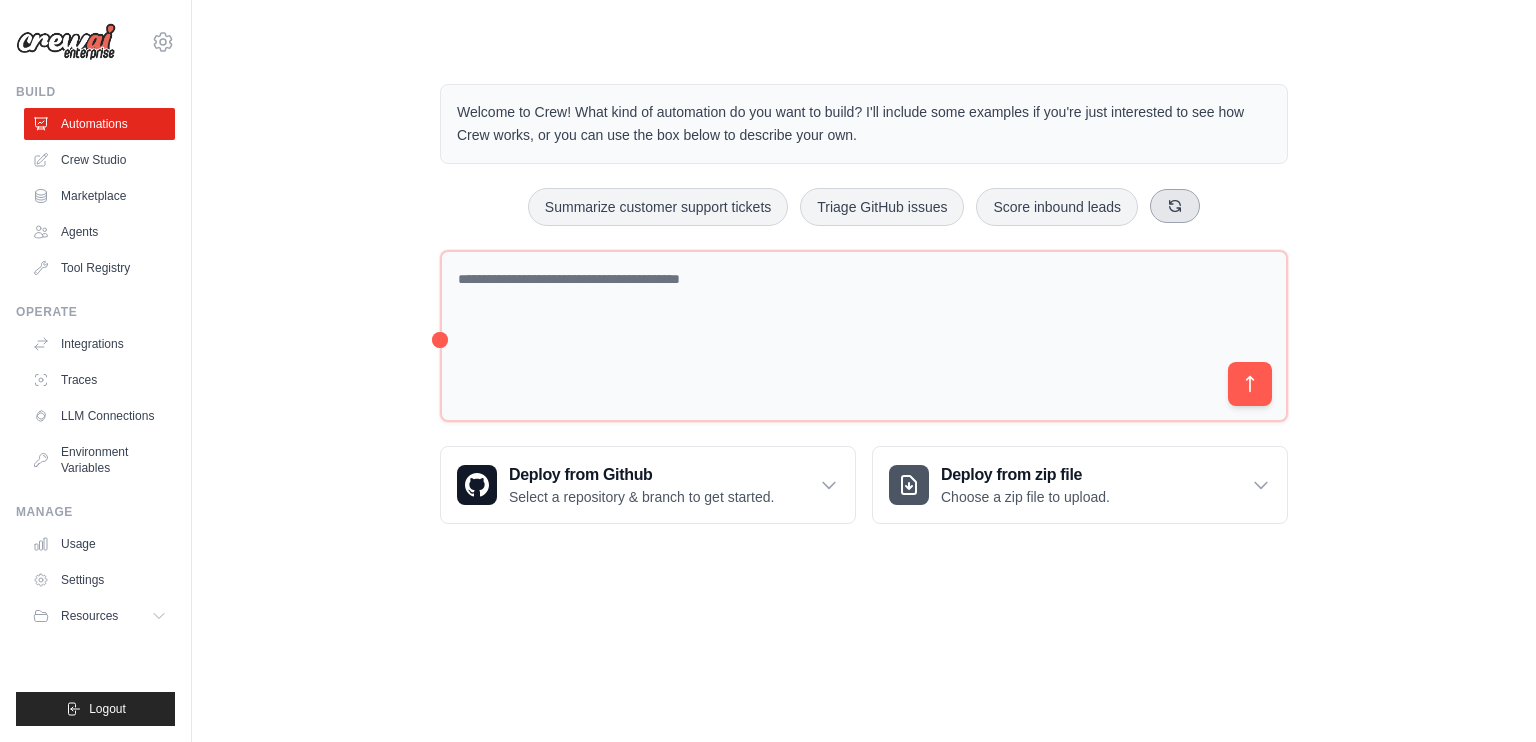 click 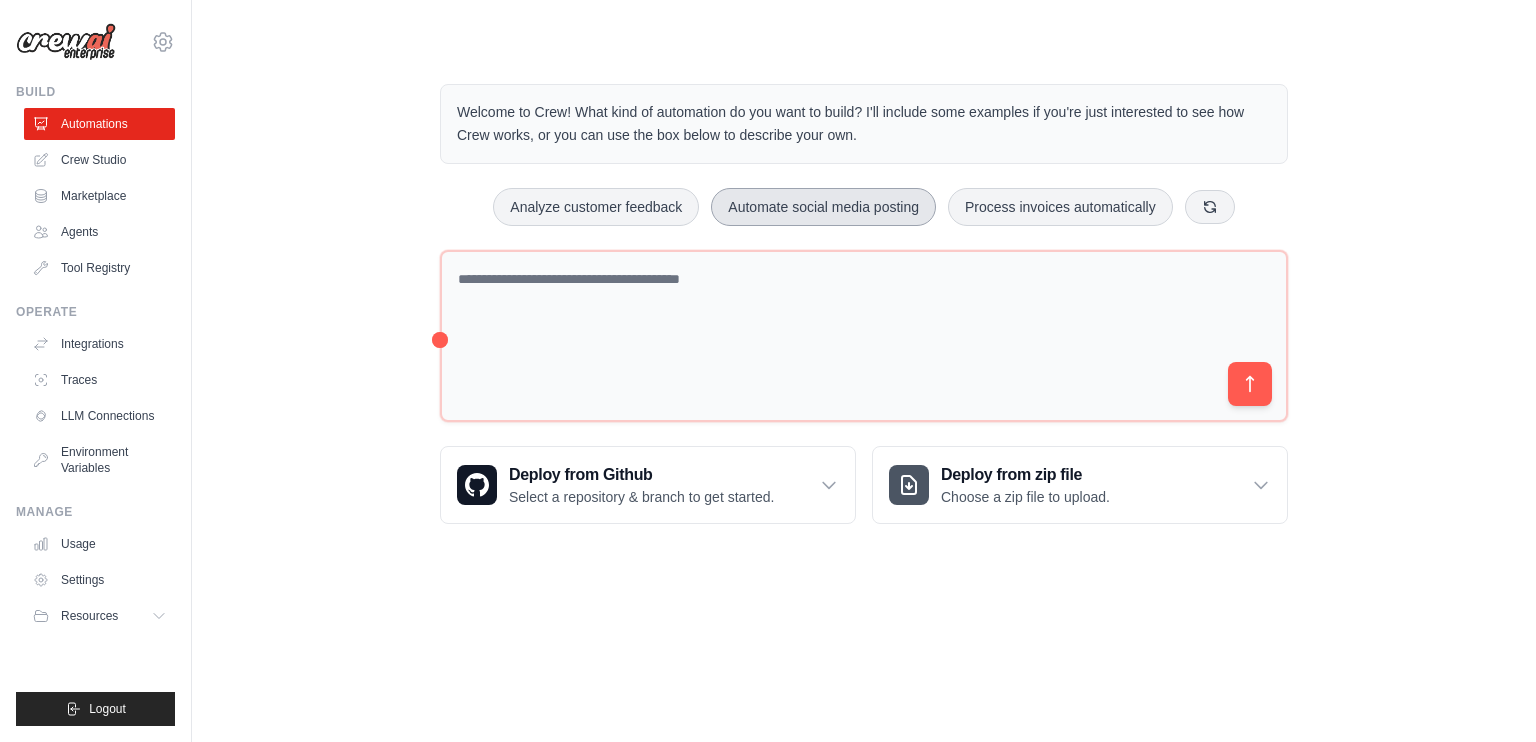 click on "Automate social media posting" at bounding box center (823, 207) 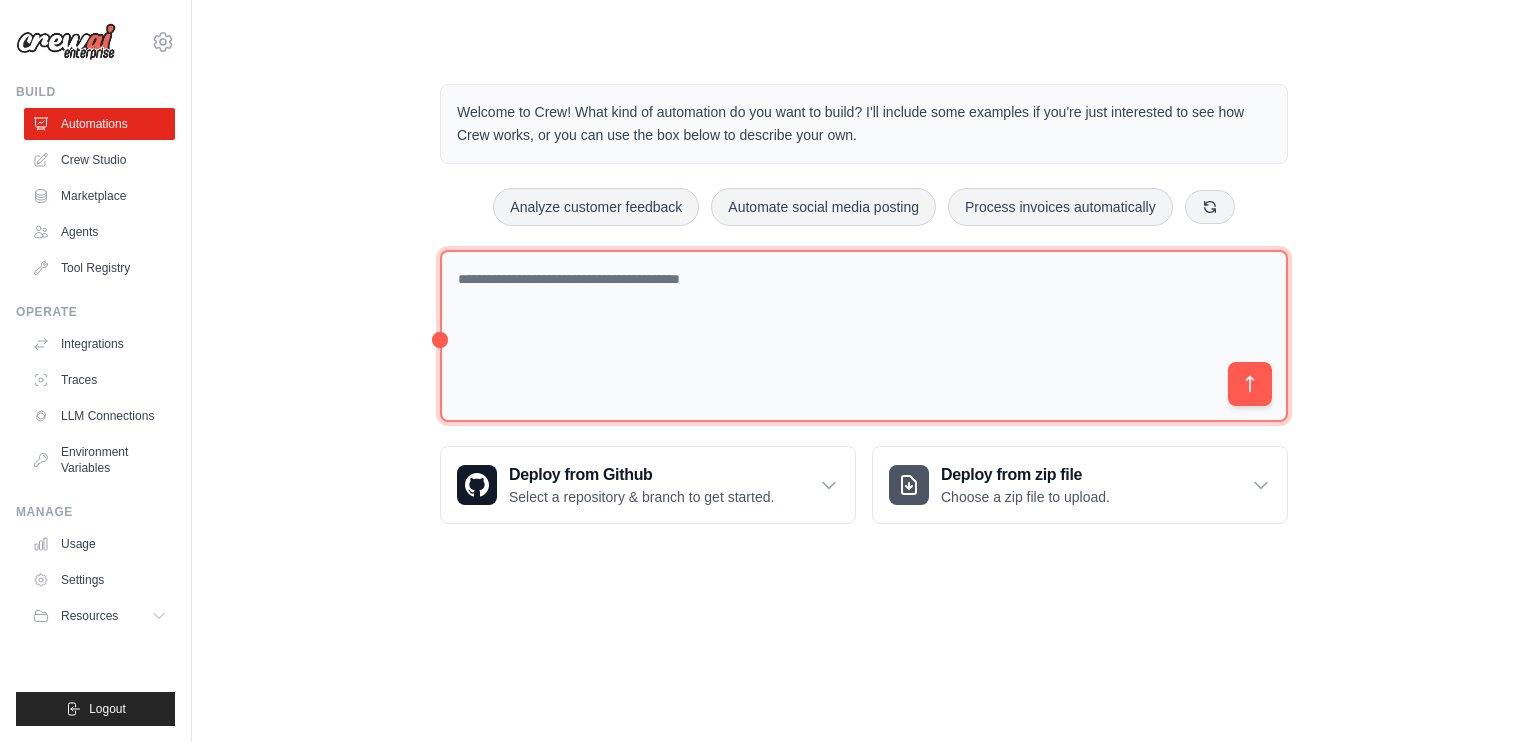 click at bounding box center [864, 336] 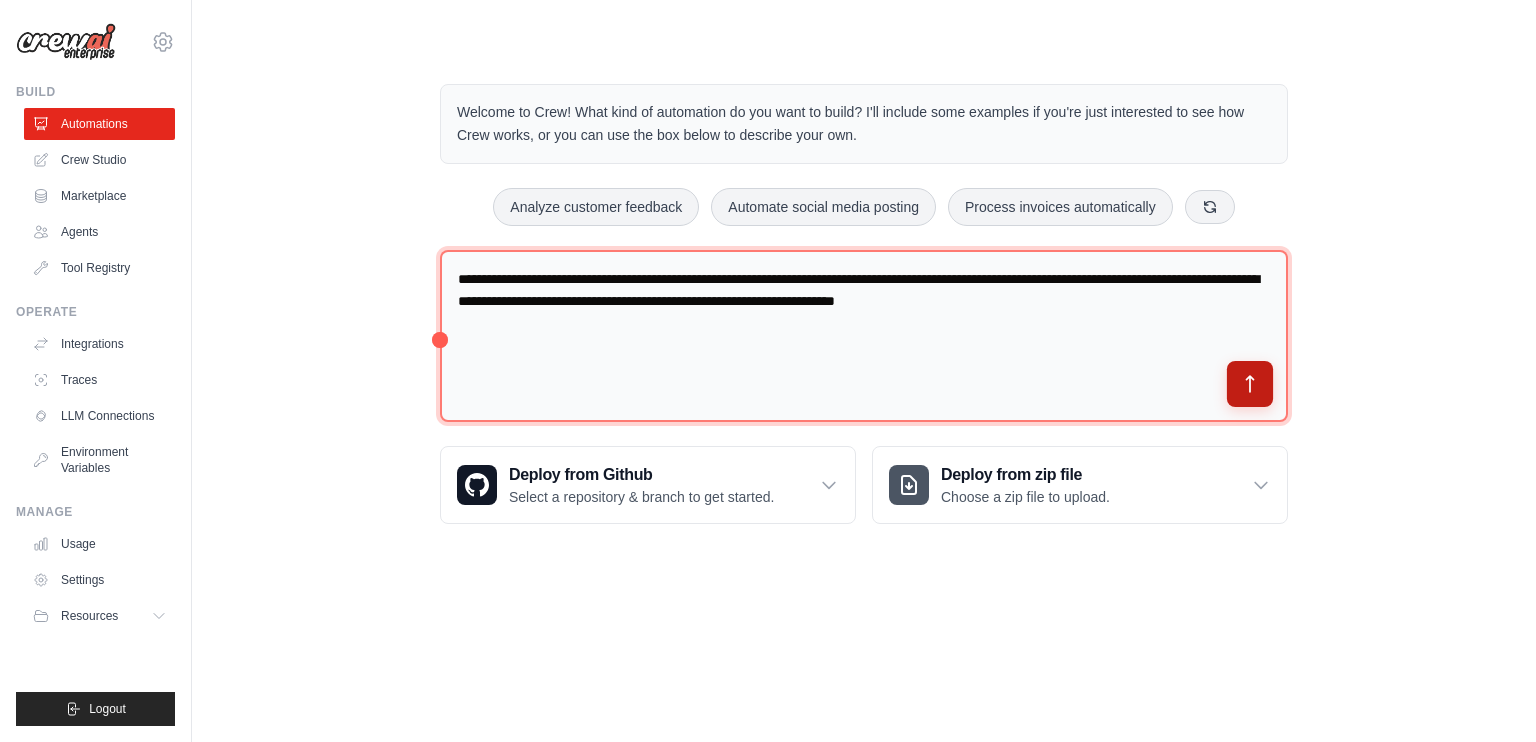 type on "**********" 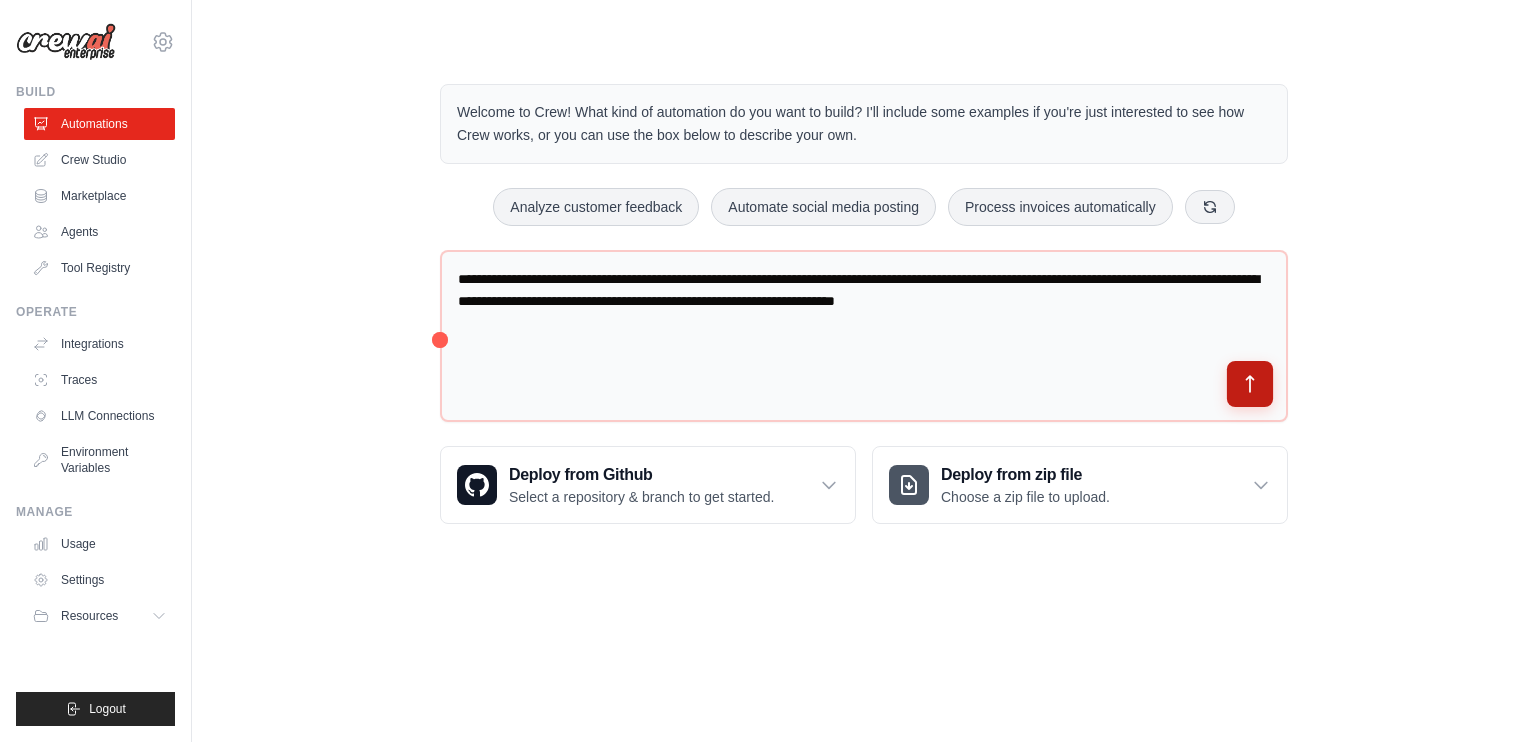click at bounding box center (1250, 384) 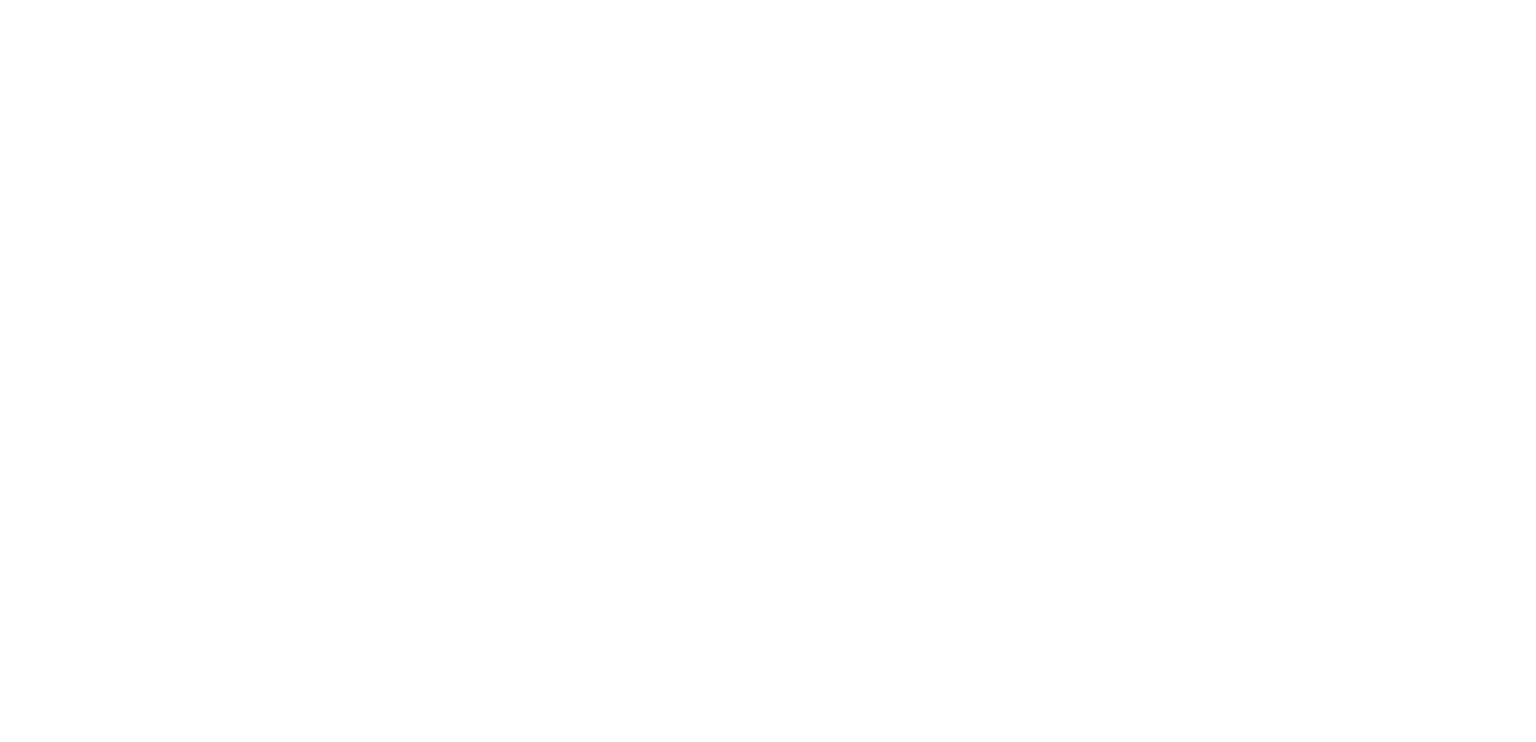 scroll, scrollTop: 0, scrollLeft: 0, axis: both 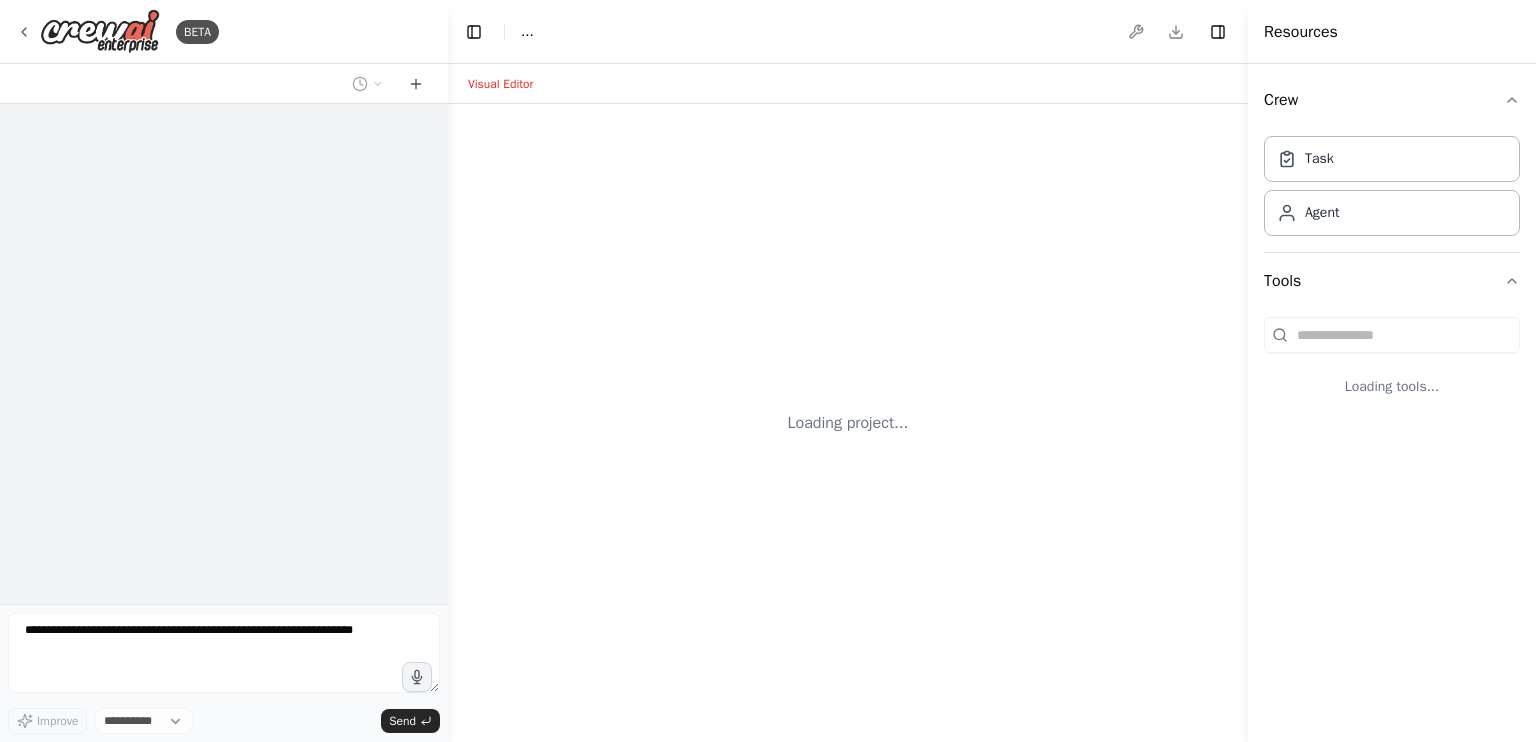 select on "****" 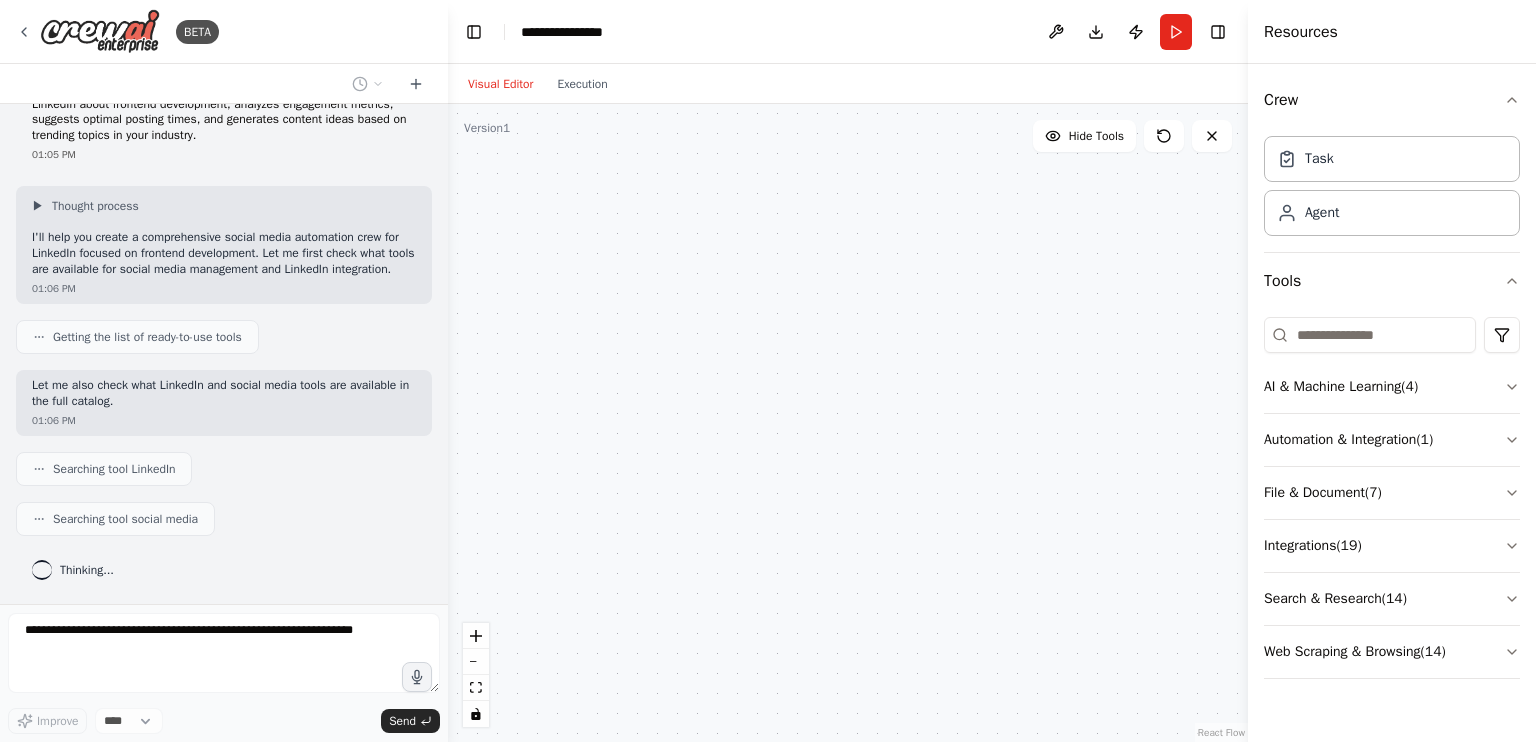 scroll, scrollTop: 108, scrollLeft: 0, axis: vertical 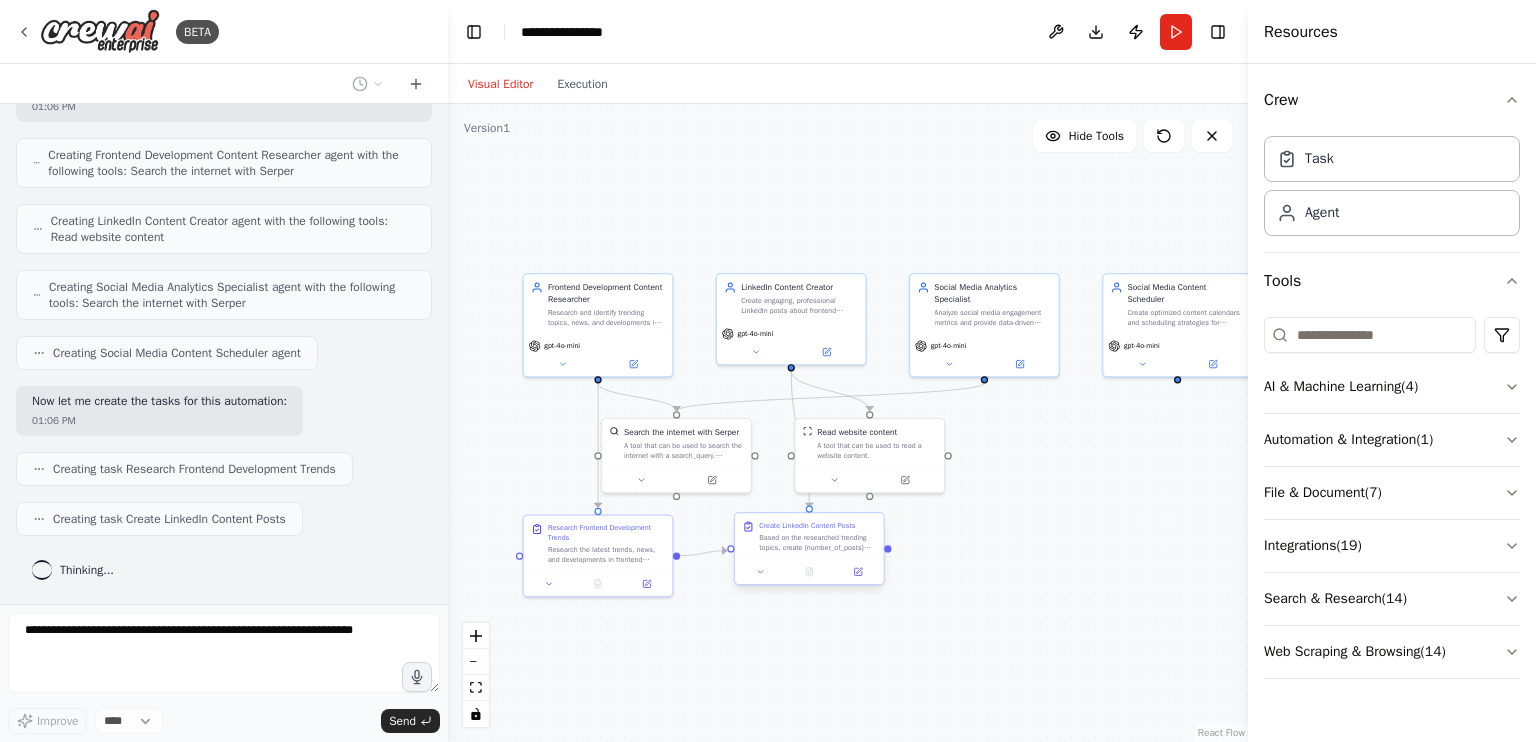 drag, startPoint x: 930, startPoint y: 667, endPoint x: 814, endPoint y: 555, distance: 161.24515 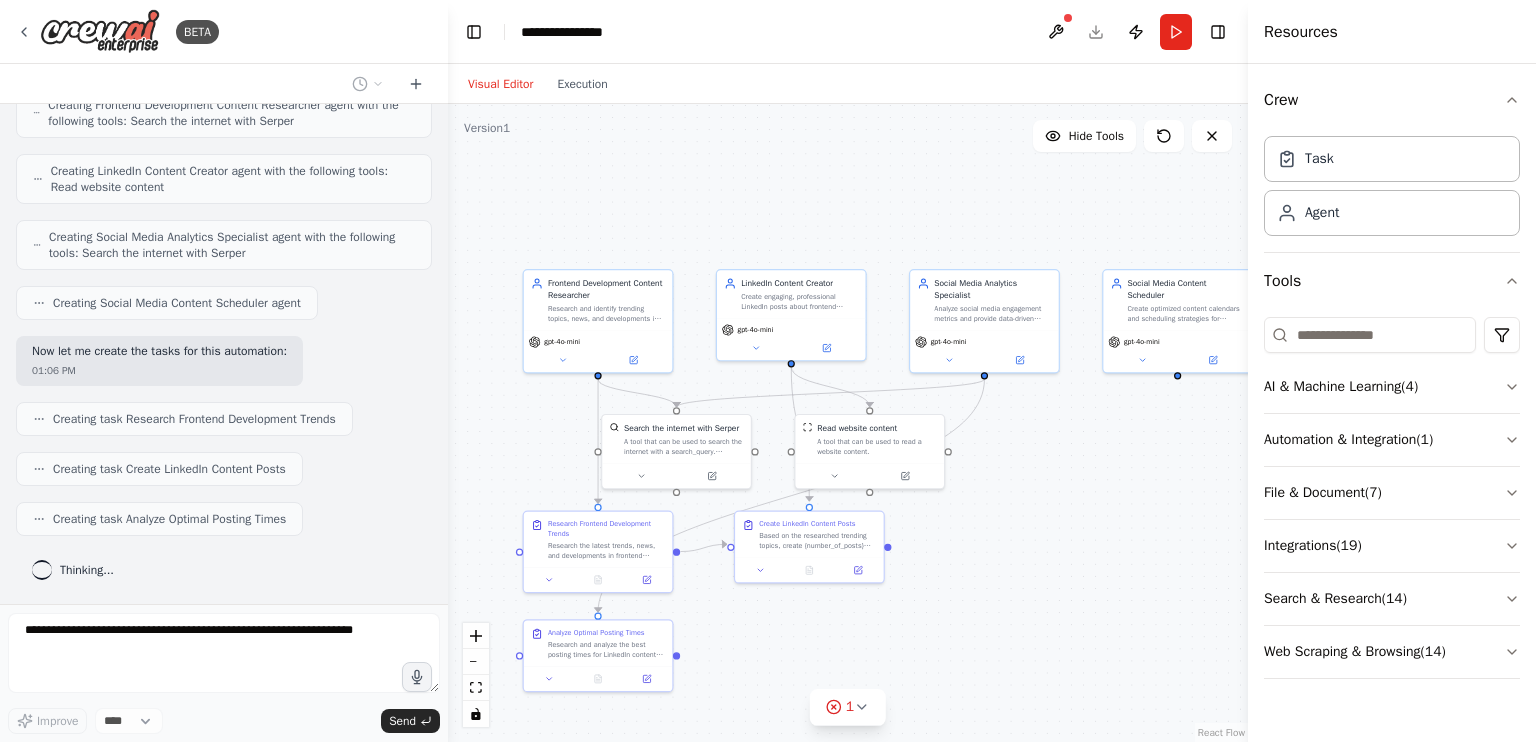 scroll, scrollTop: 931, scrollLeft: 0, axis: vertical 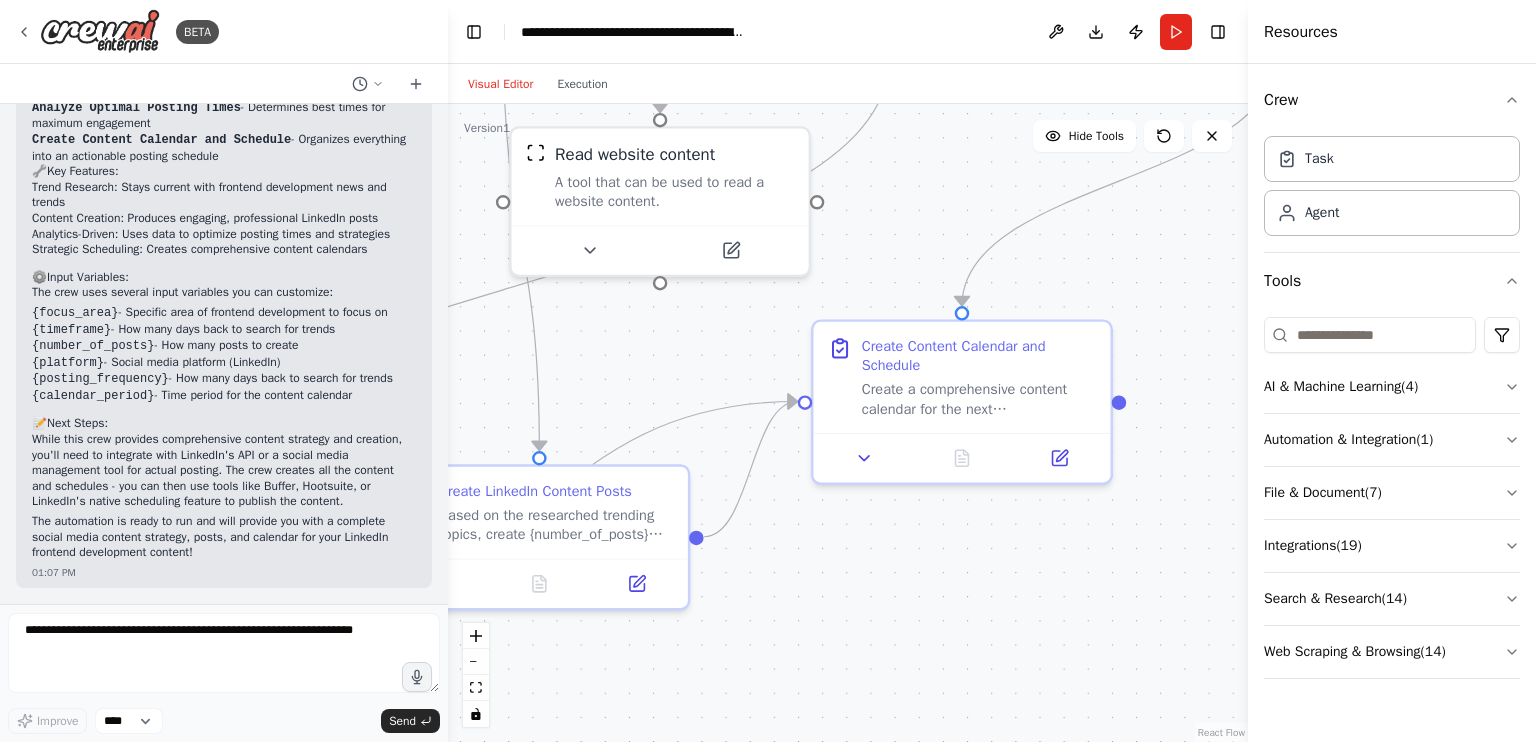 drag, startPoint x: 919, startPoint y: 647, endPoint x: 874, endPoint y: 536, distance: 119.77479 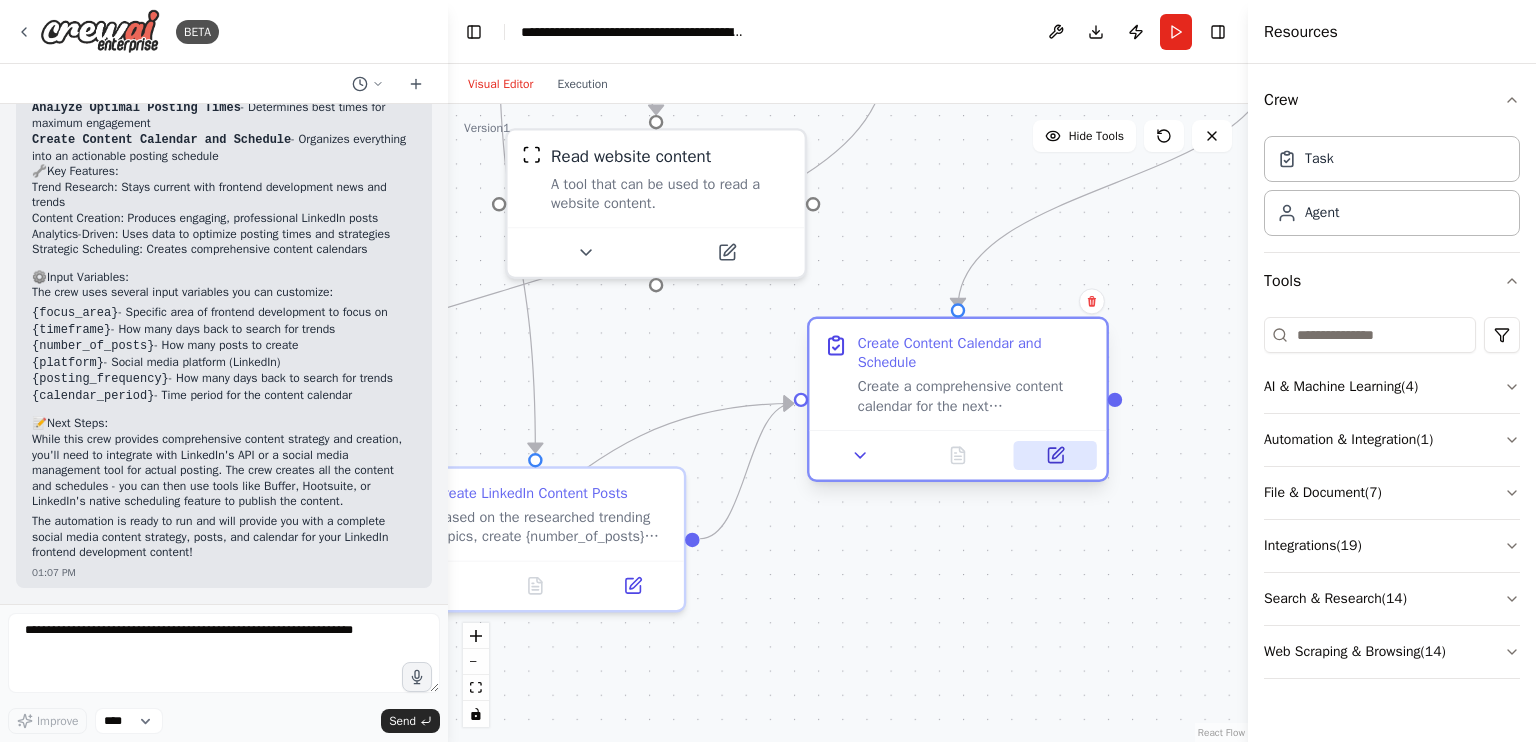 click at bounding box center [1055, 455] 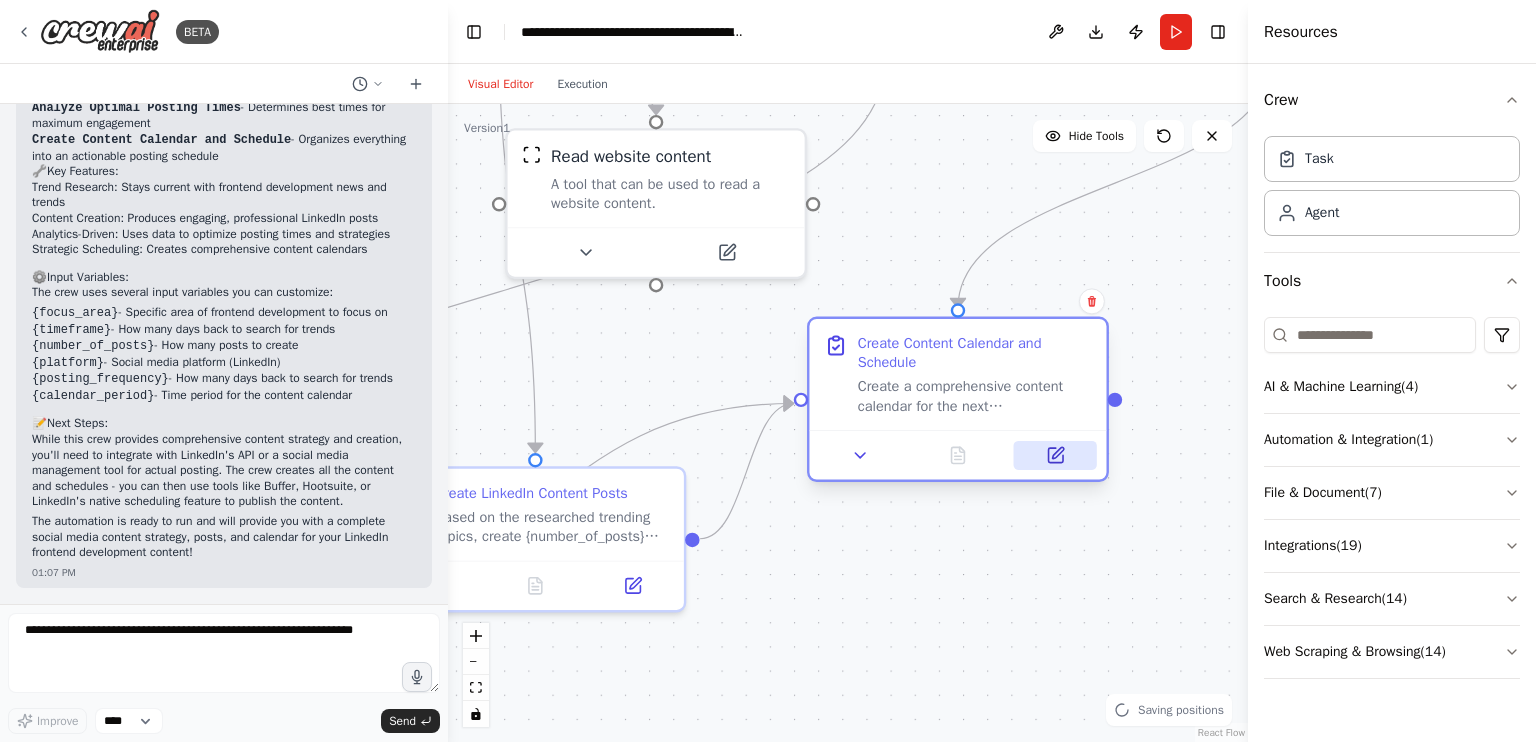 click 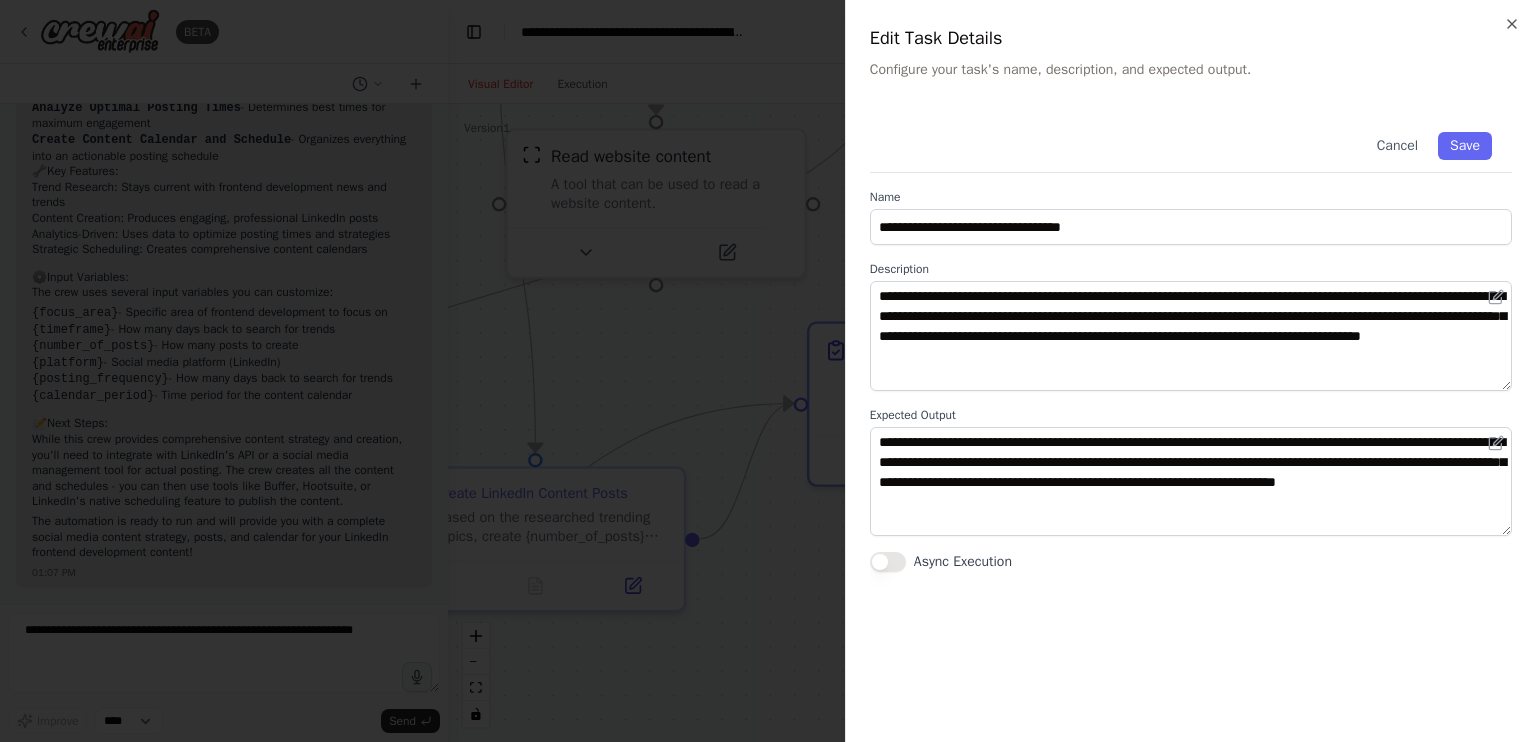 click on "Edit Task Details" at bounding box center [1191, 38] 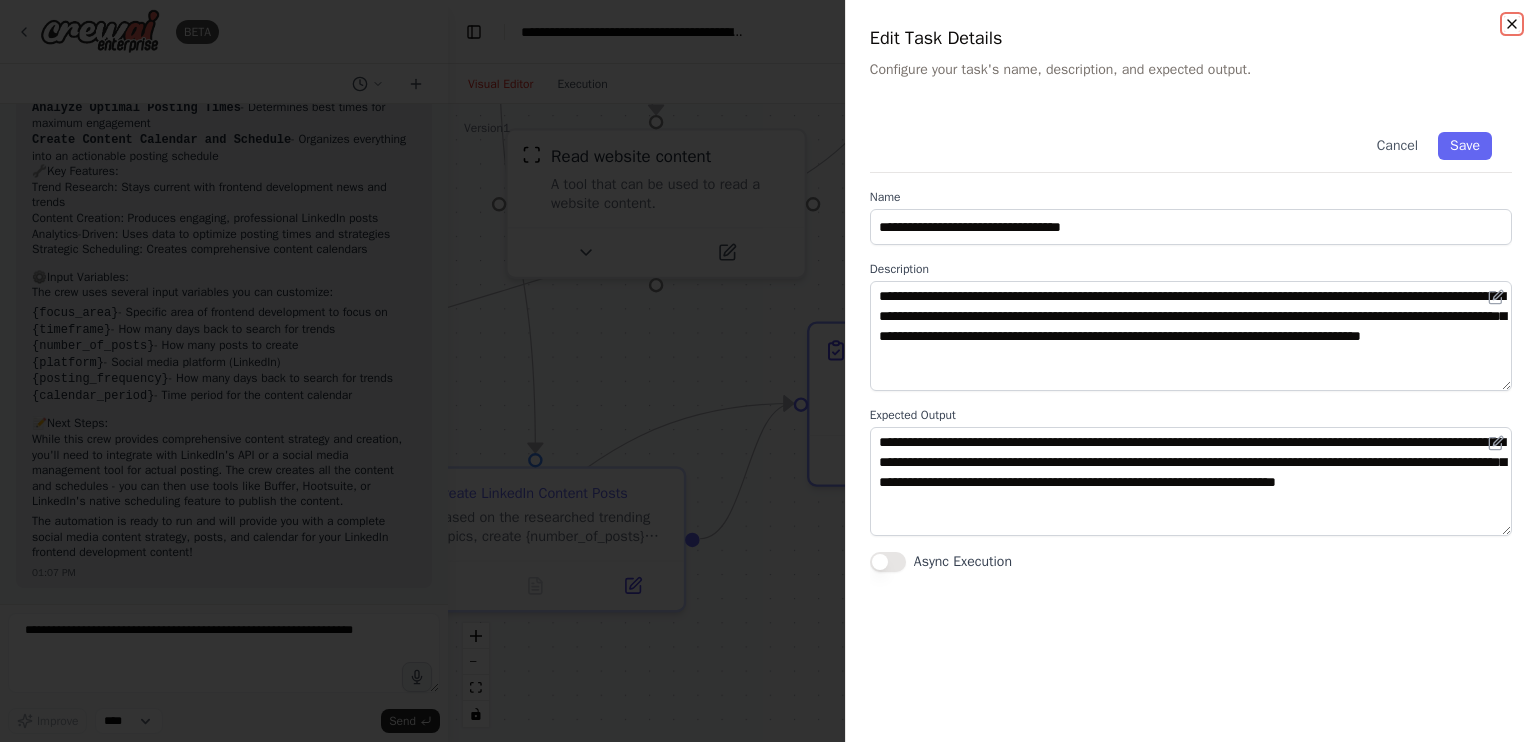 click 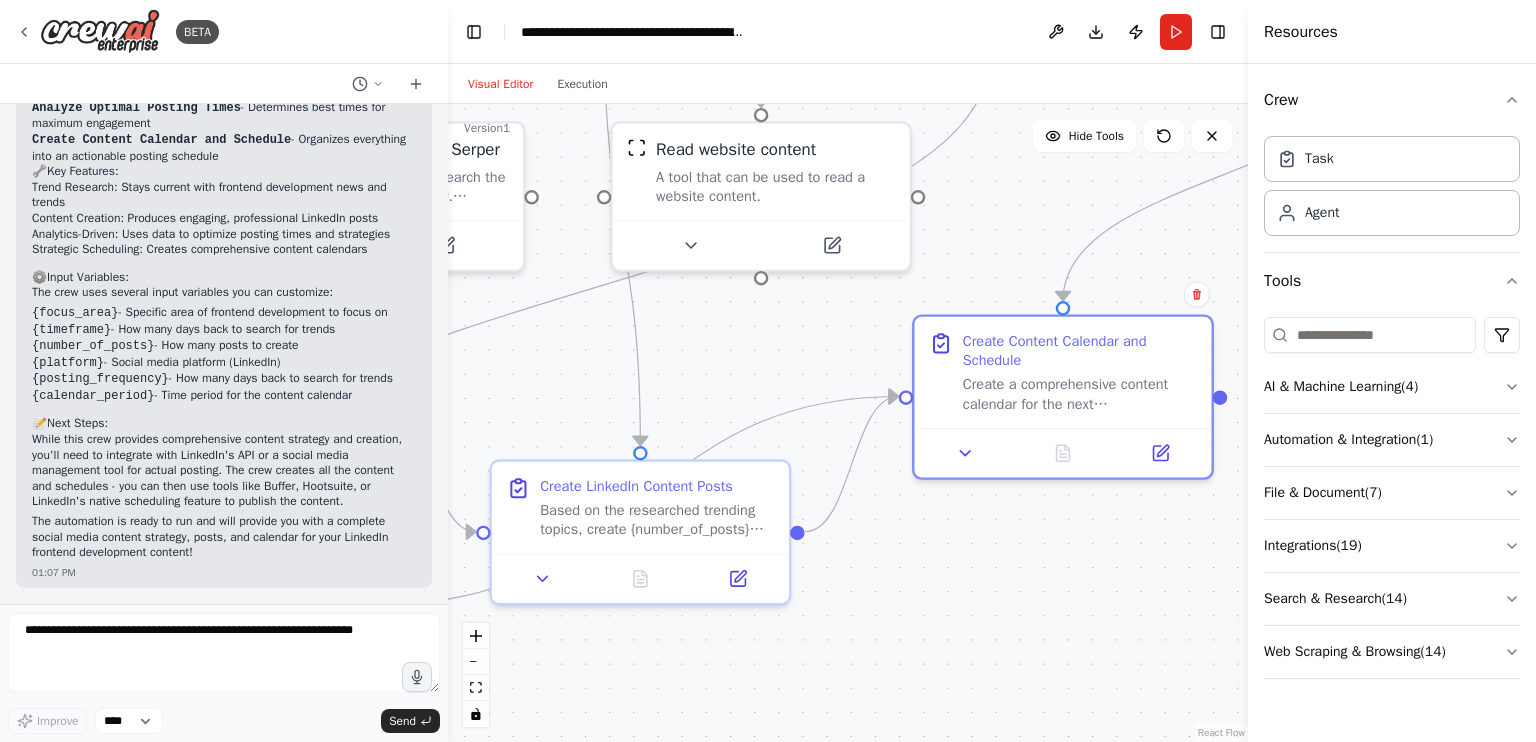 drag, startPoint x: 718, startPoint y: 400, endPoint x: 802, endPoint y: 387, distance: 85 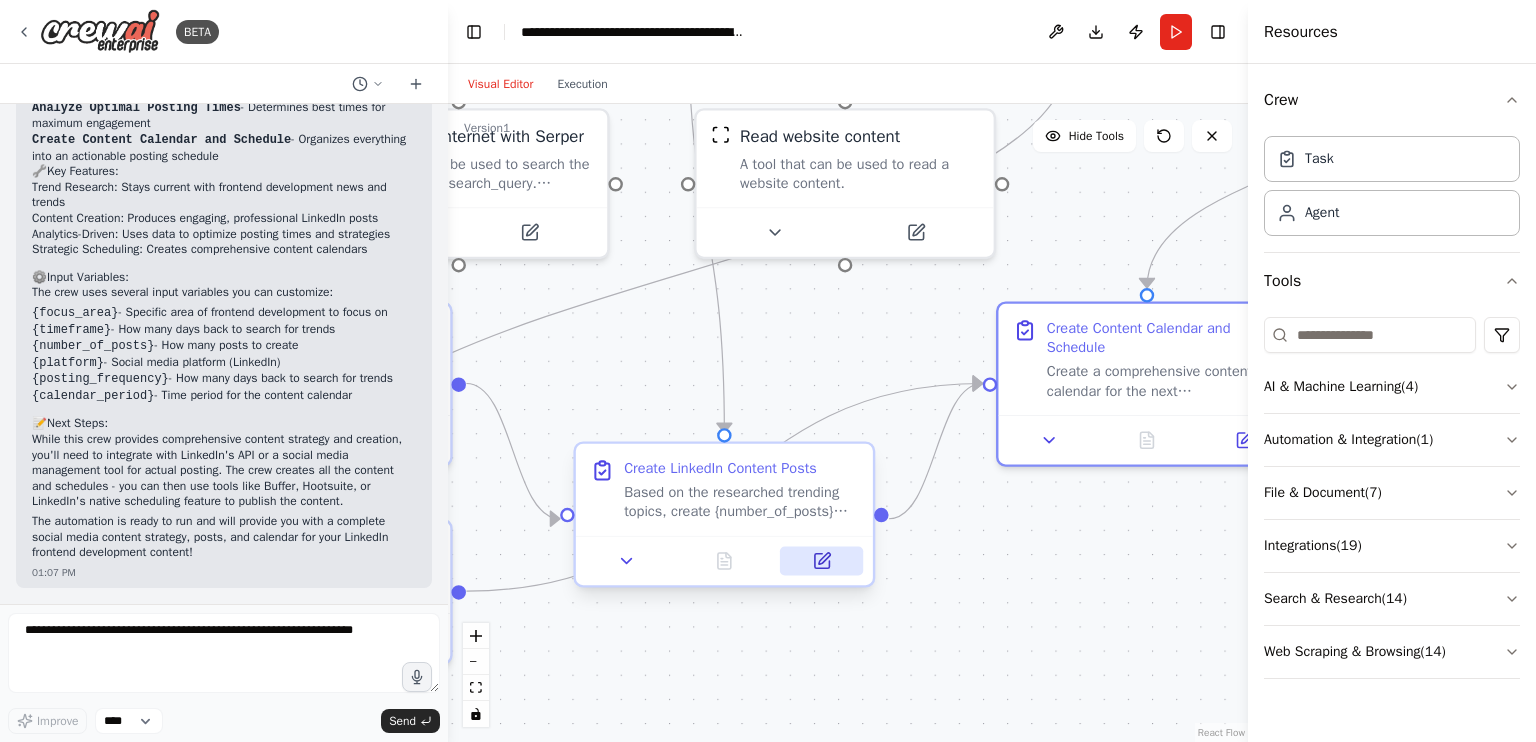 click 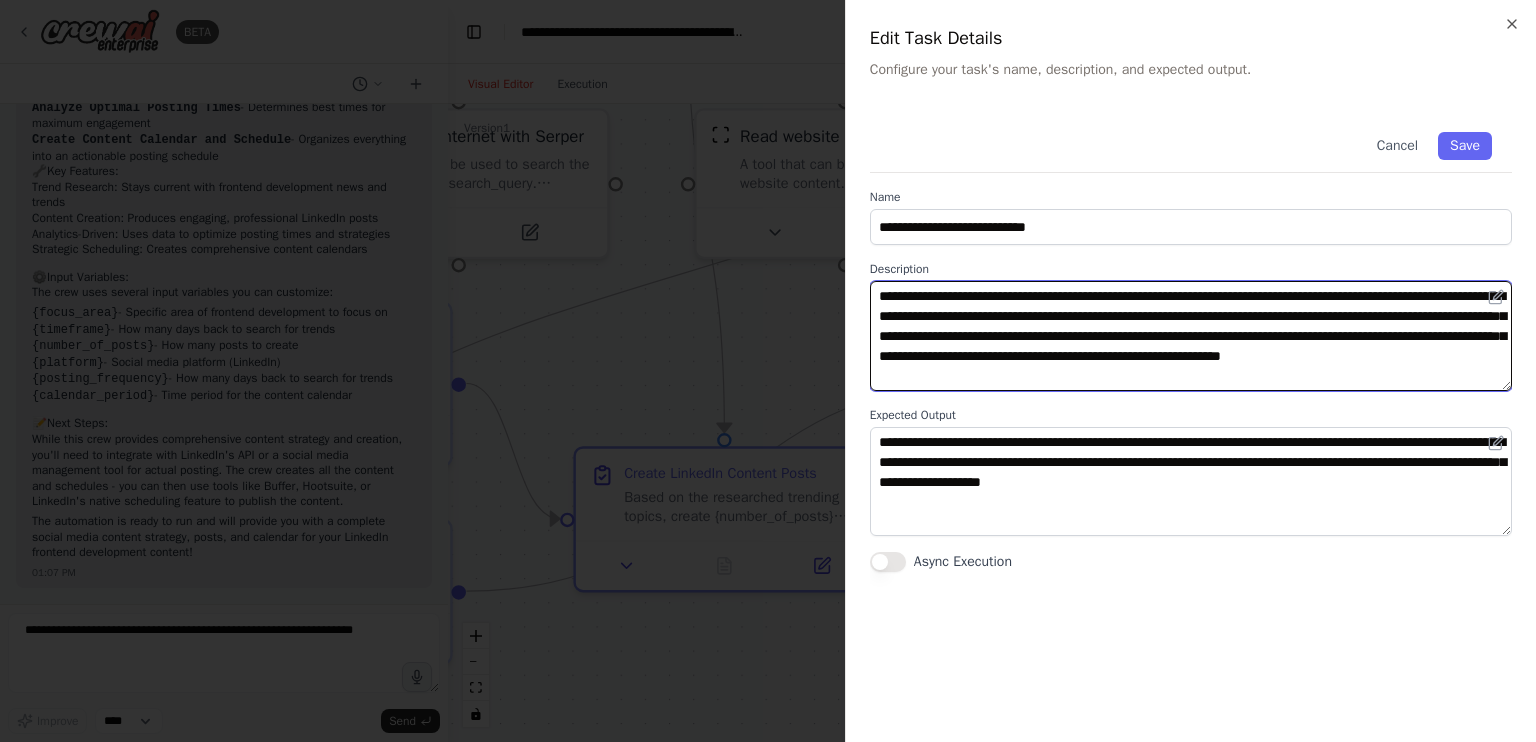 click on "**********" at bounding box center [1191, 336] 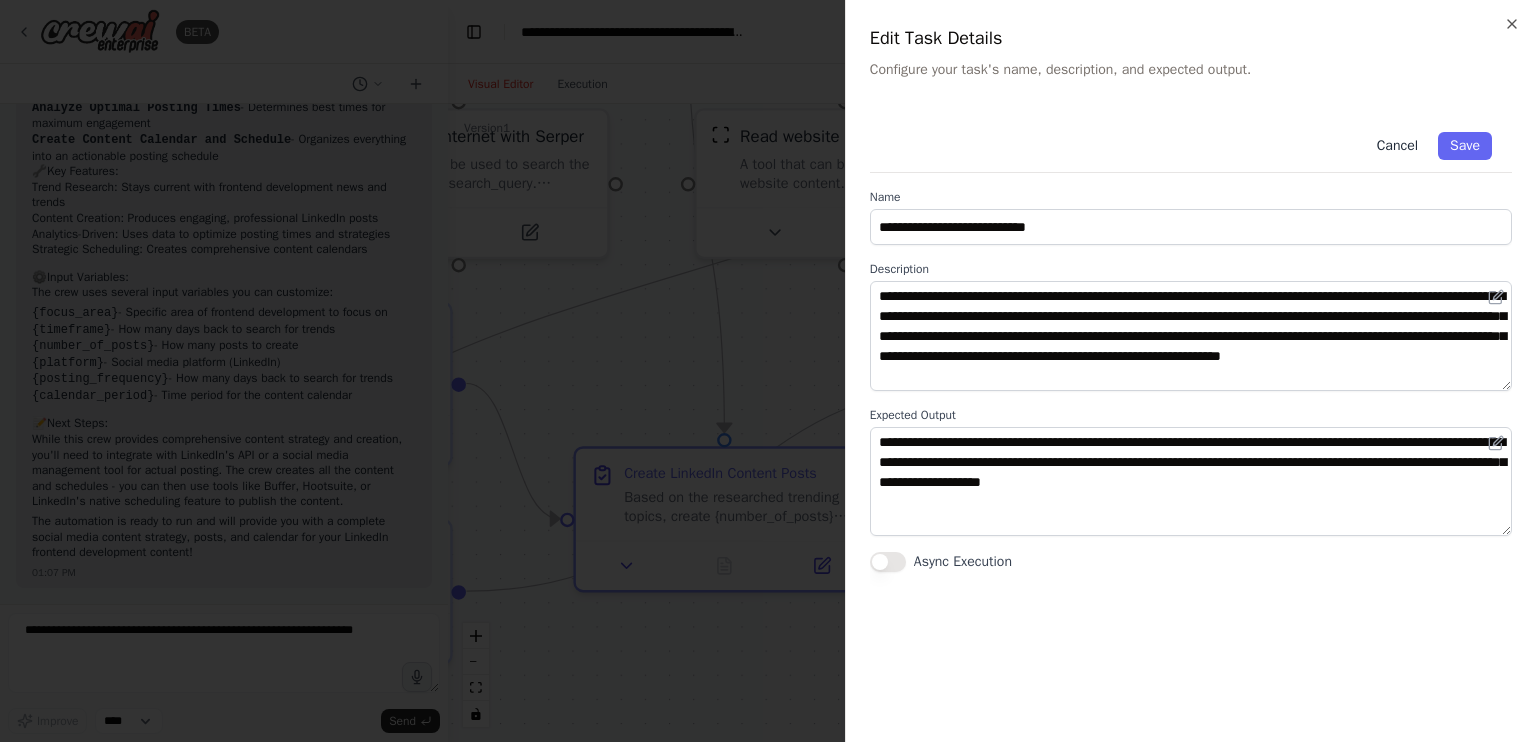click on "Cancel" at bounding box center (1397, 146) 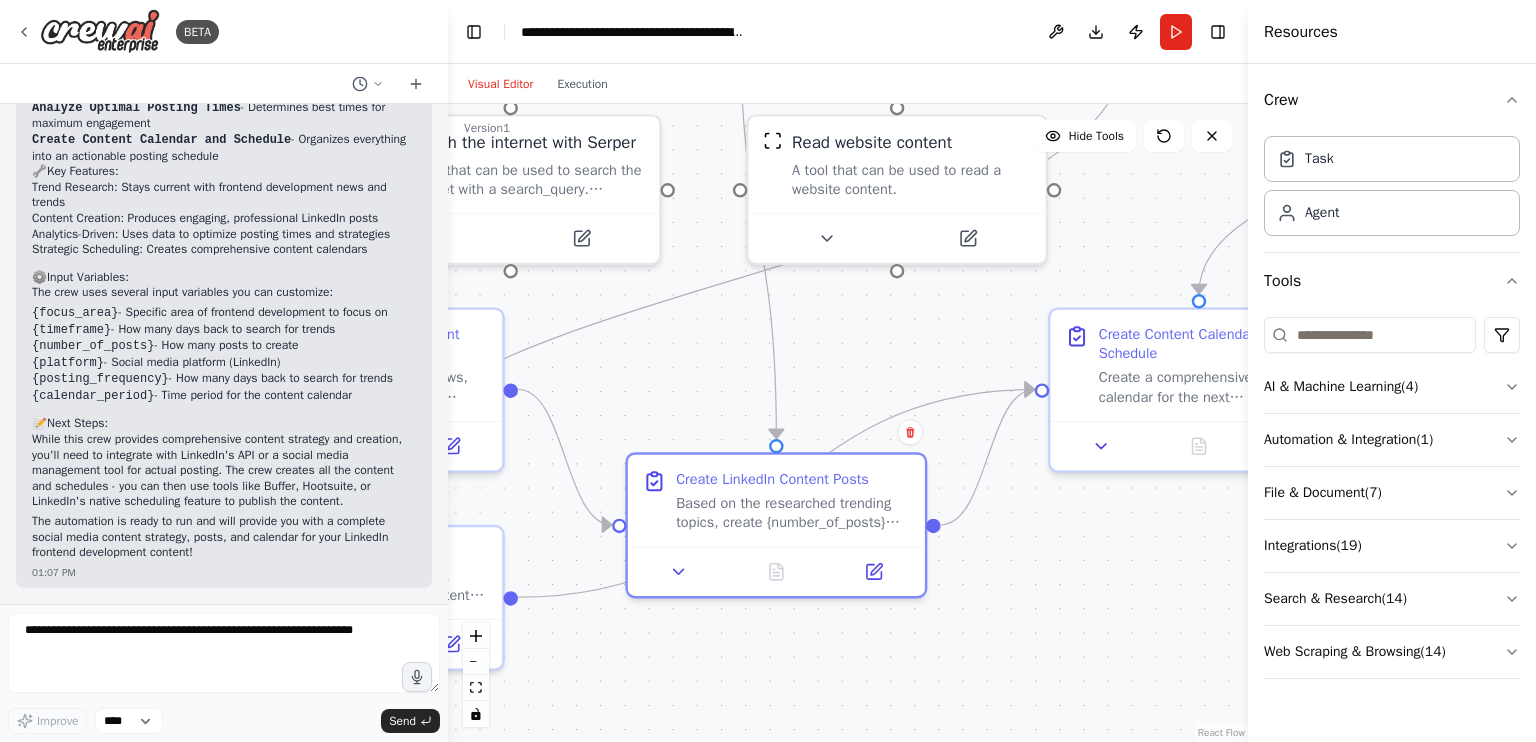 drag, startPoint x: 662, startPoint y: 377, endPoint x: 896, endPoint y: 387, distance: 234.21358 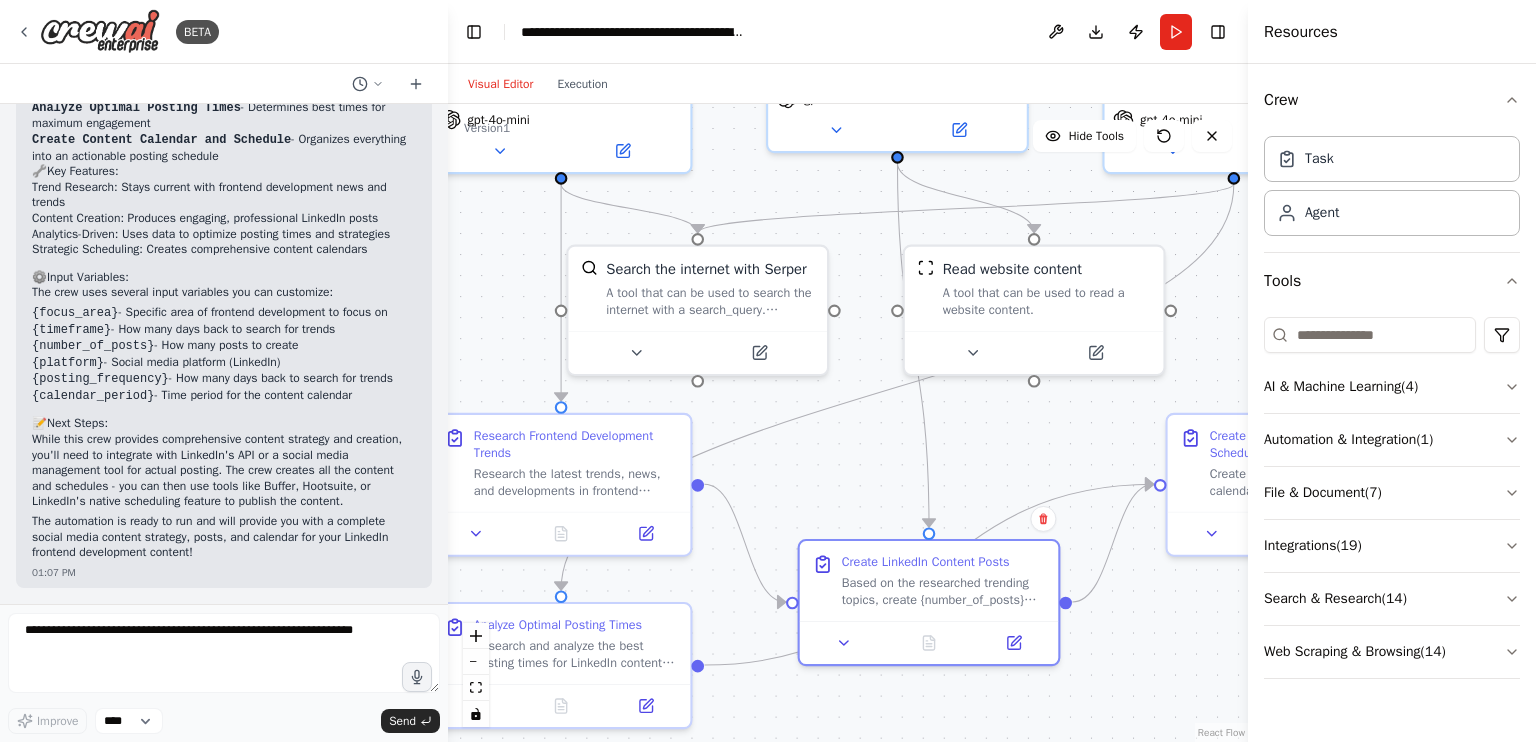 drag, startPoint x: 855, startPoint y: 450, endPoint x: 843, endPoint y: 481, distance: 33.24154 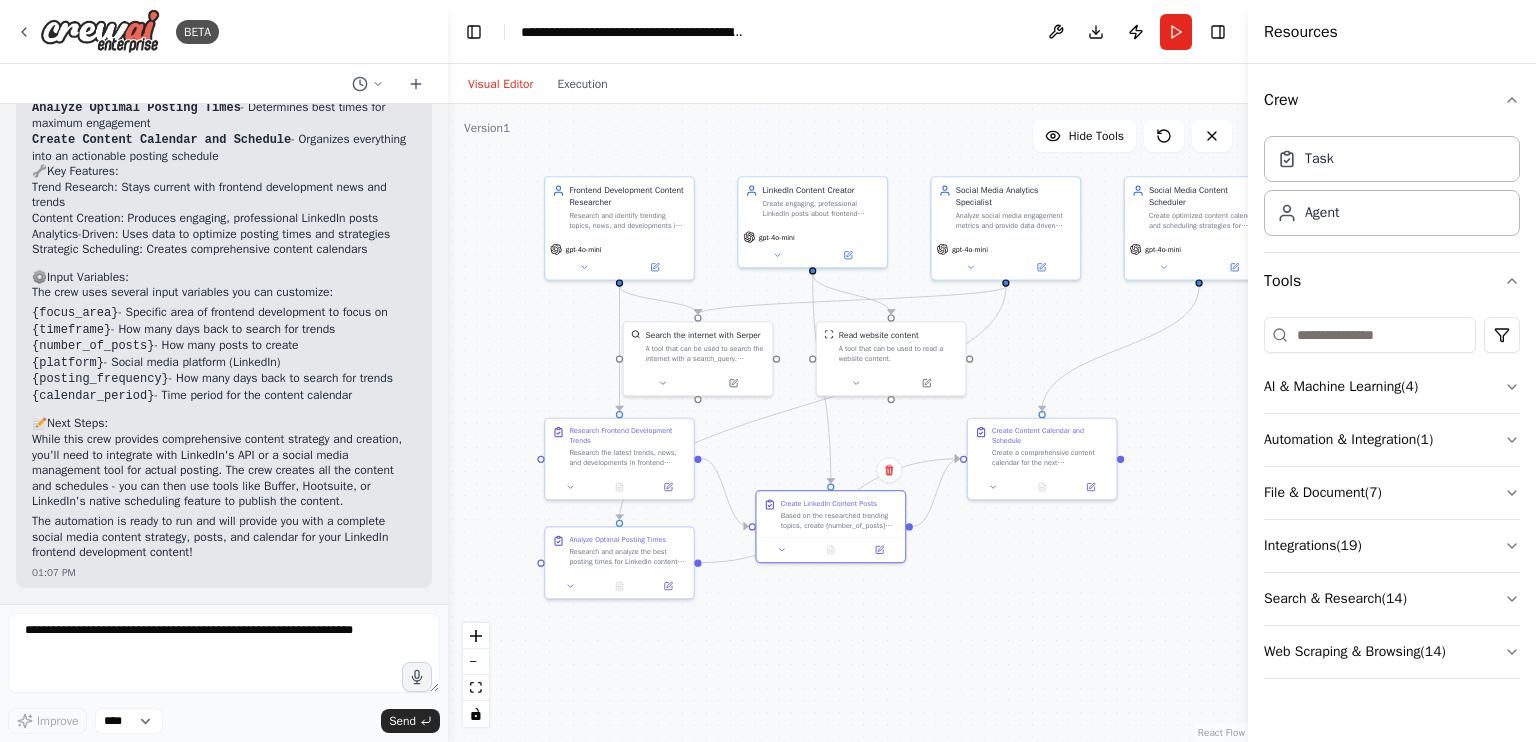 drag, startPoint x: 870, startPoint y: 472, endPoint x: 815, endPoint y: 432, distance: 68.007355 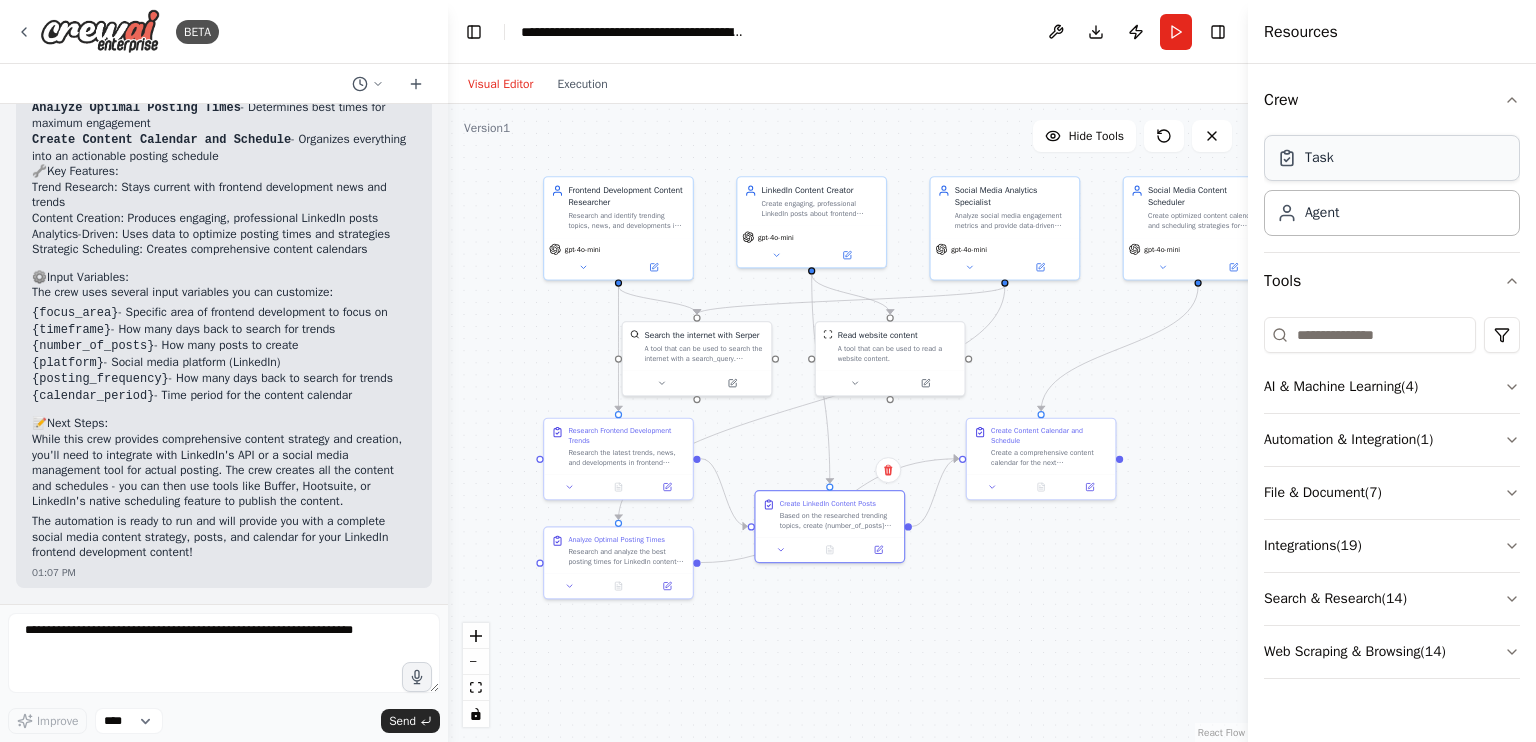 click on "Task" at bounding box center (1392, 158) 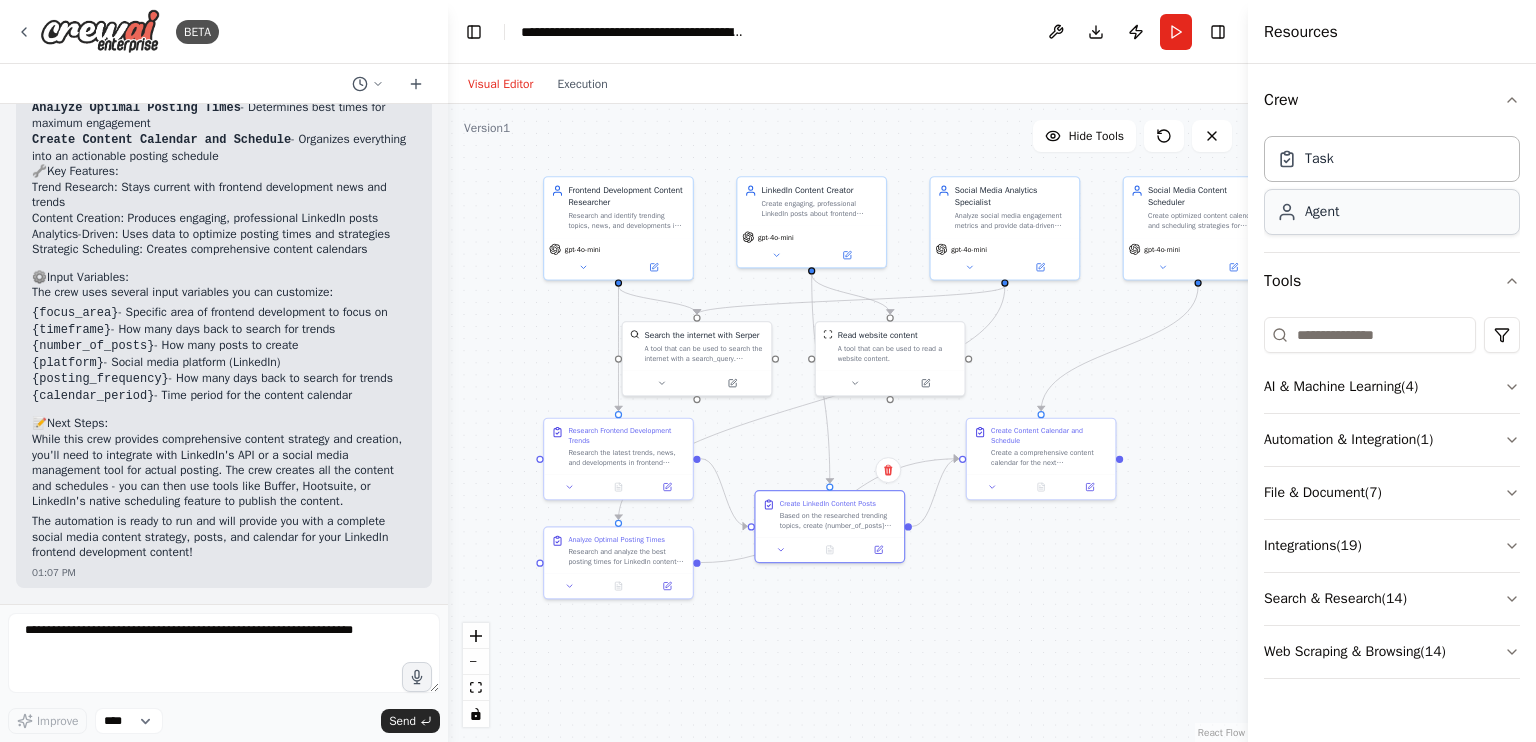 click on "Agent" at bounding box center [1392, 212] 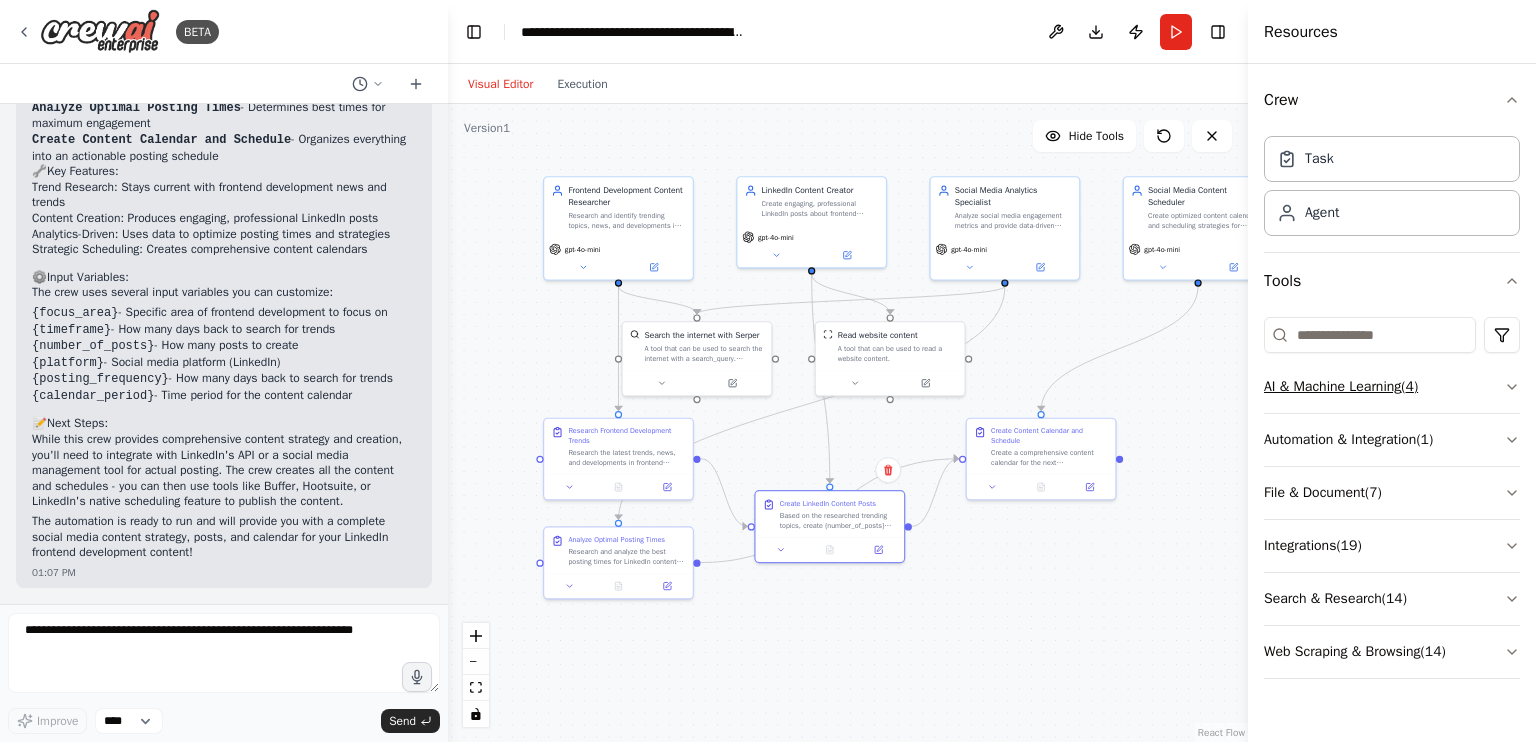 click on "AI & Machine Learning  ( 4 )" at bounding box center (1392, 387) 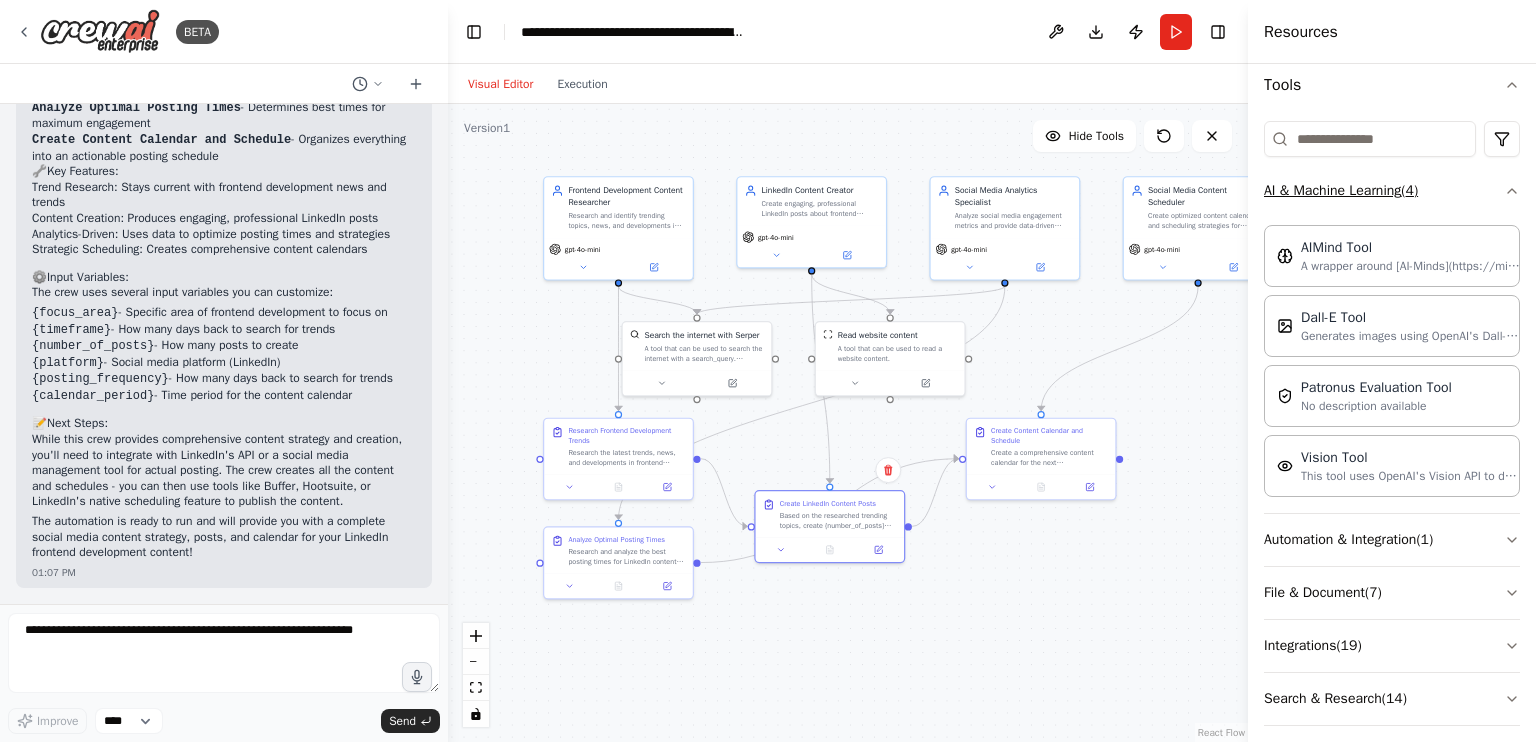 scroll, scrollTop: 200, scrollLeft: 0, axis: vertical 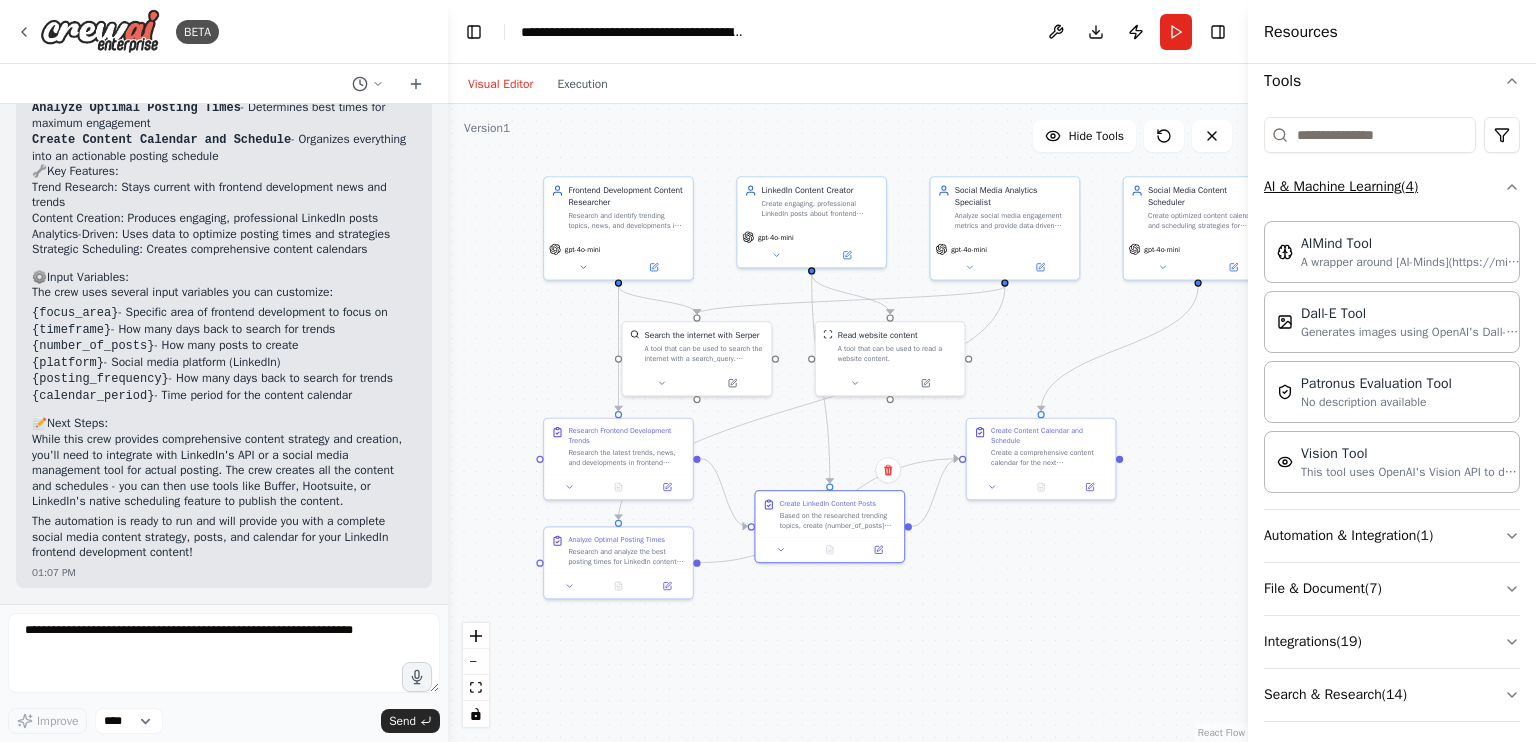 click on "AI & Machine Learning  ( 4 )" at bounding box center (1392, 187) 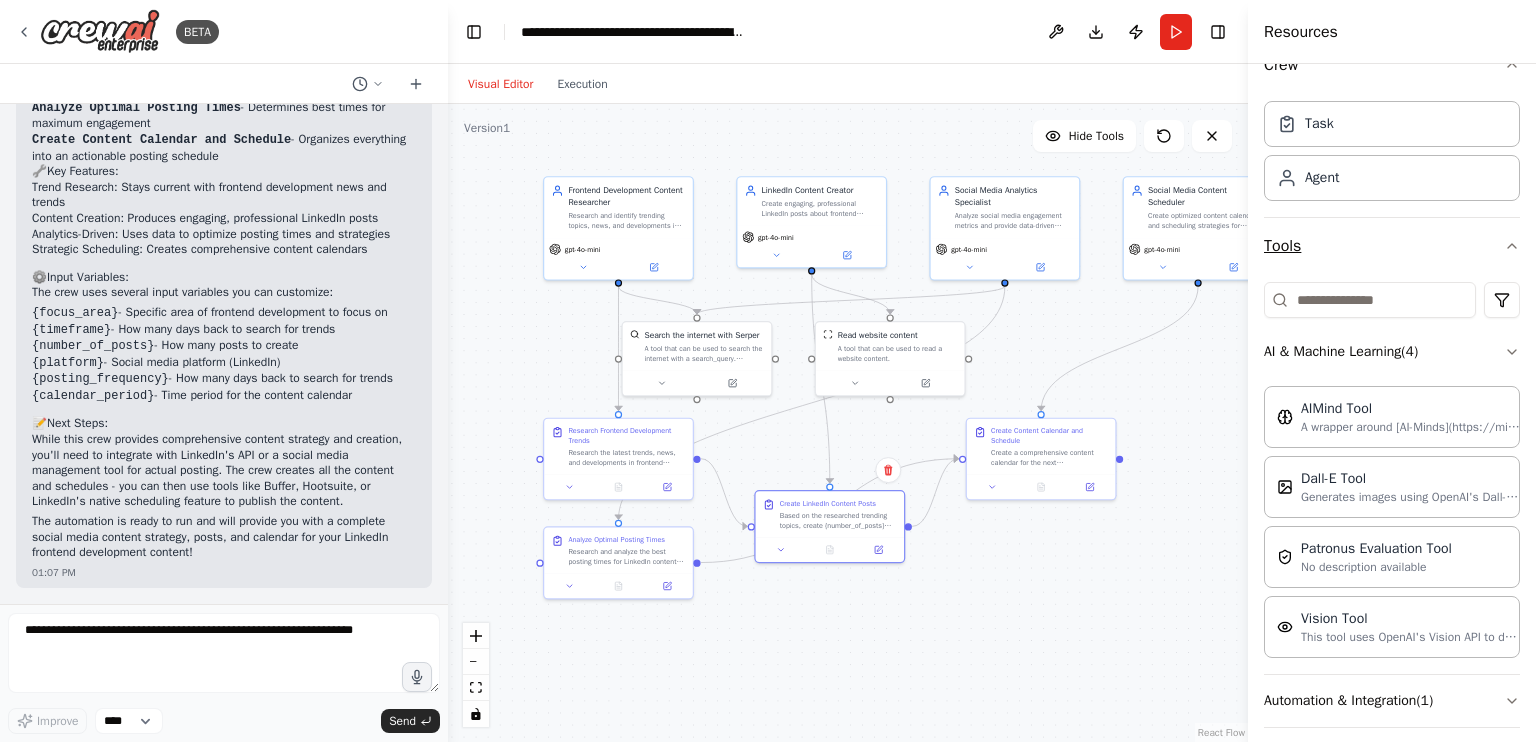 scroll, scrollTop: 0, scrollLeft: 0, axis: both 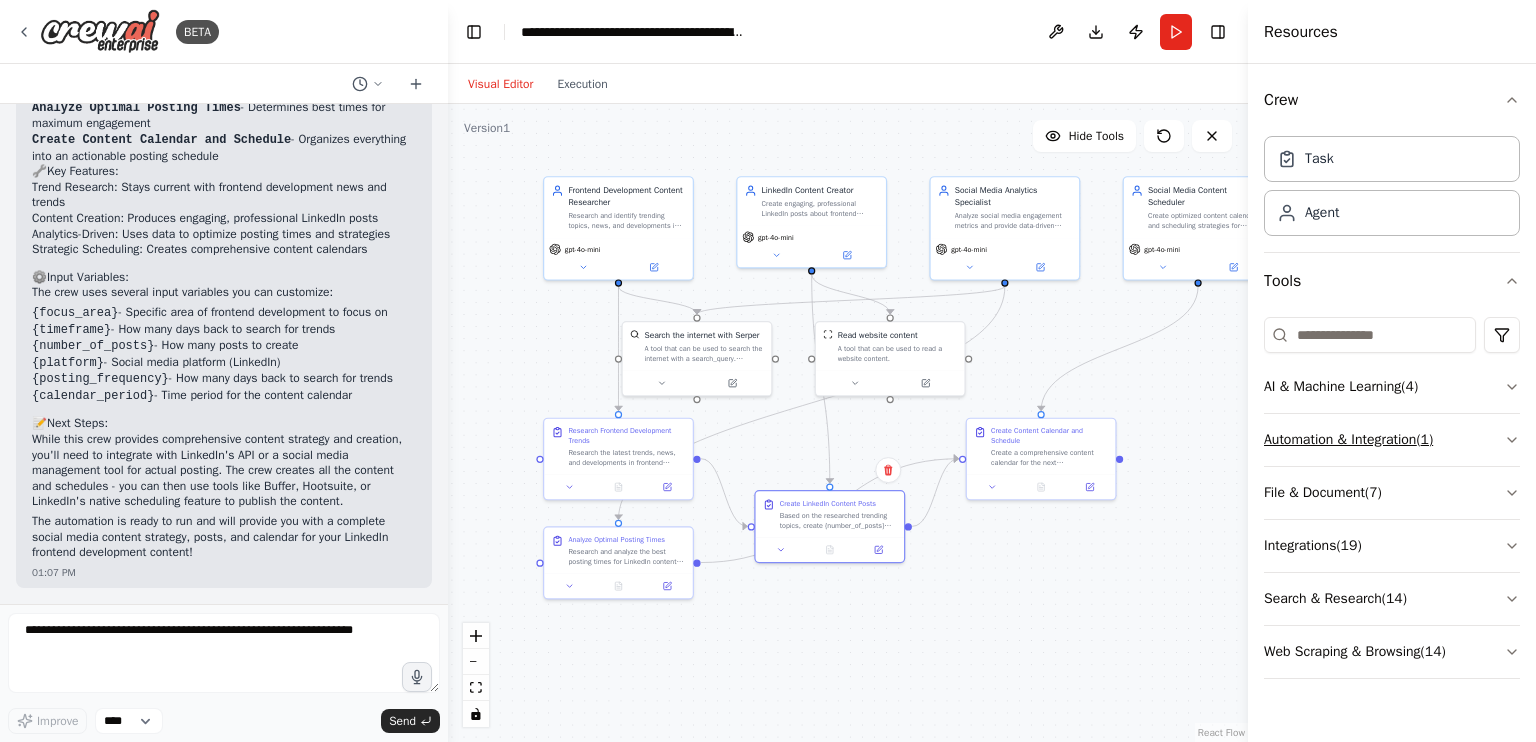 click on "Automation & Integration  ( 1 )" at bounding box center (1392, 440) 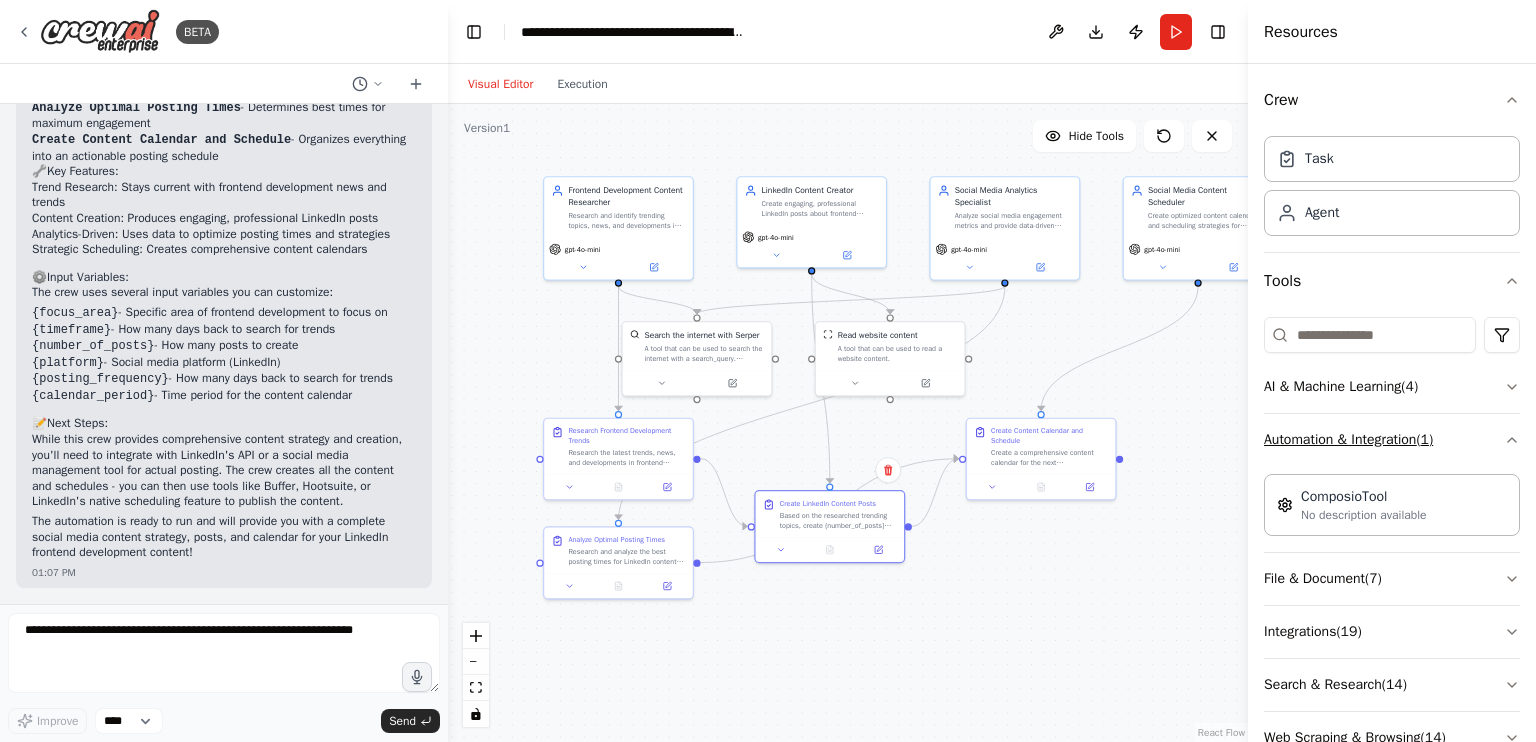 click on "Automation & Integration  ( 1 )" at bounding box center [1392, 440] 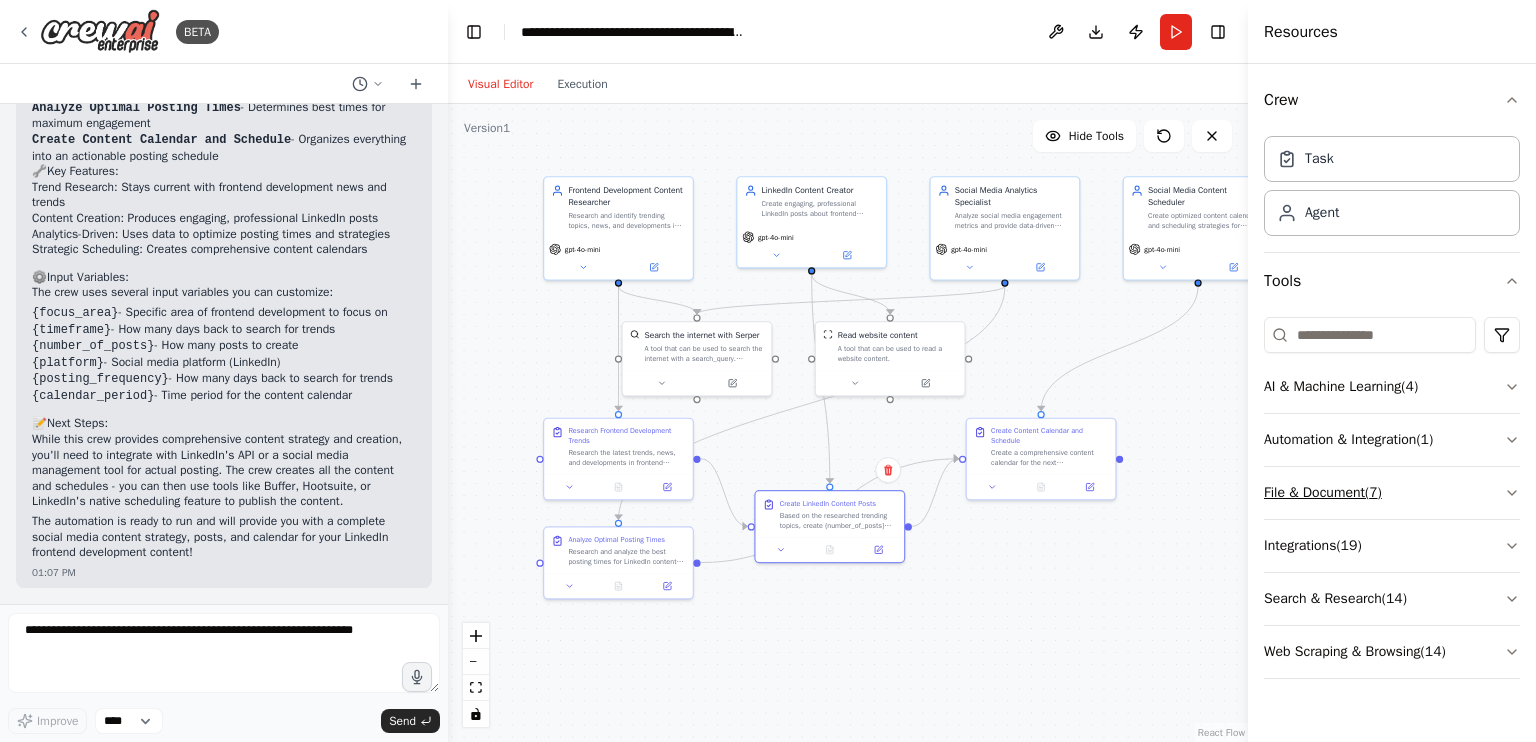click on "File & Document  ( 7 )" at bounding box center (1392, 493) 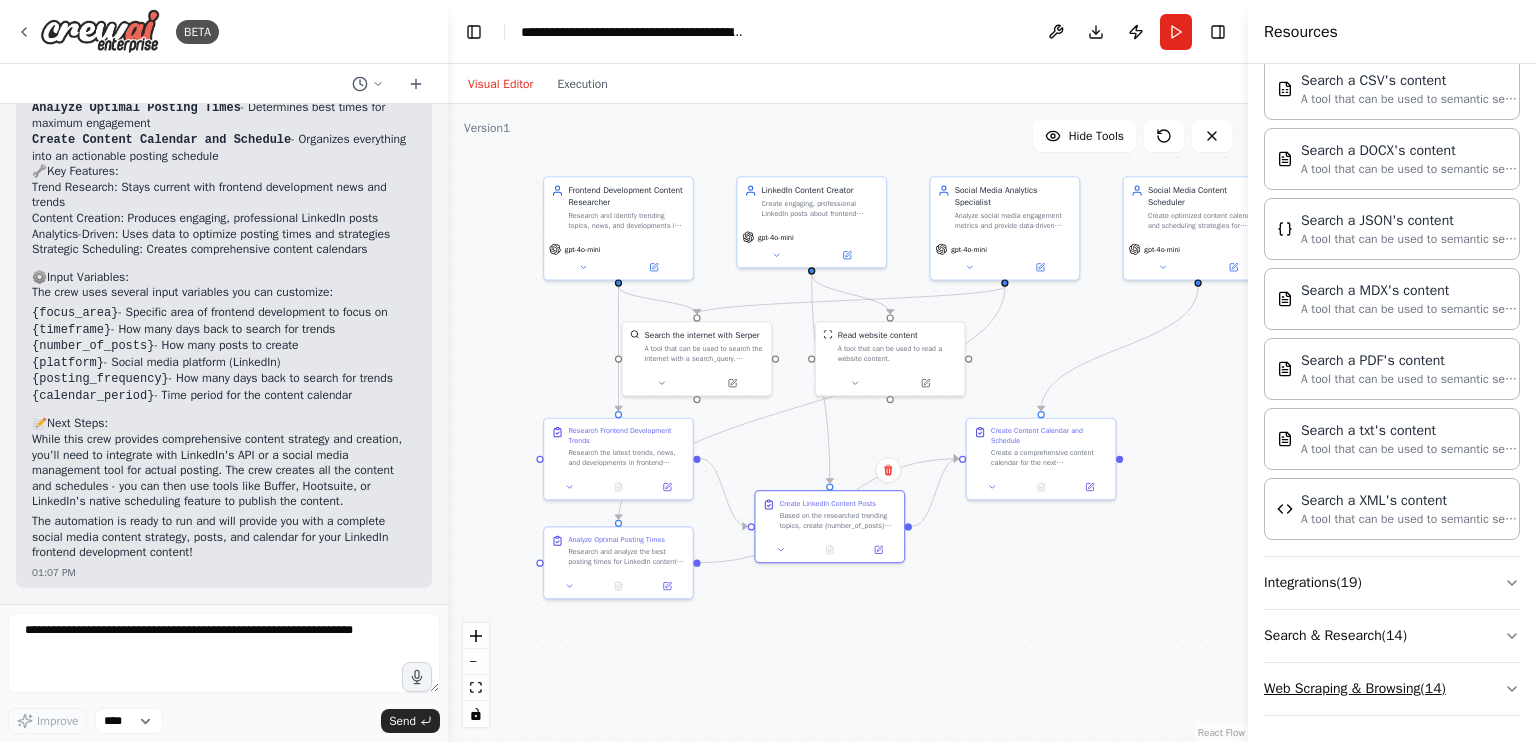click on "Web Scraping & Browsing  ( 14 )" at bounding box center (1392, 689) 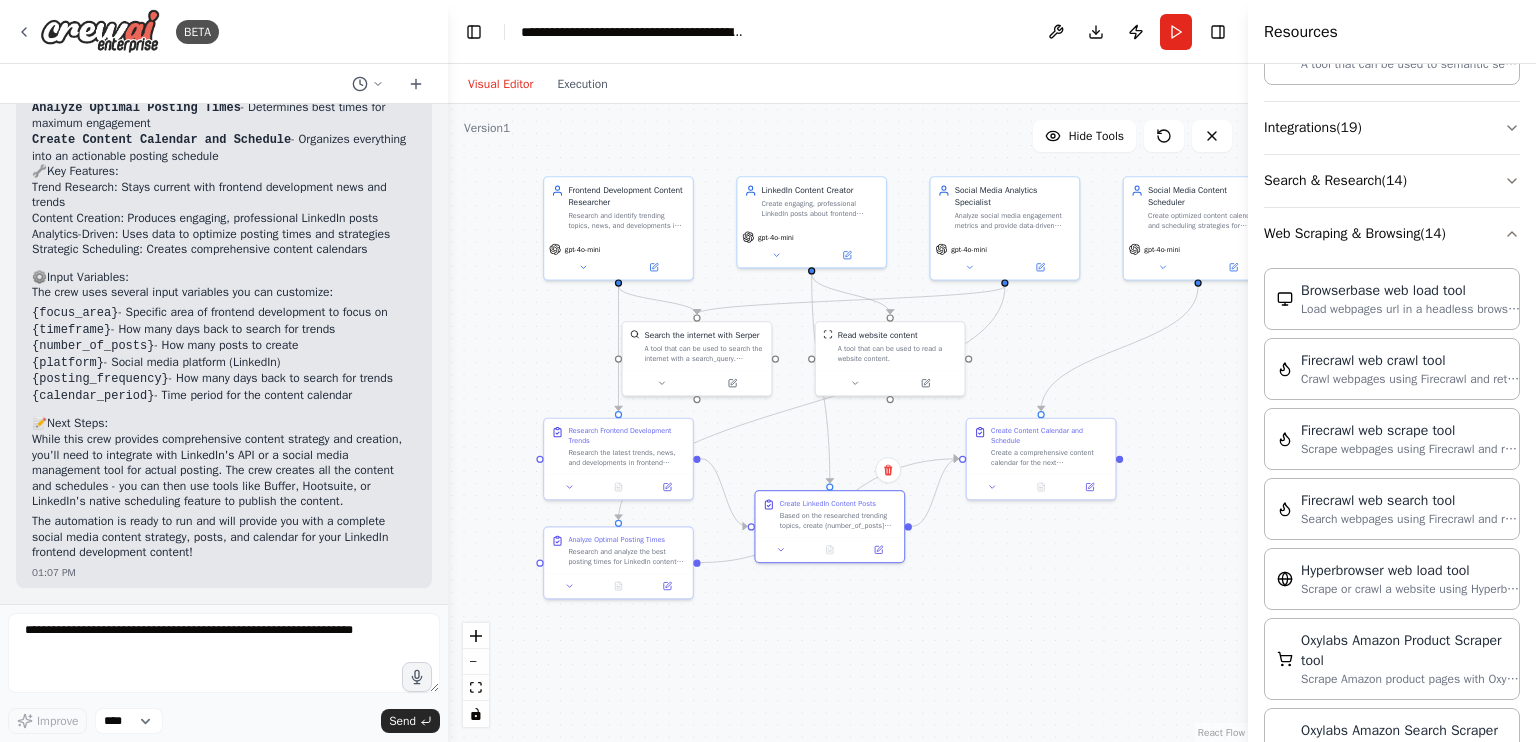 scroll, scrollTop: 920, scrollLeft: 0, axis: vertical 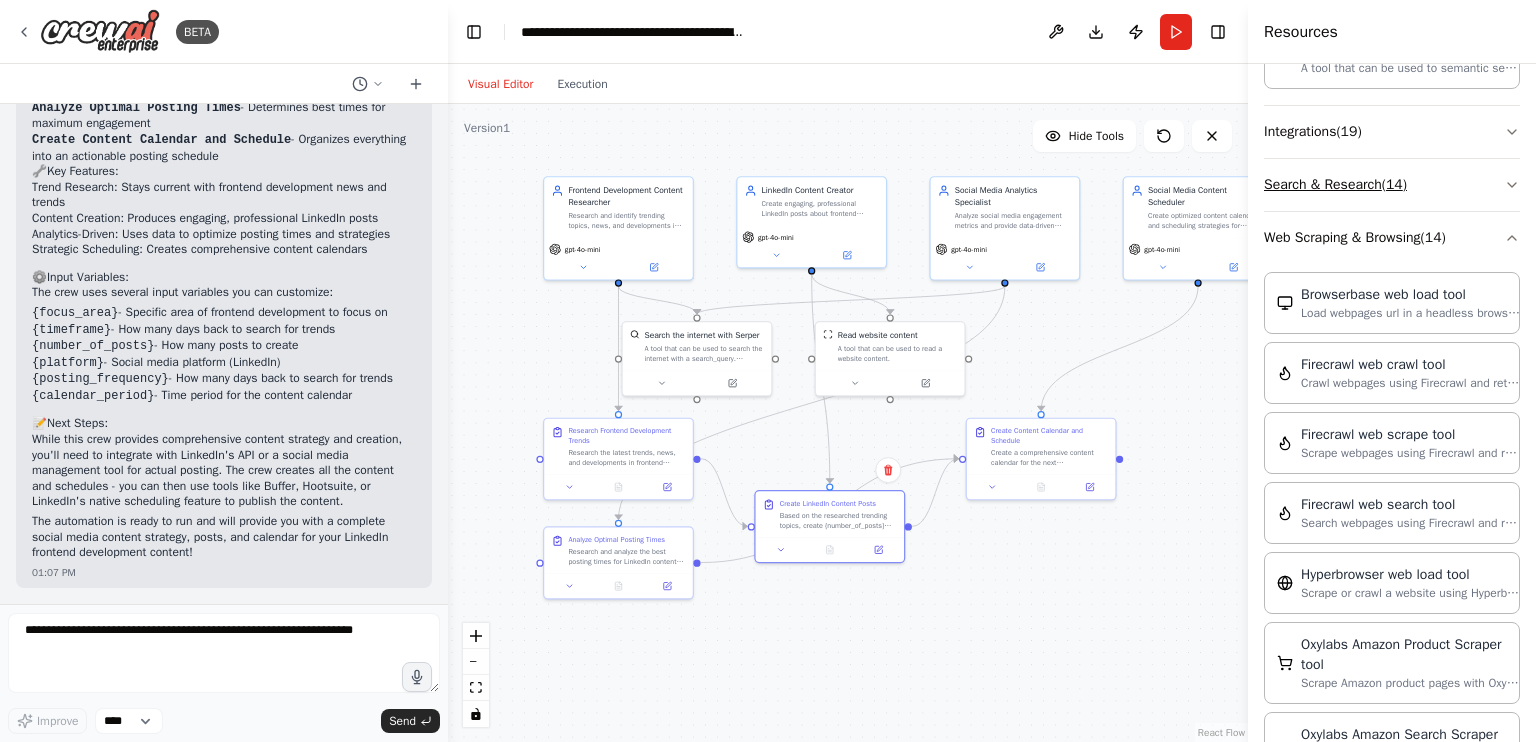 click on "Search & Research  ( 14 )" at bounding box center (1392, 185) 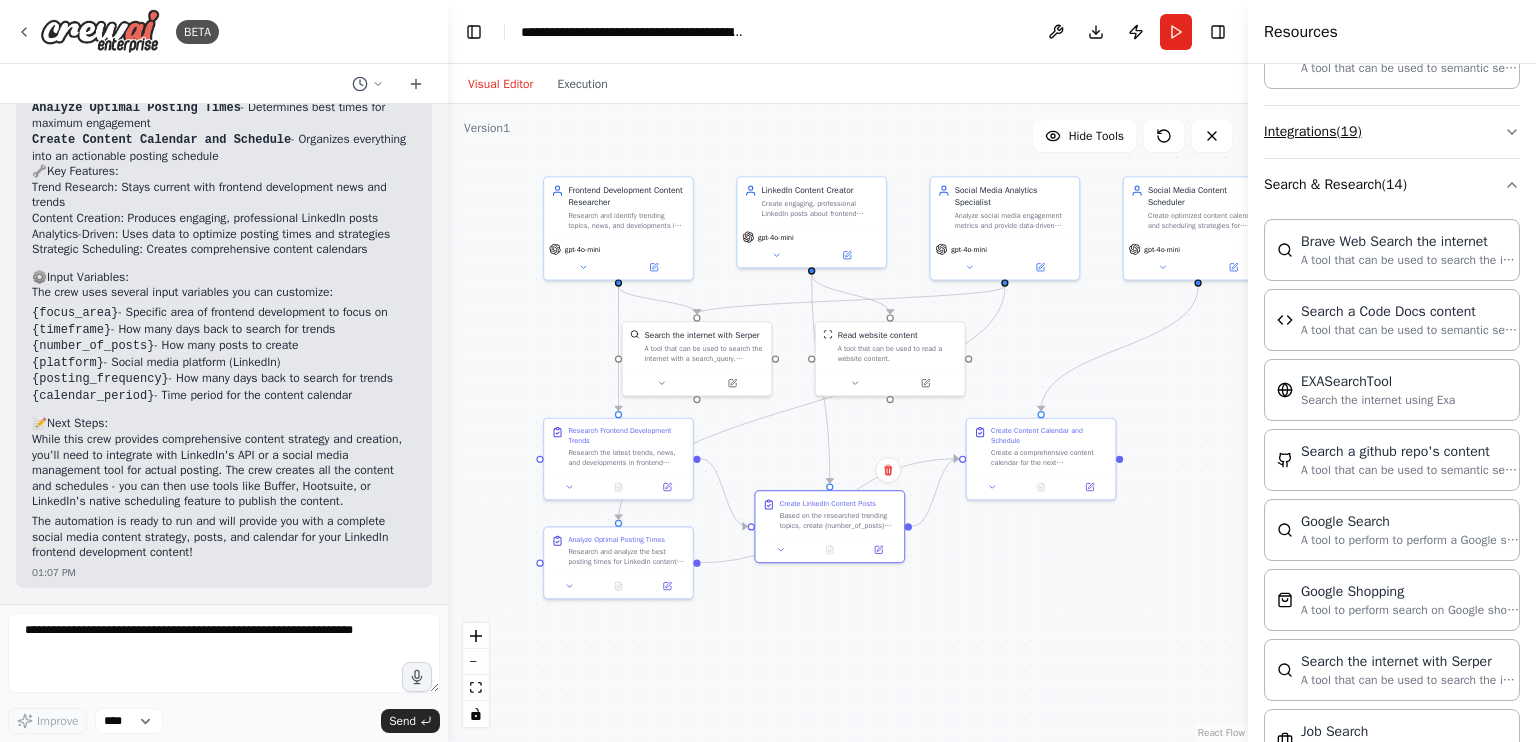 click on "Integrations  ( 19 )" at bounding box center [1392, 132] 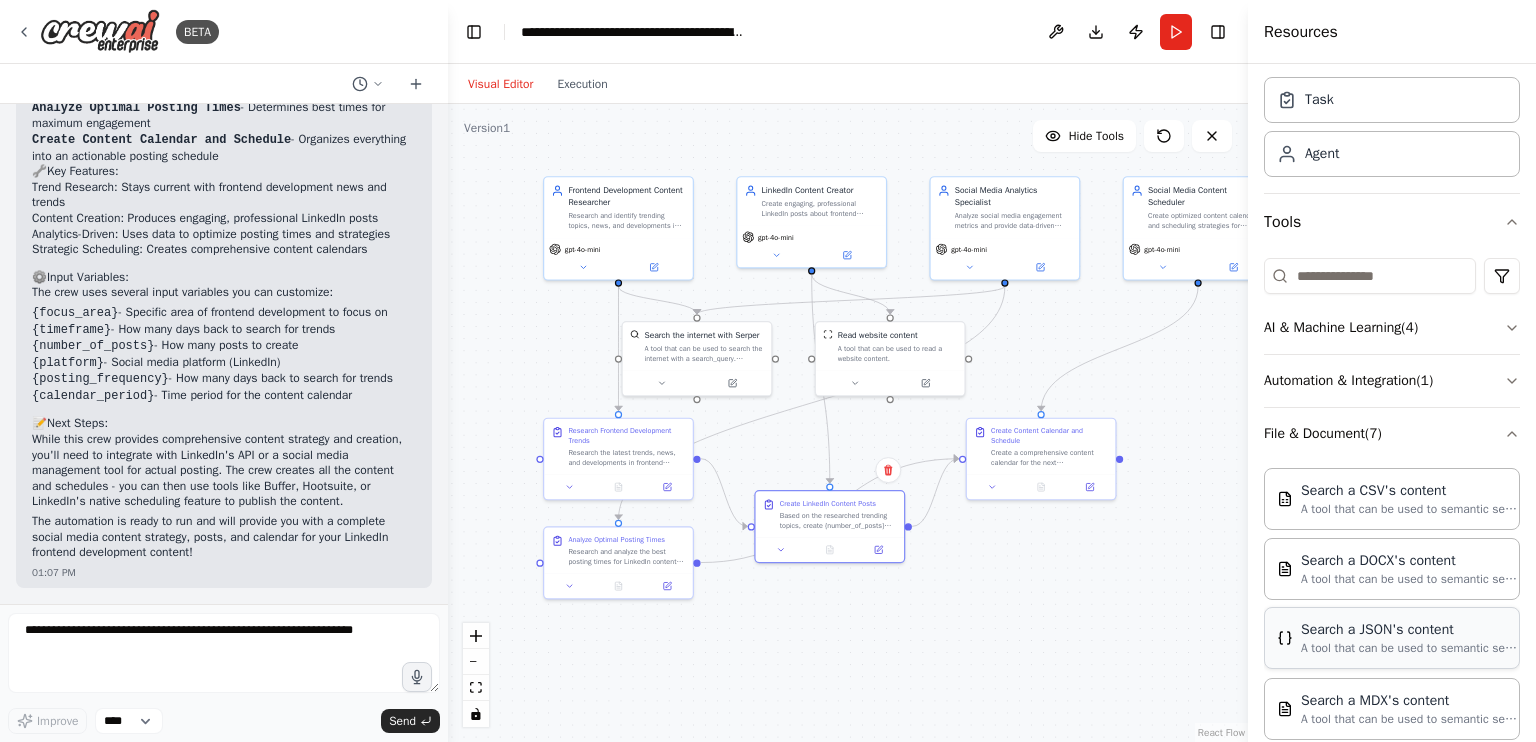 scroll, scrollTop: 0, scrollLeft: 0, axis: both 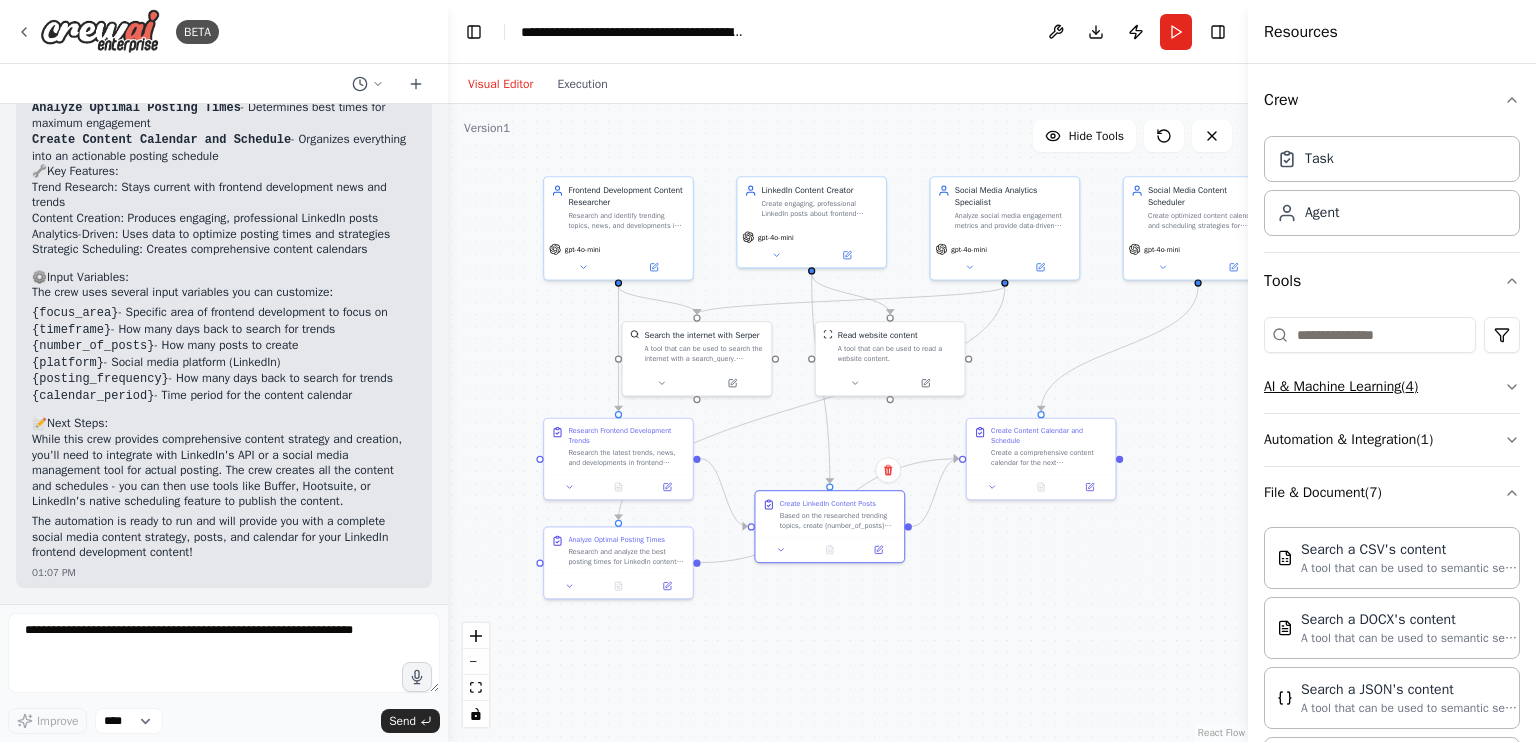 click on "AI & Machine Learning  ( 4 )" at bounding box center [1392, 387] 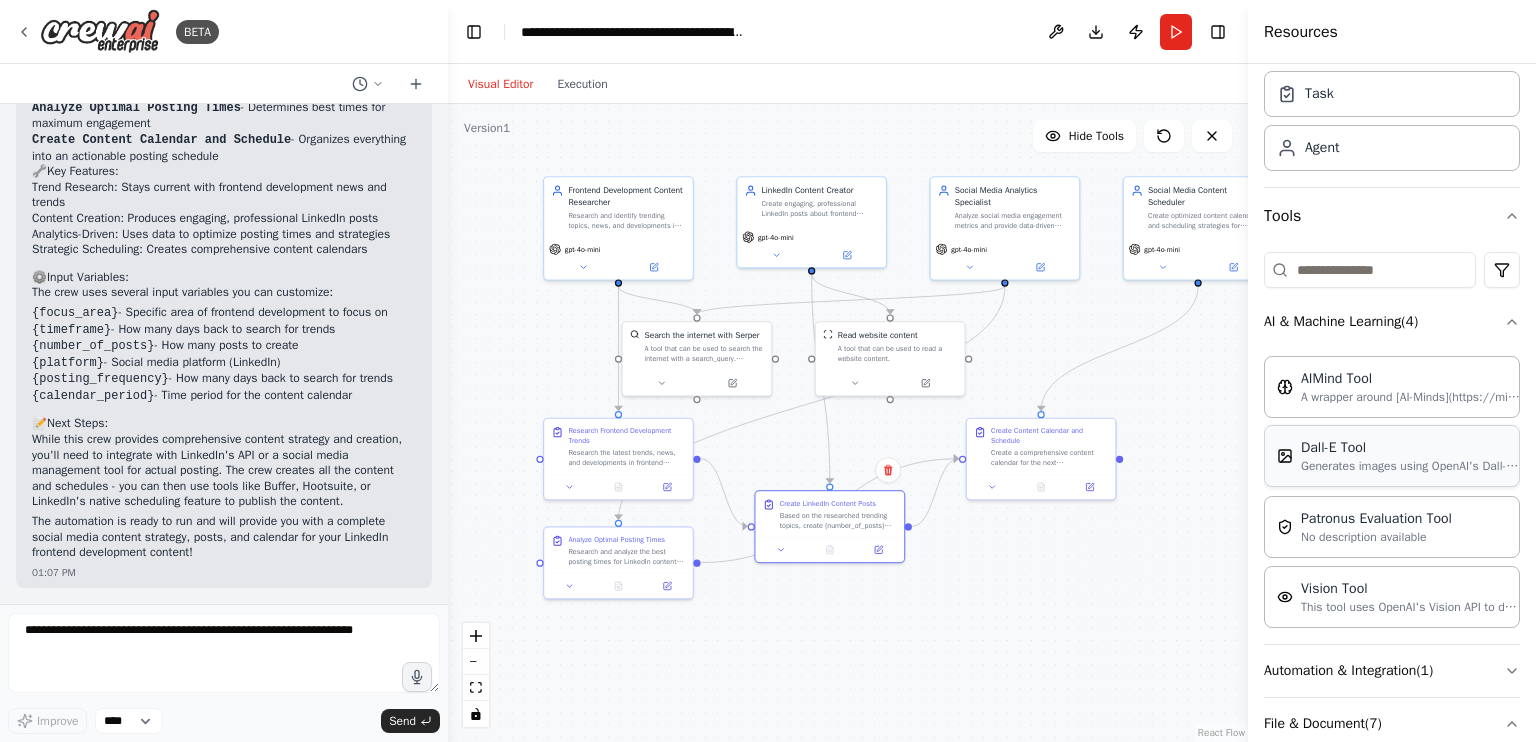scroll, scrollTop: 300, scrollLeft: 0, axis: vertical 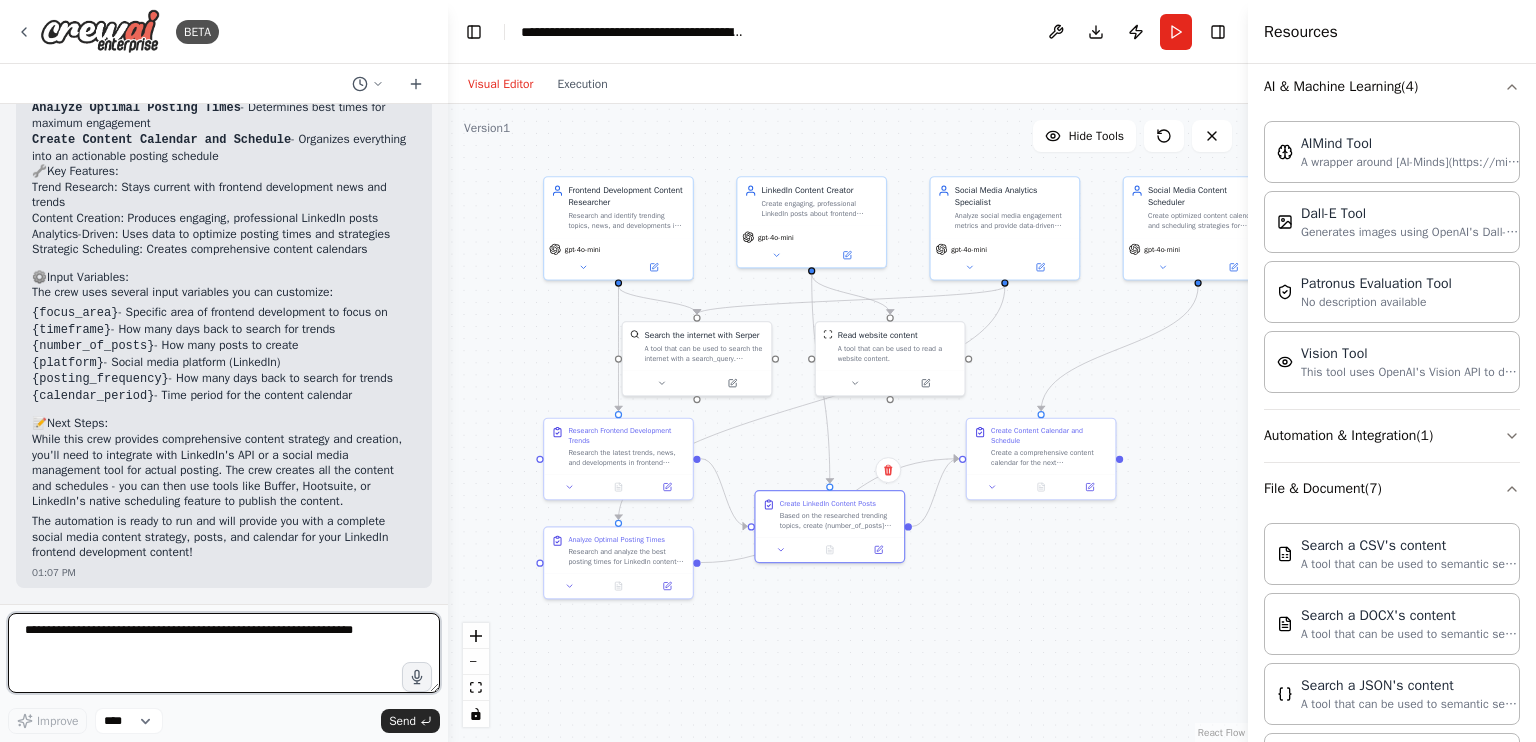 click at bounding box center (224, 653) 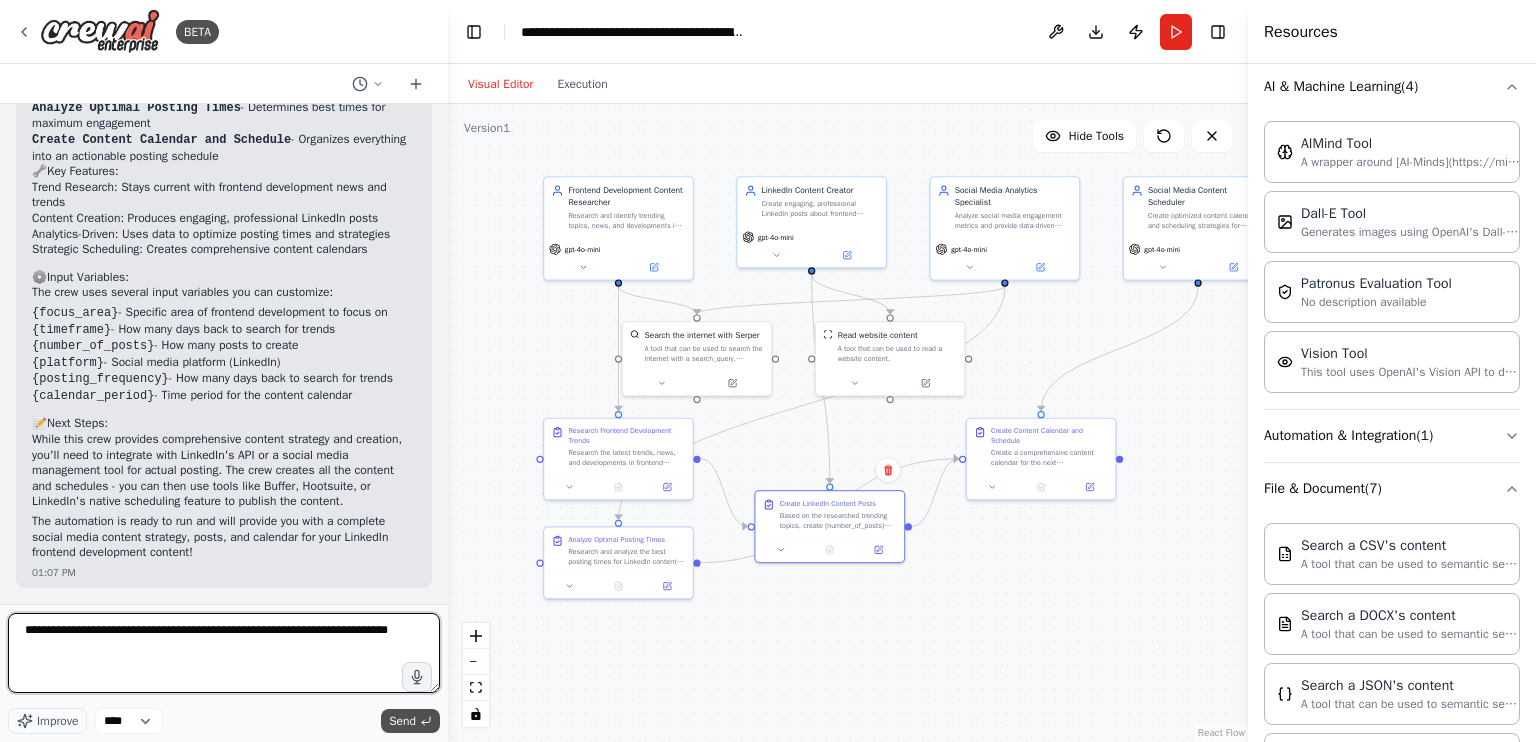 type on "**********" 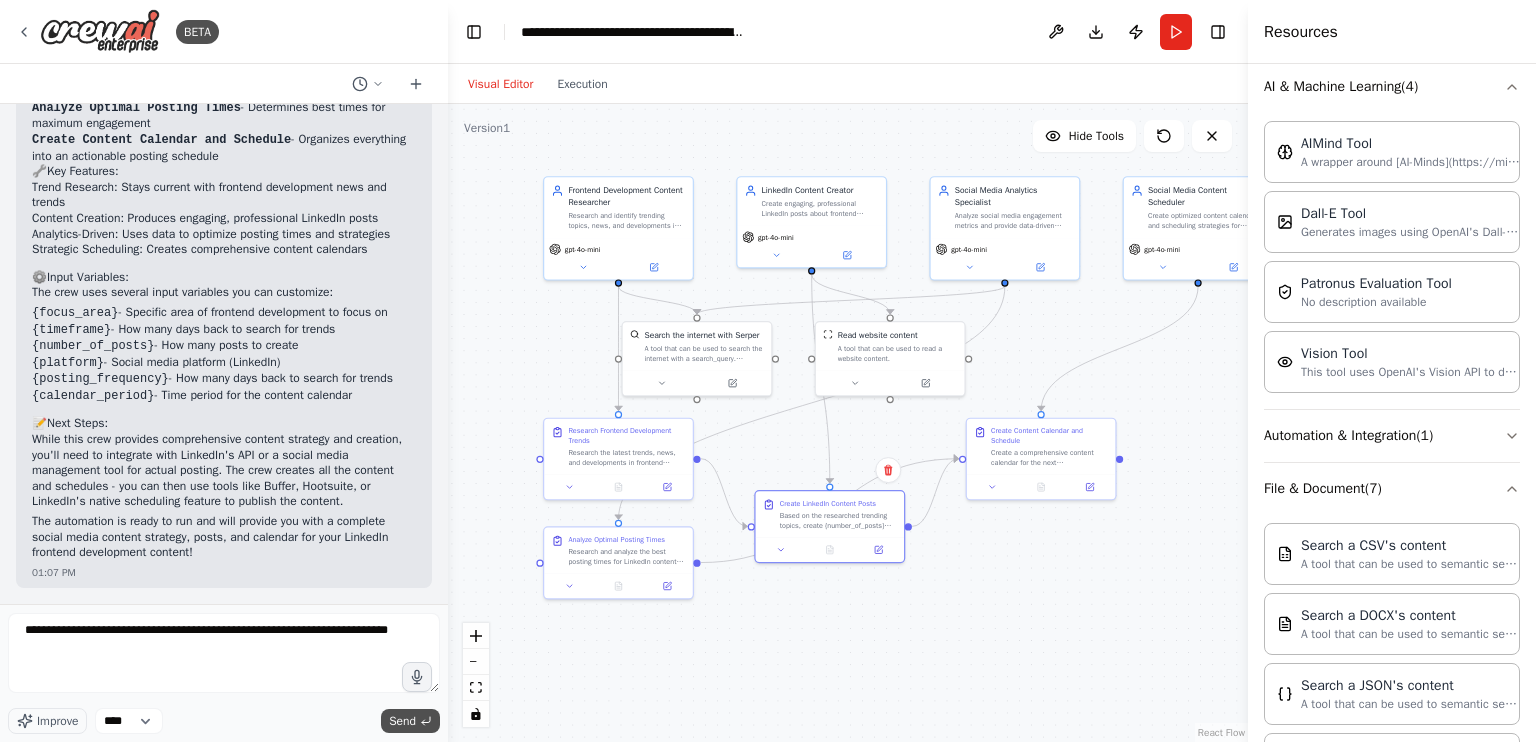 click on "Send" at bounding box center [410, 721] 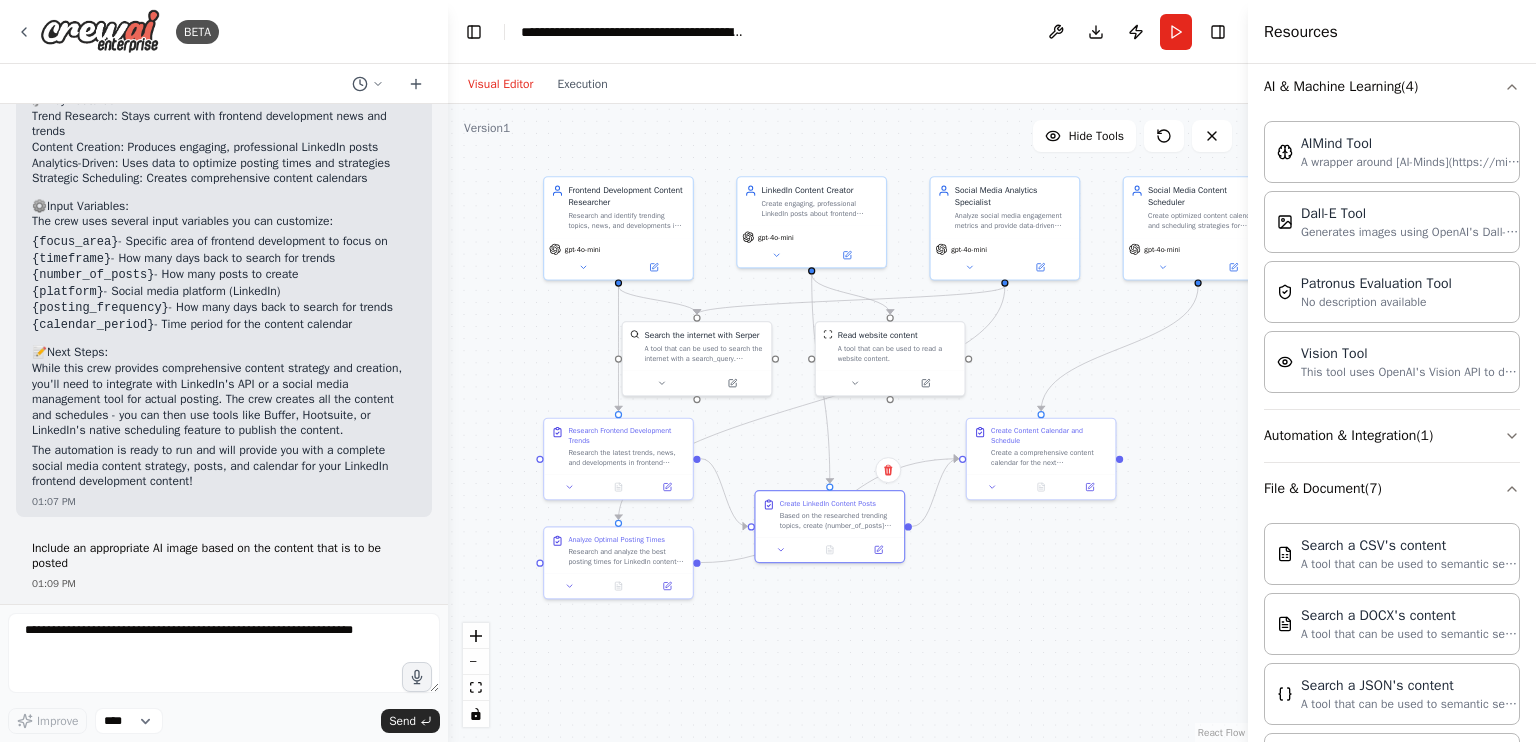 scroll, scrollTop: 1995, scrollLeft: 0, axis: vertical 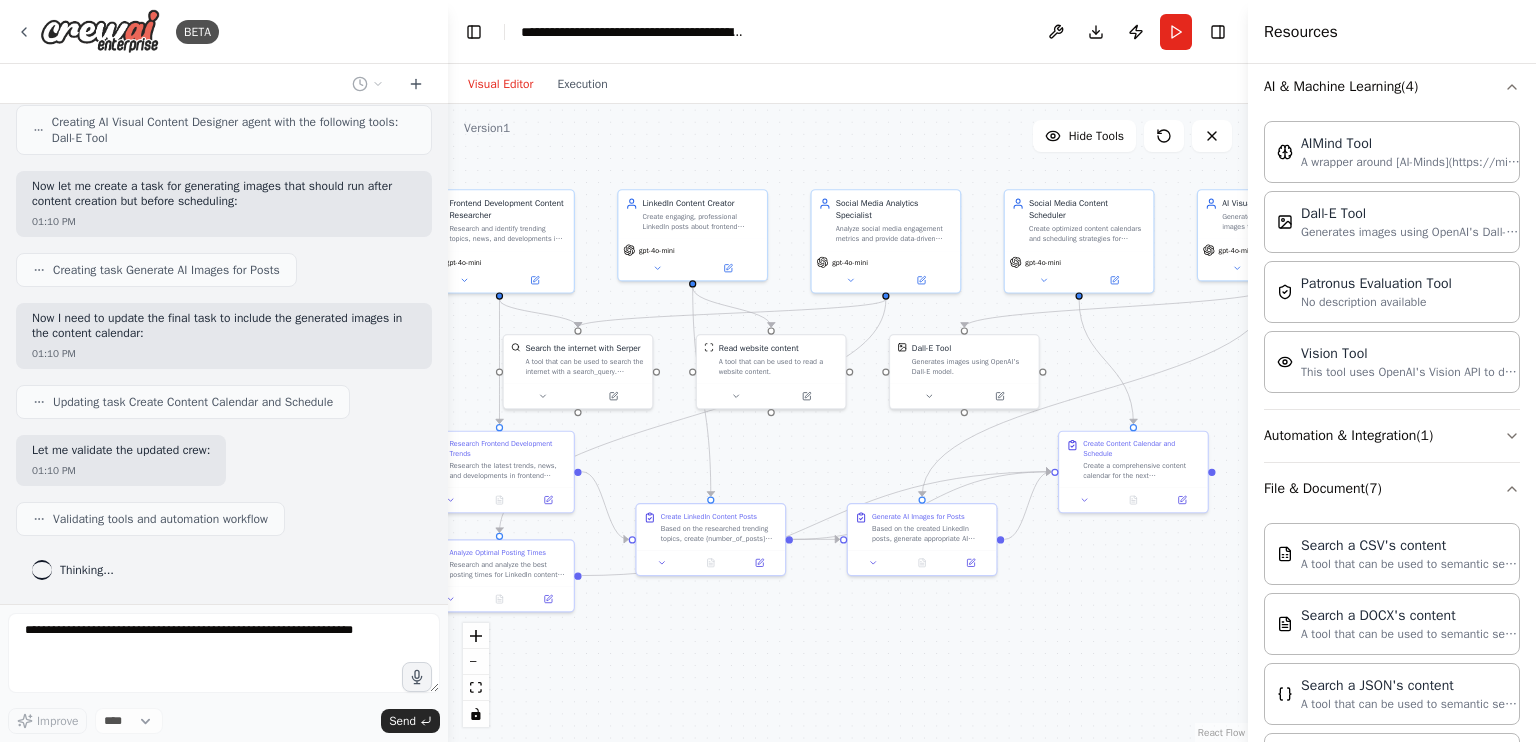 drag, startPoint x: 1036, startPoint y: 611, endPoint x: 917, endPoint y: 624, distance: 119.70798 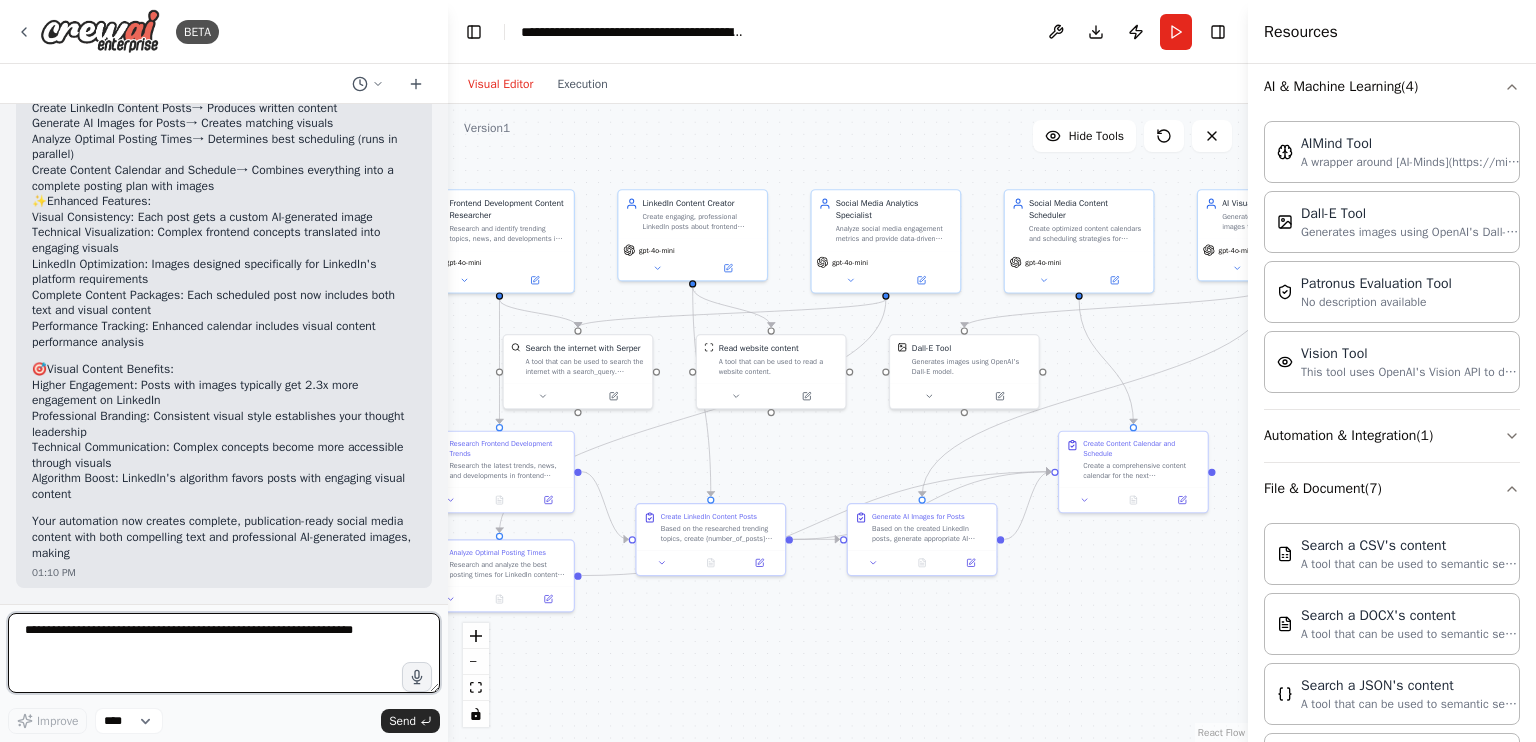 scroll, scrollTop: 3508, scrollLeft: 0, axis: vertical 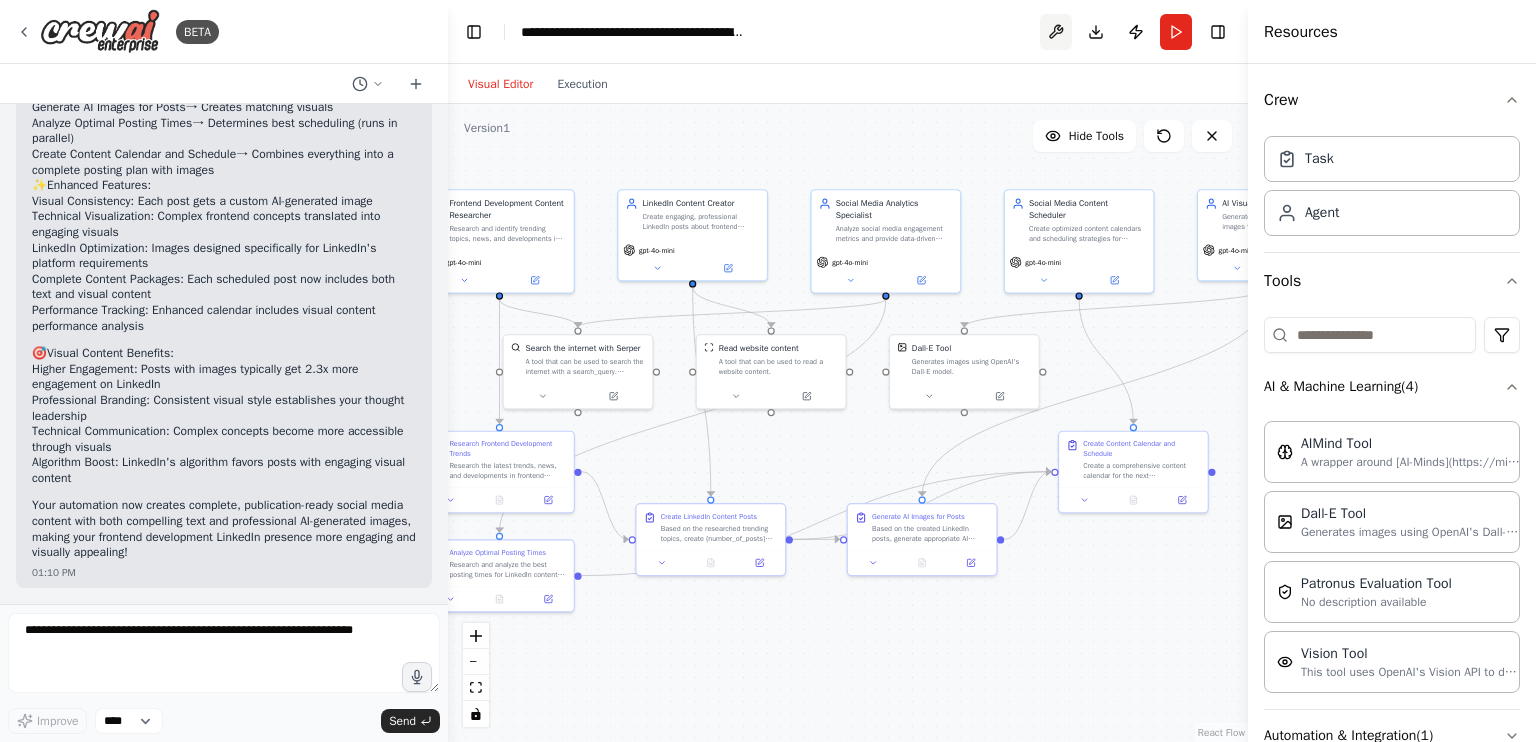 click at bounding box center (1056, 32) 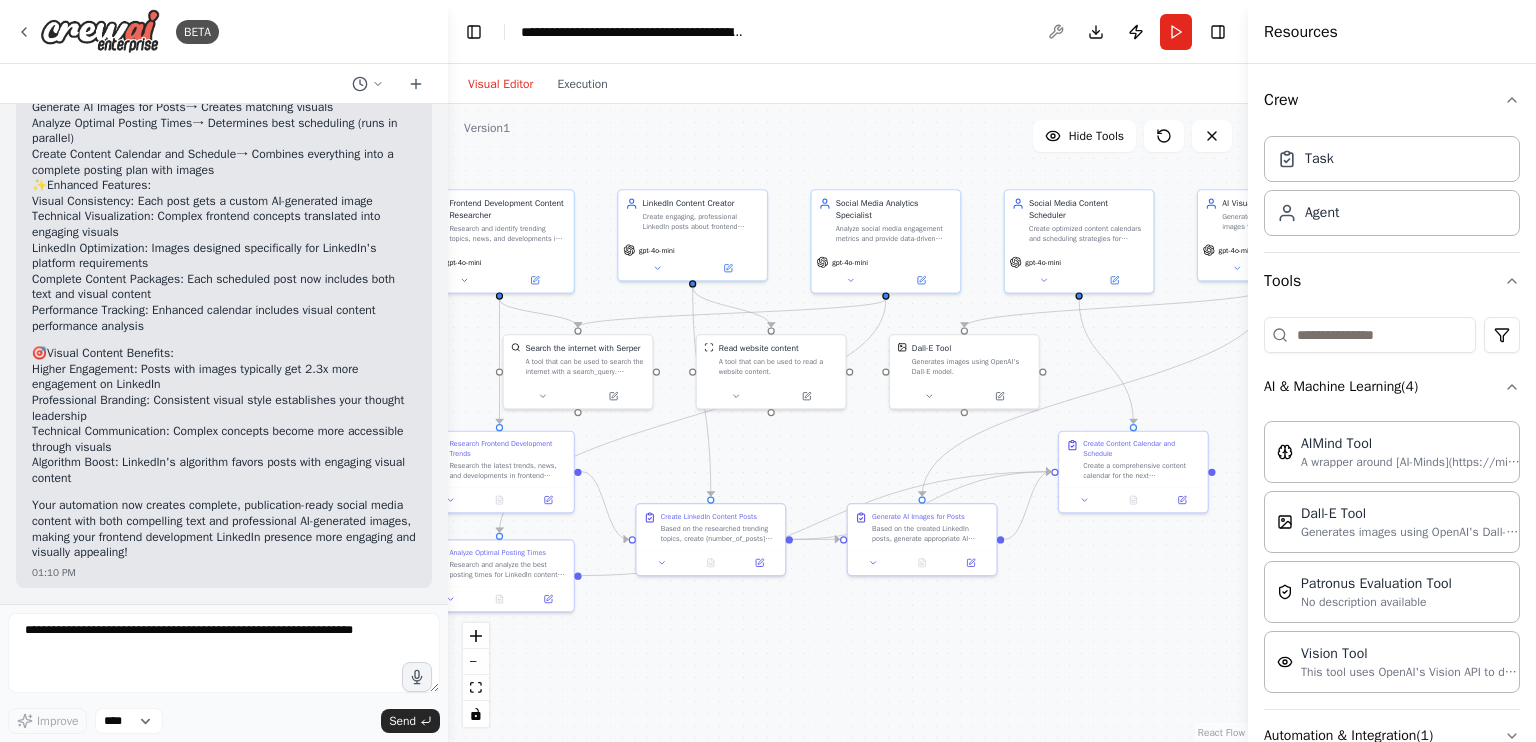 click on "BETA Create a crew that schedules and publishes social media content in LinkedIn about frontend development, analyzes engagement metrics, suggests optimal posting times, and generates content ideas based on trending topics in your industry. 01:05 PM ▶ Thought process I'll help you create a comprehensive social media automation crew for LinkedIn focused on frontend development. Let me first check what tools are available for social media management and LinkedIn integration. 01:06 PM Getting the list of ready-to-use tools Let me also check what LinkedIn and social media tools are available in the full catalog. 01:06 PM Searching tool LinkedIn Searching tool social media Searching tool SerperDevTool Now let me check for file creation tools since we'll need to create content and reports. 01:06 PM Searching tool file Searching tool FileWriterTool 01:06 PM Creating Frontend Development Content Researcher agent with the following tools: Search the internet with Serper 01:06 PM 01:07 PM
🚀" at bounding box center [768, 371] 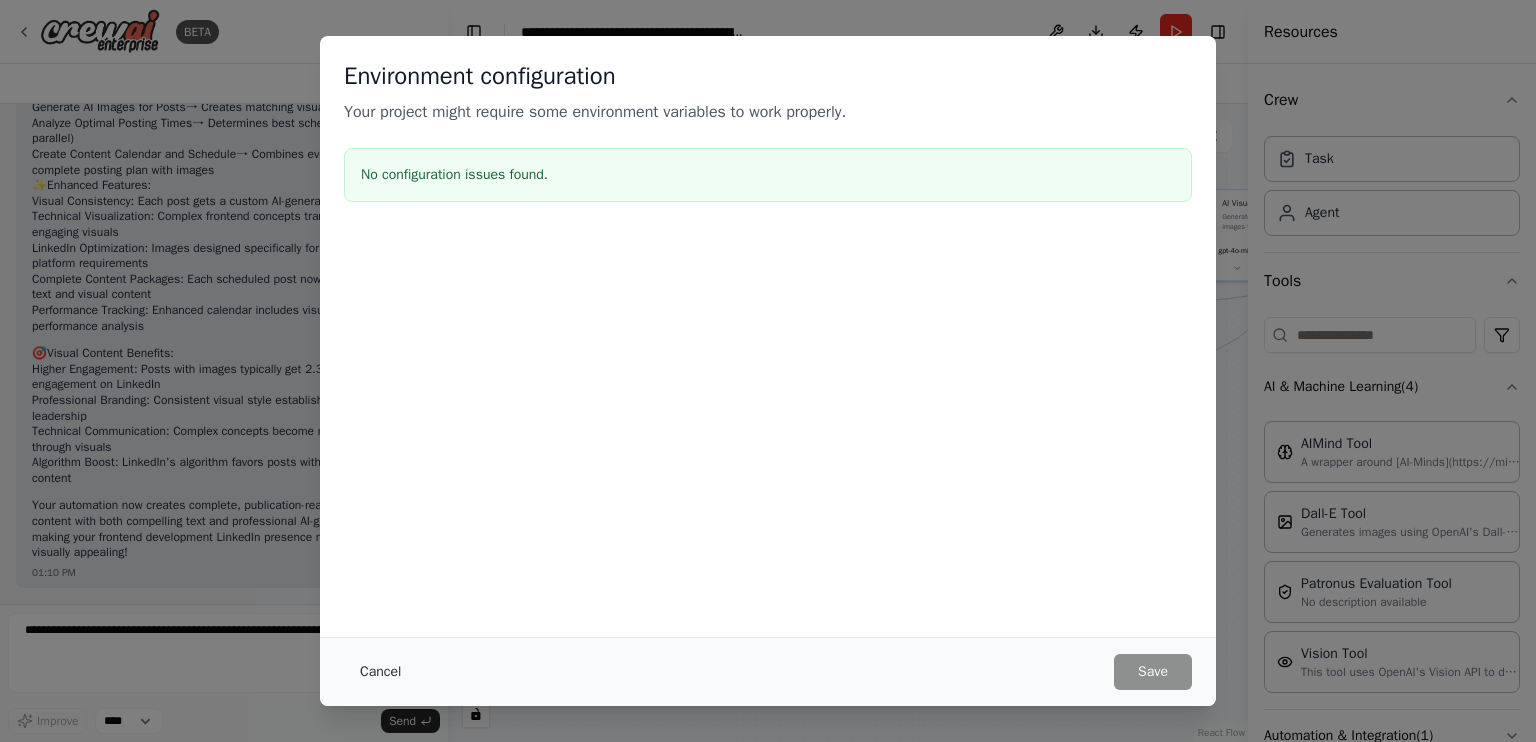 click on "Cancel" at bounding box center (380, 672) 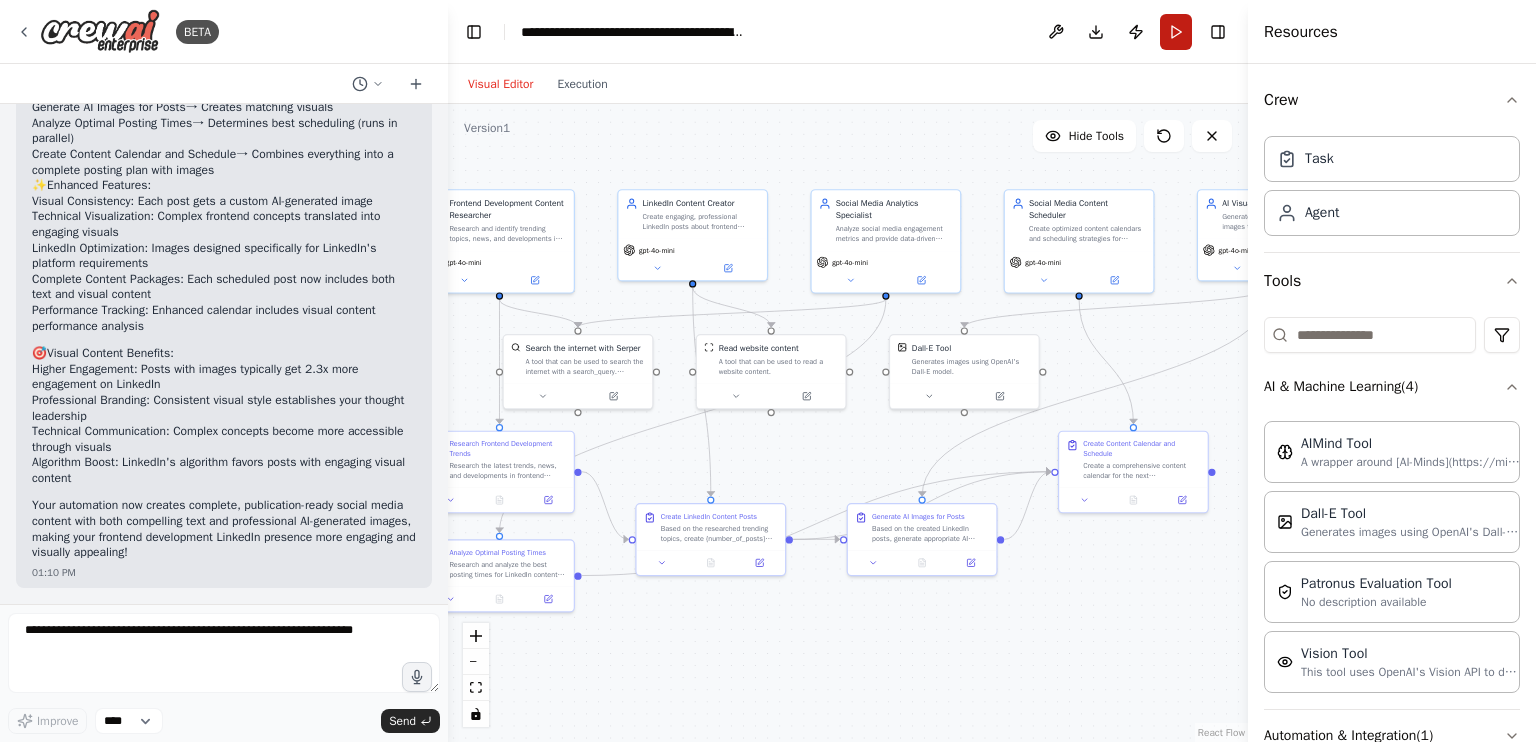 click on "Run" at bounding box center (1176, 32) 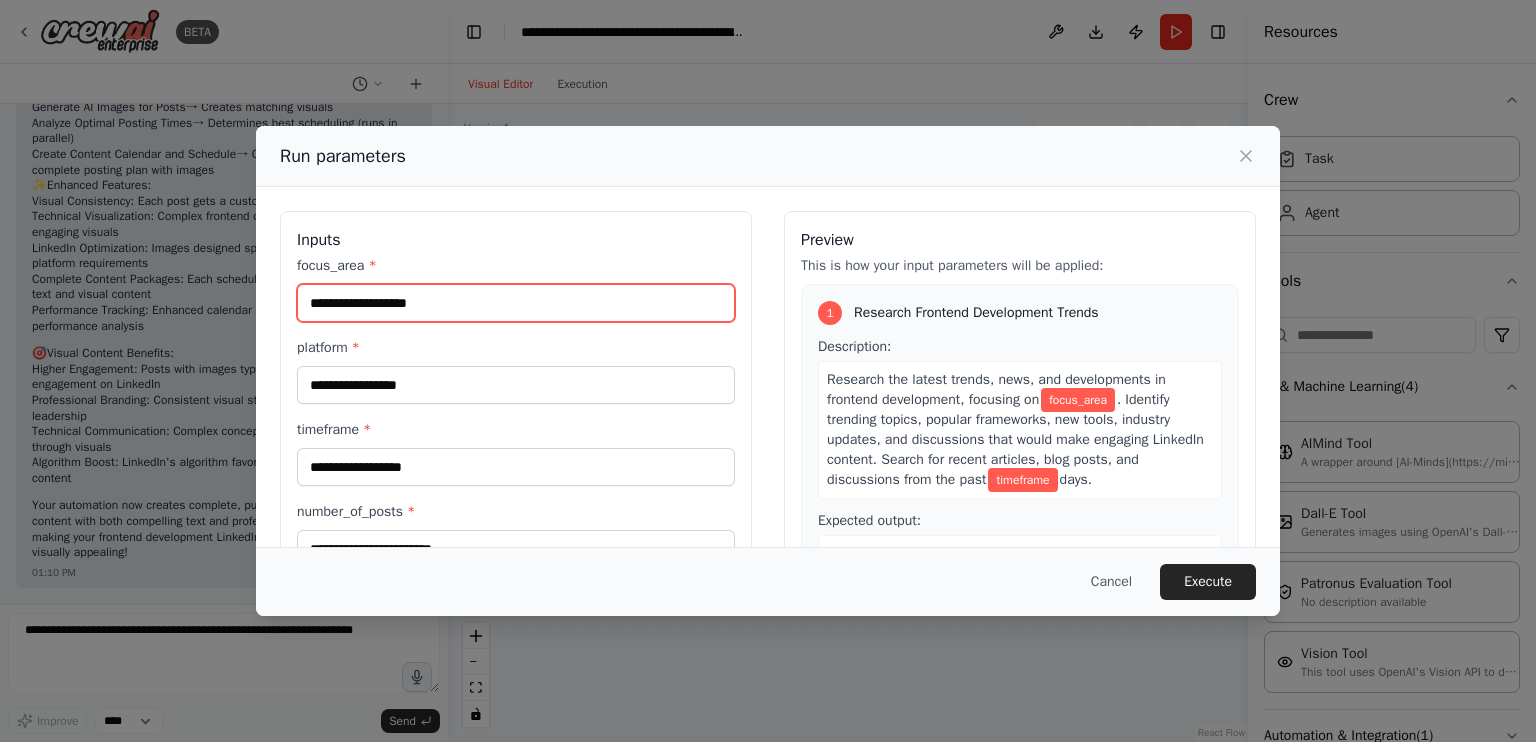 click on "focus_area *" at bounding box center (516, 303) 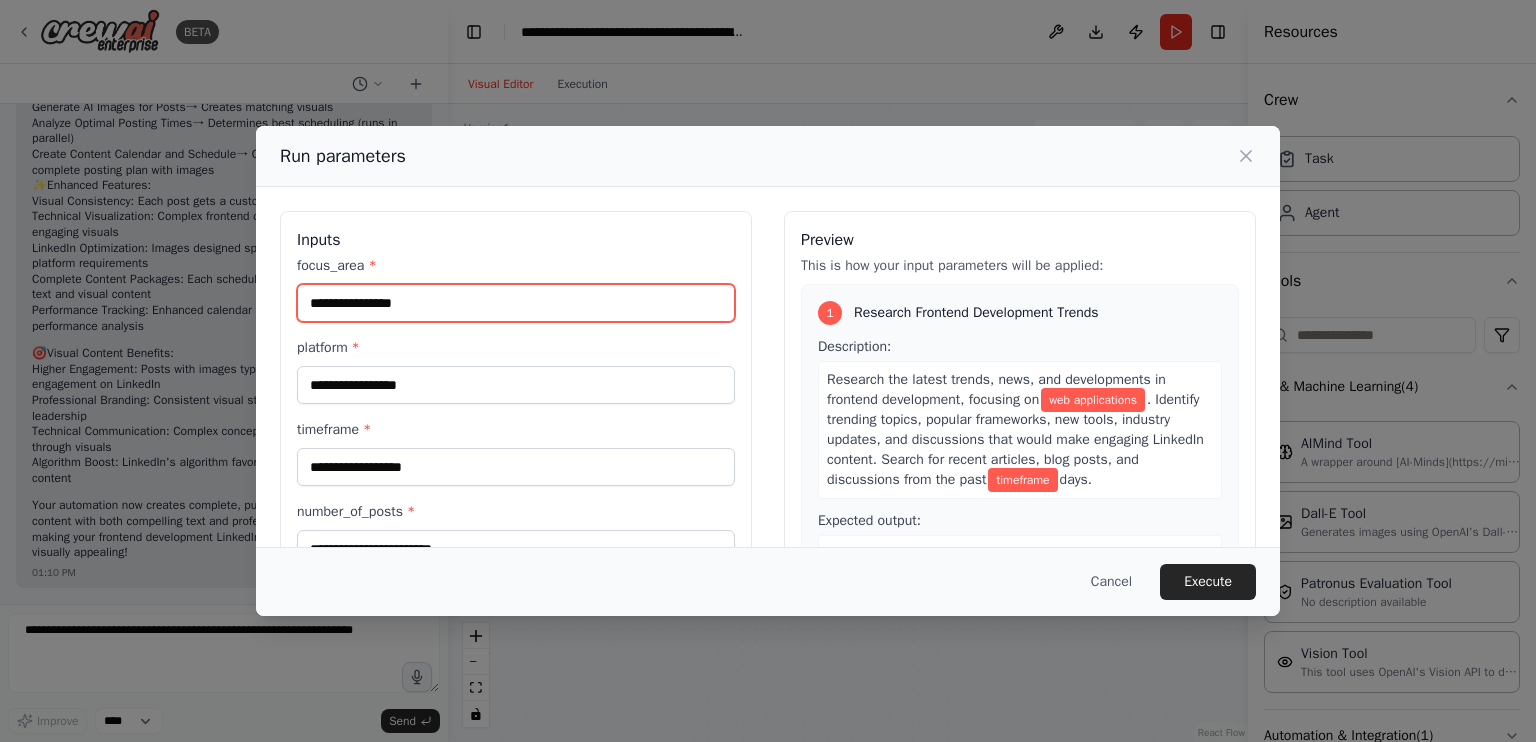 type on "**********" 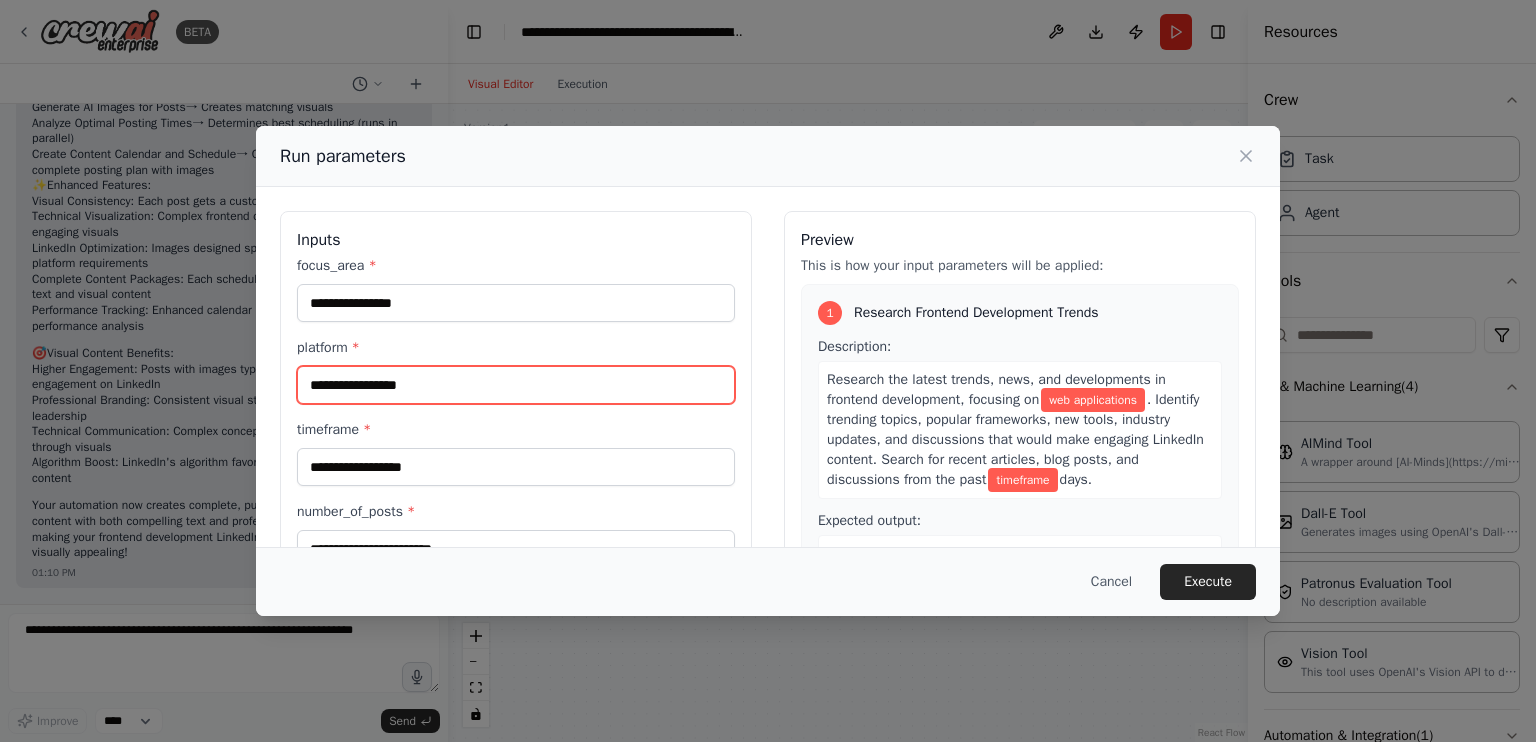click on "platform *" at bounding box center (516, 385) 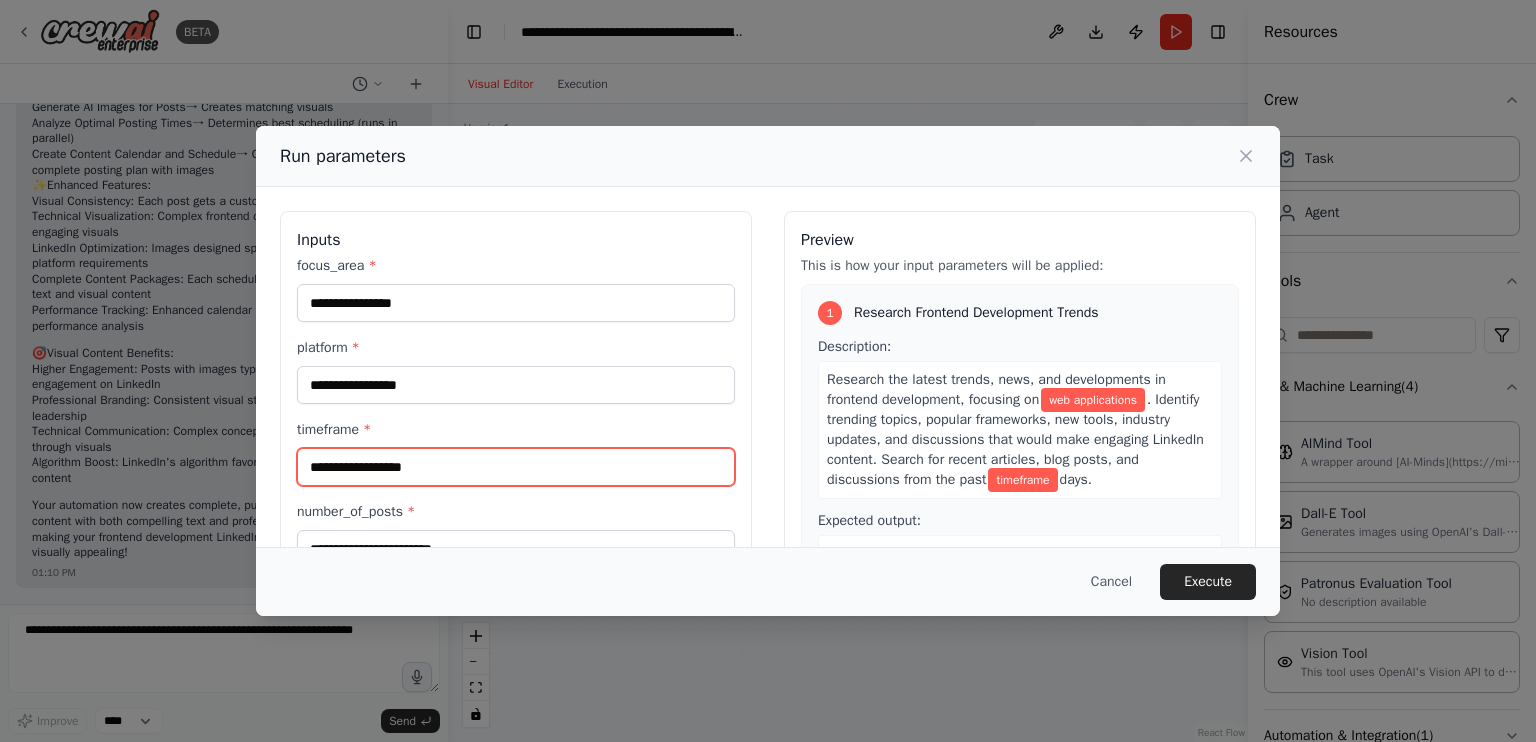 click on "timeframe *" at bounding box center [516, 467] 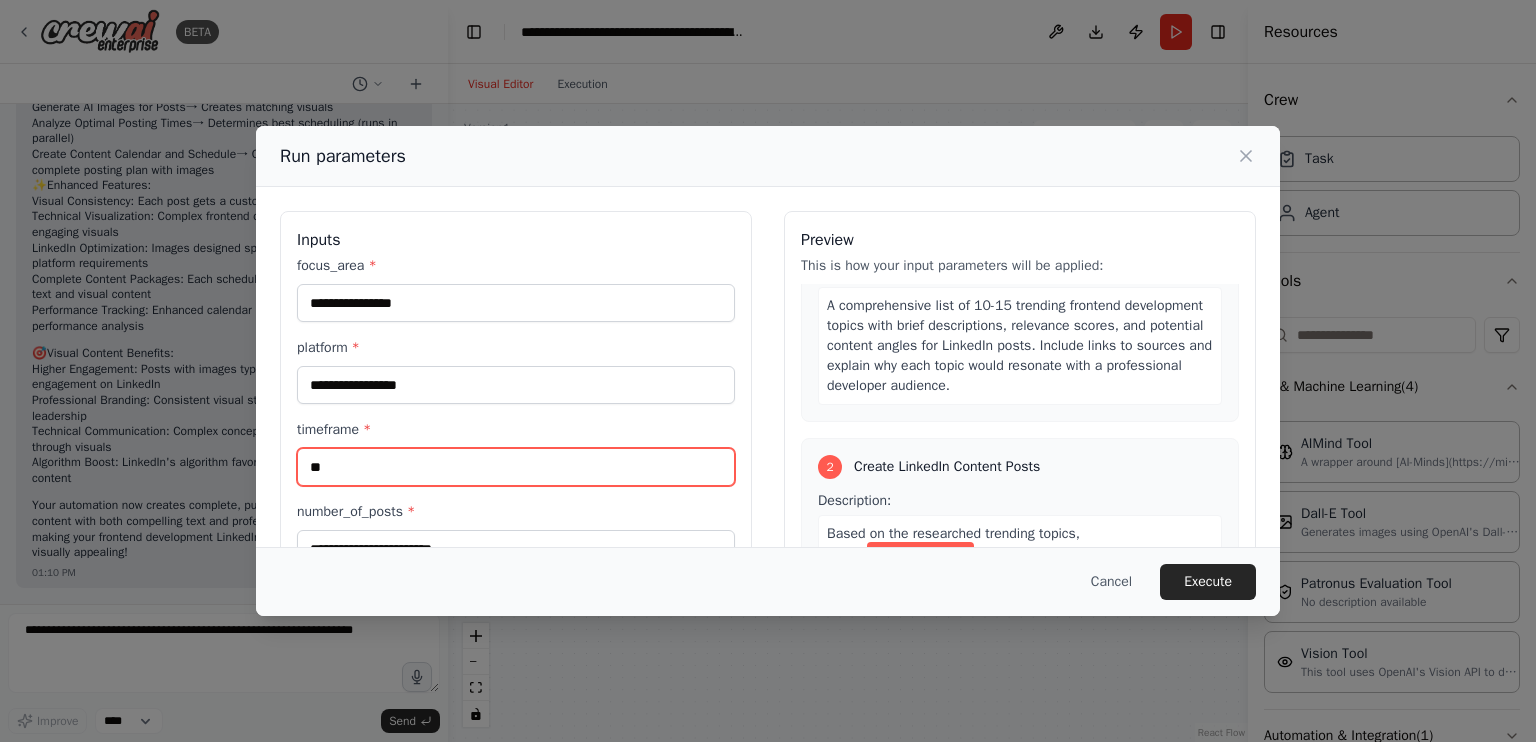 scroll, scrollTop: 400, scrollLeft: 0, axis: vertical 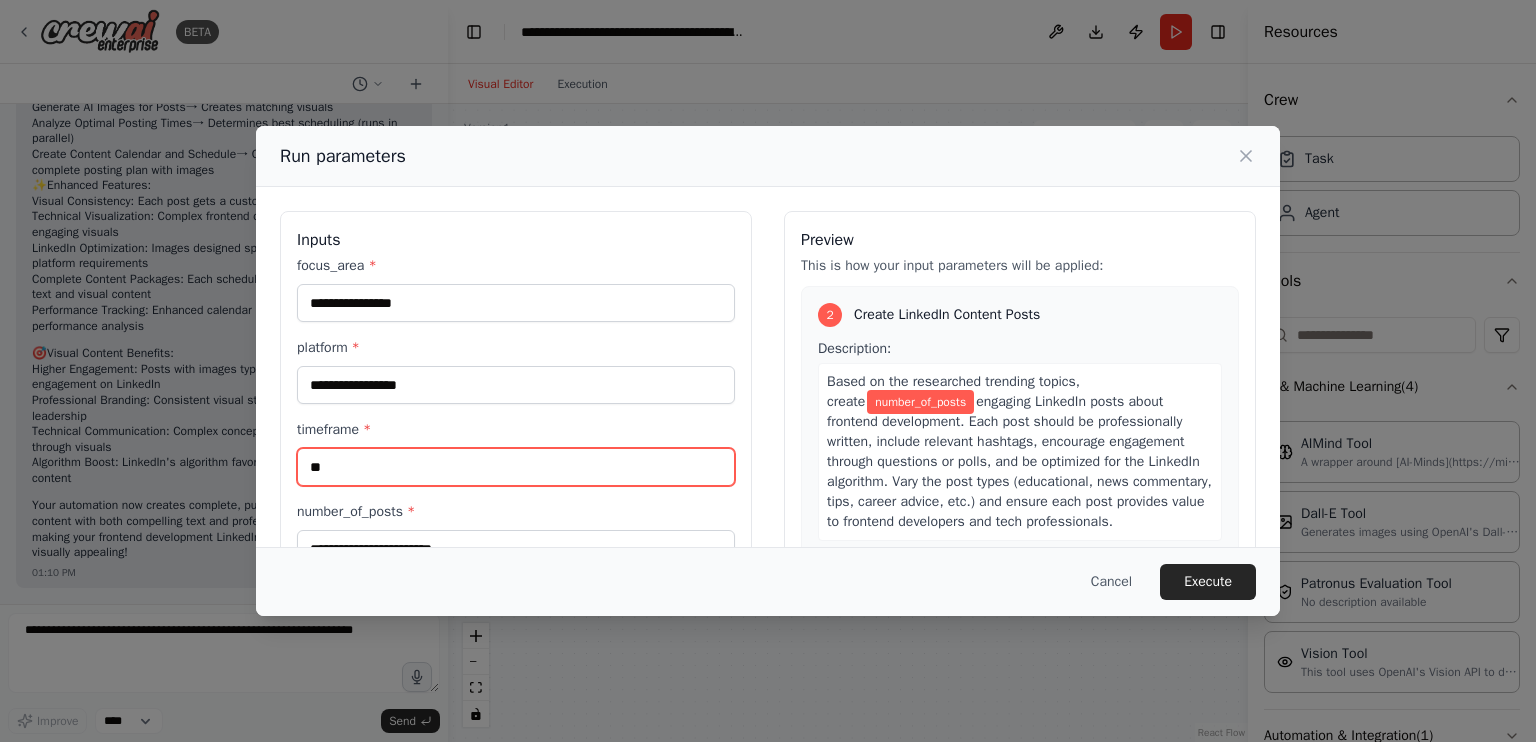 type on "**" 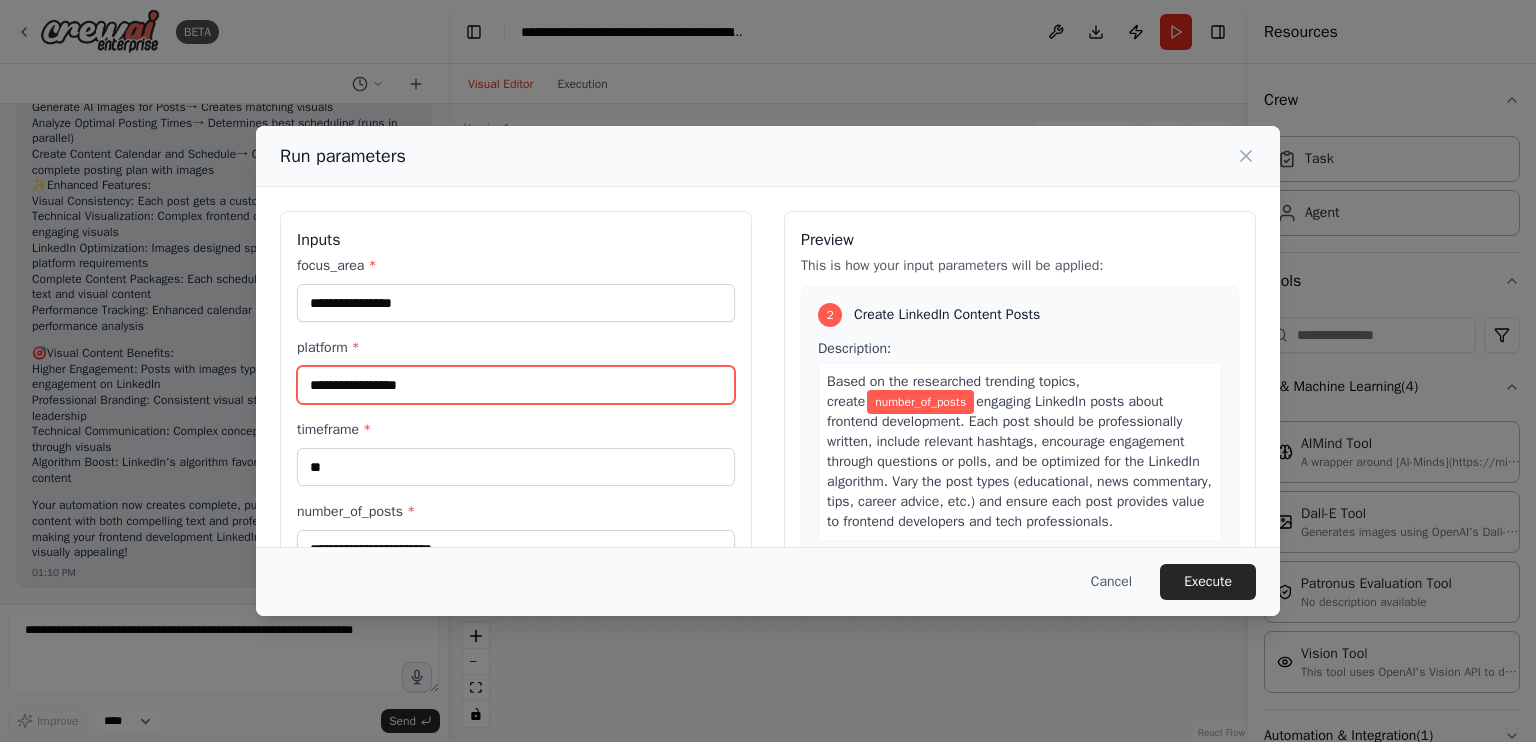 click on "platform *" at bounding box center [516, 385] 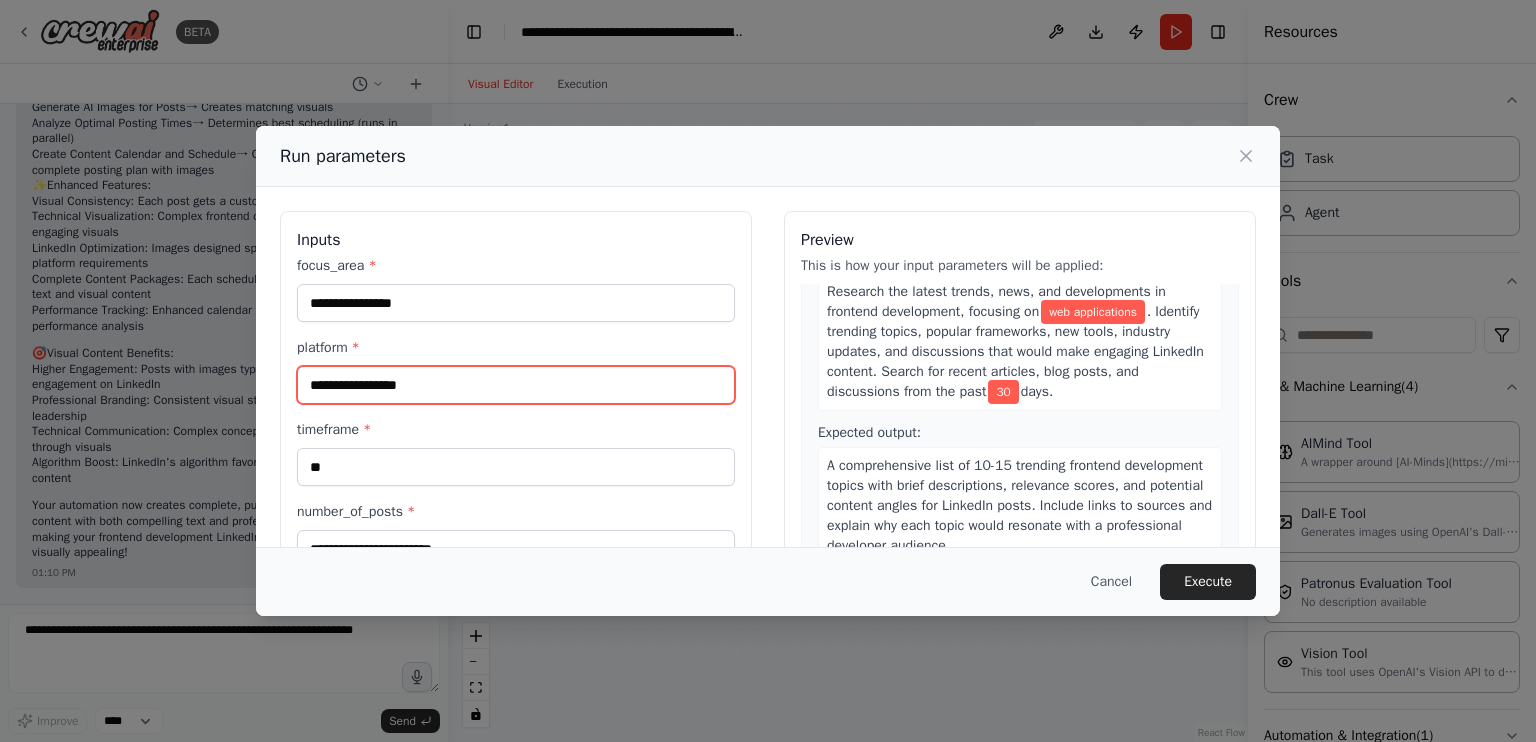 scroll, scrollTop: 0, scrollLeft: 0, axis: both 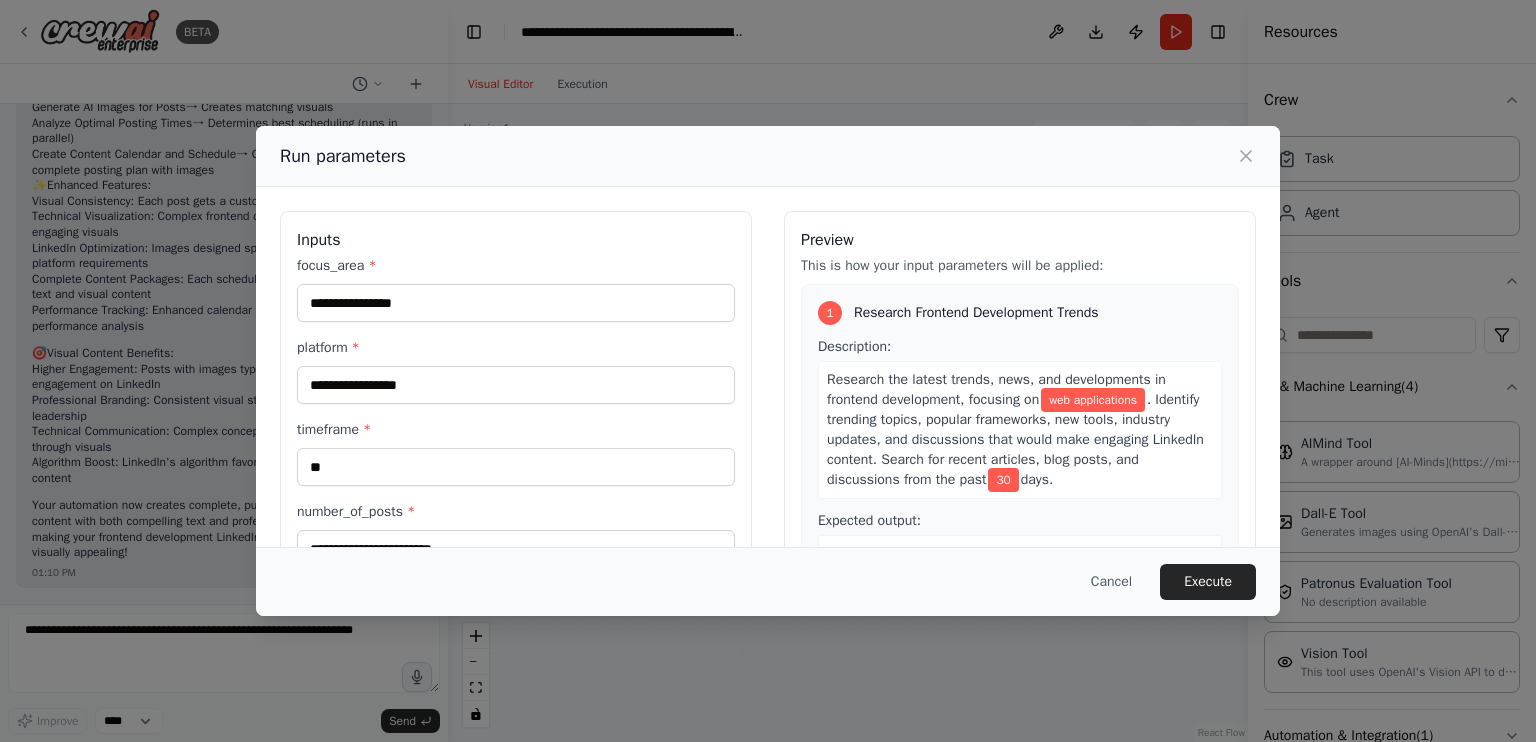 click on "web applications" at bounding box center (1093, 400) 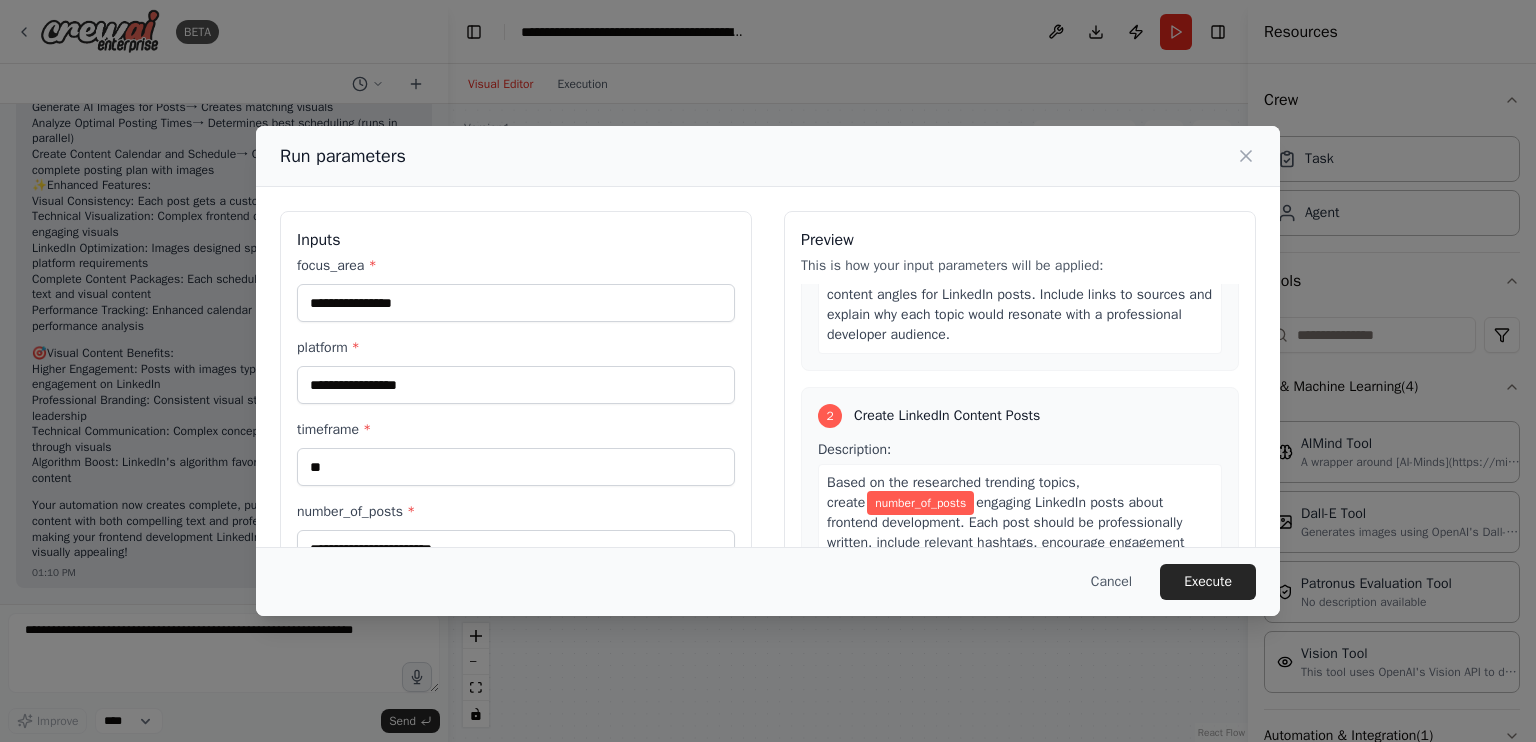 scroll, scrollTop: 300, scrollLeft: 0, axis: vertical 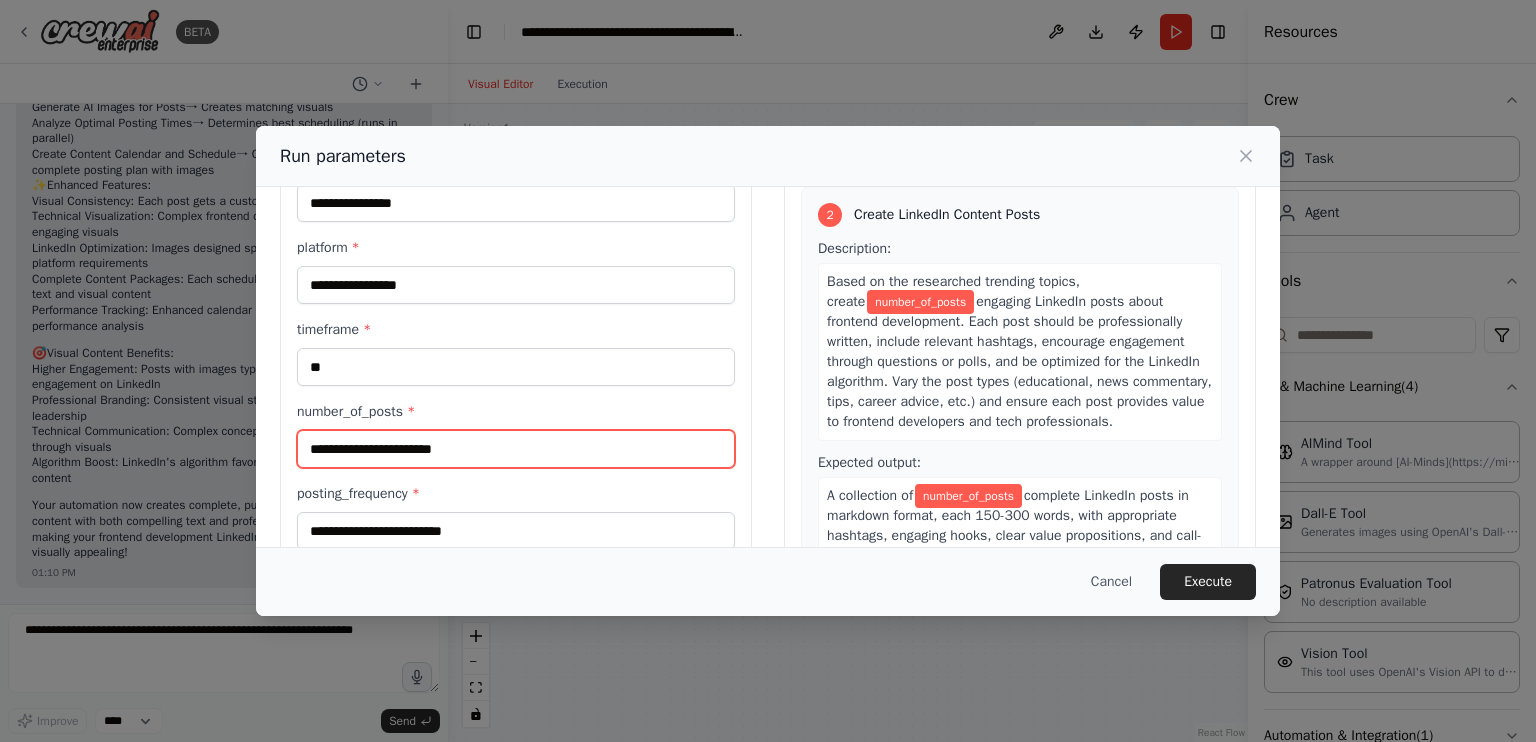 click on "number_of_posts *" at bounding box center (516, 449) 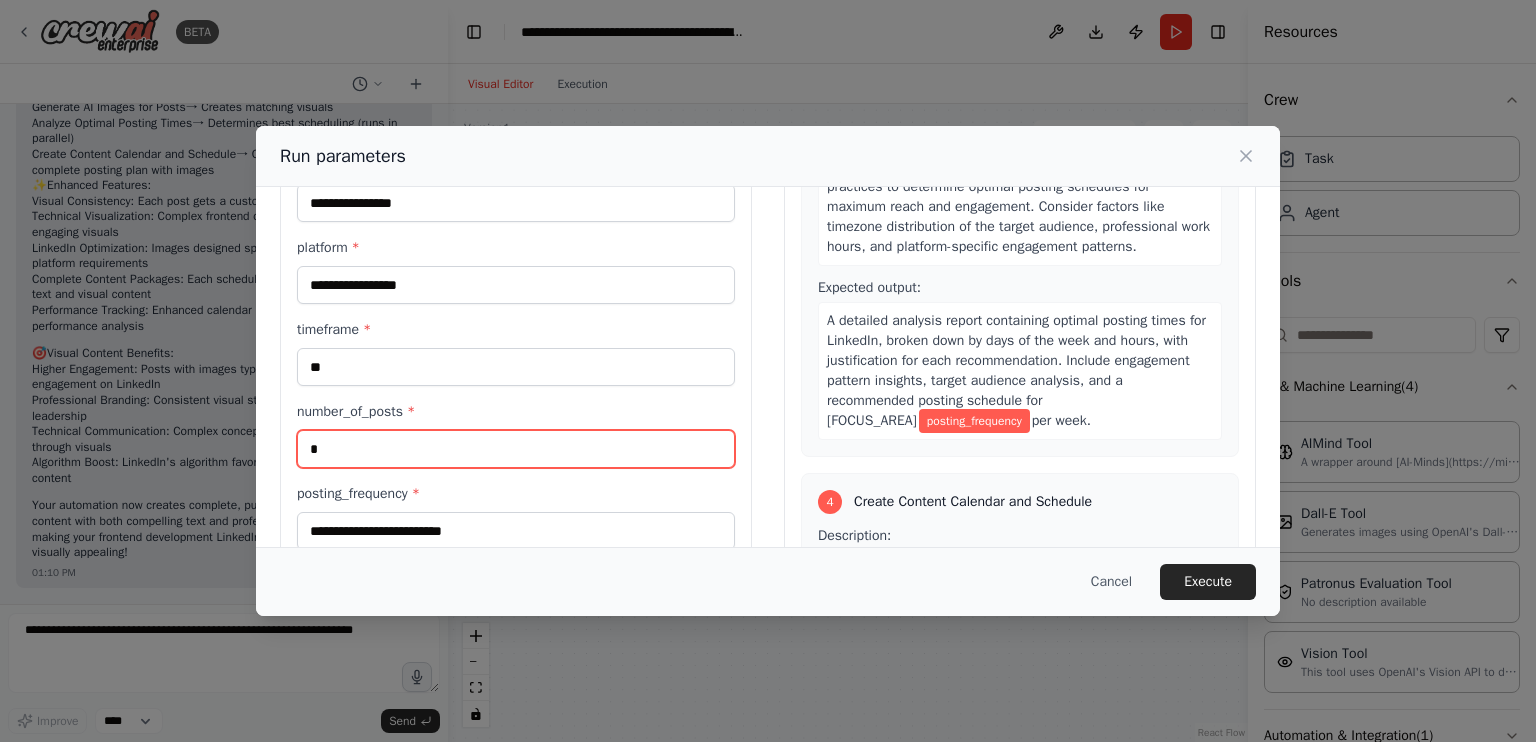 scroll, scrollTop: 1000, scrollLeft: 0, axis: vertical 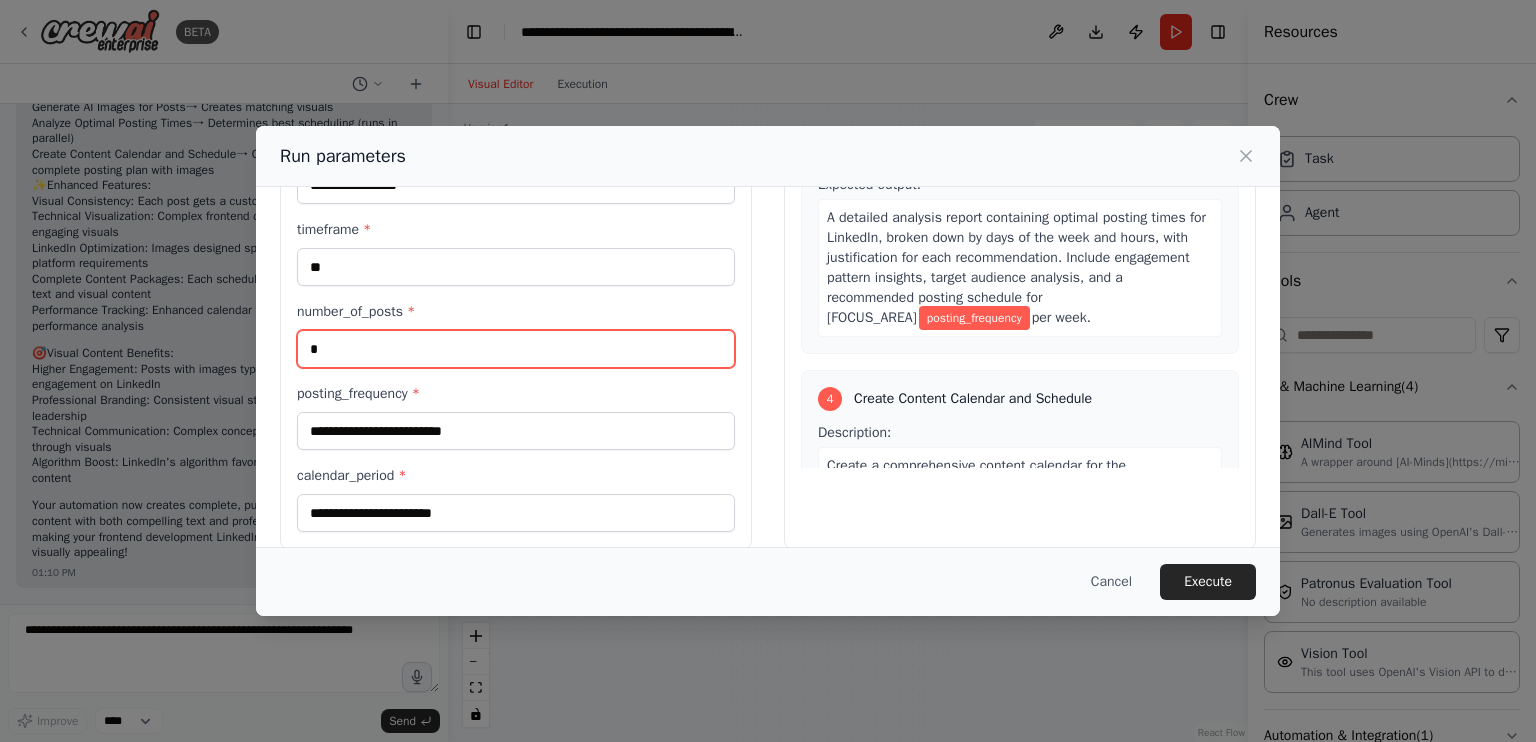 type on "*" 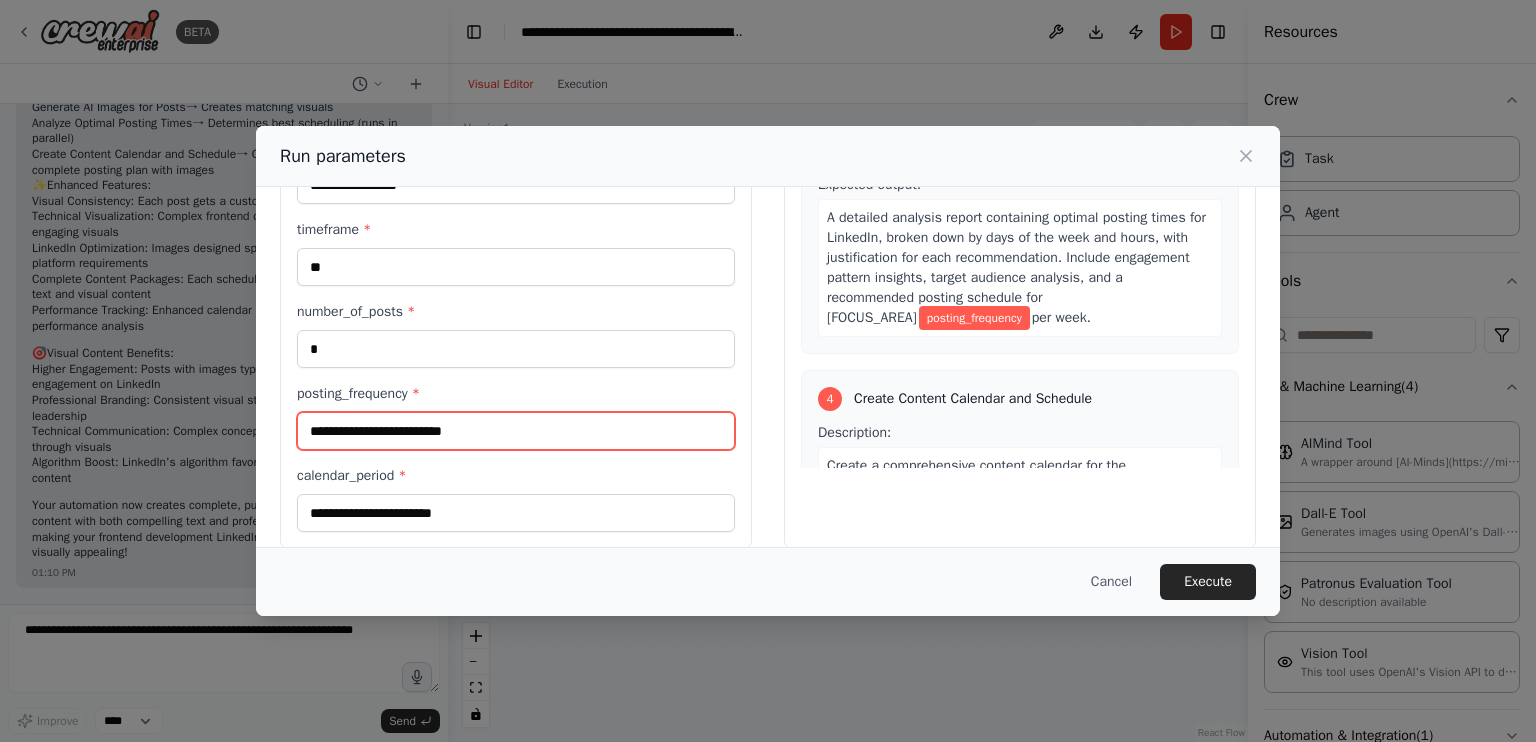click on "posting_frequency *" at bounding box center (516, 431) 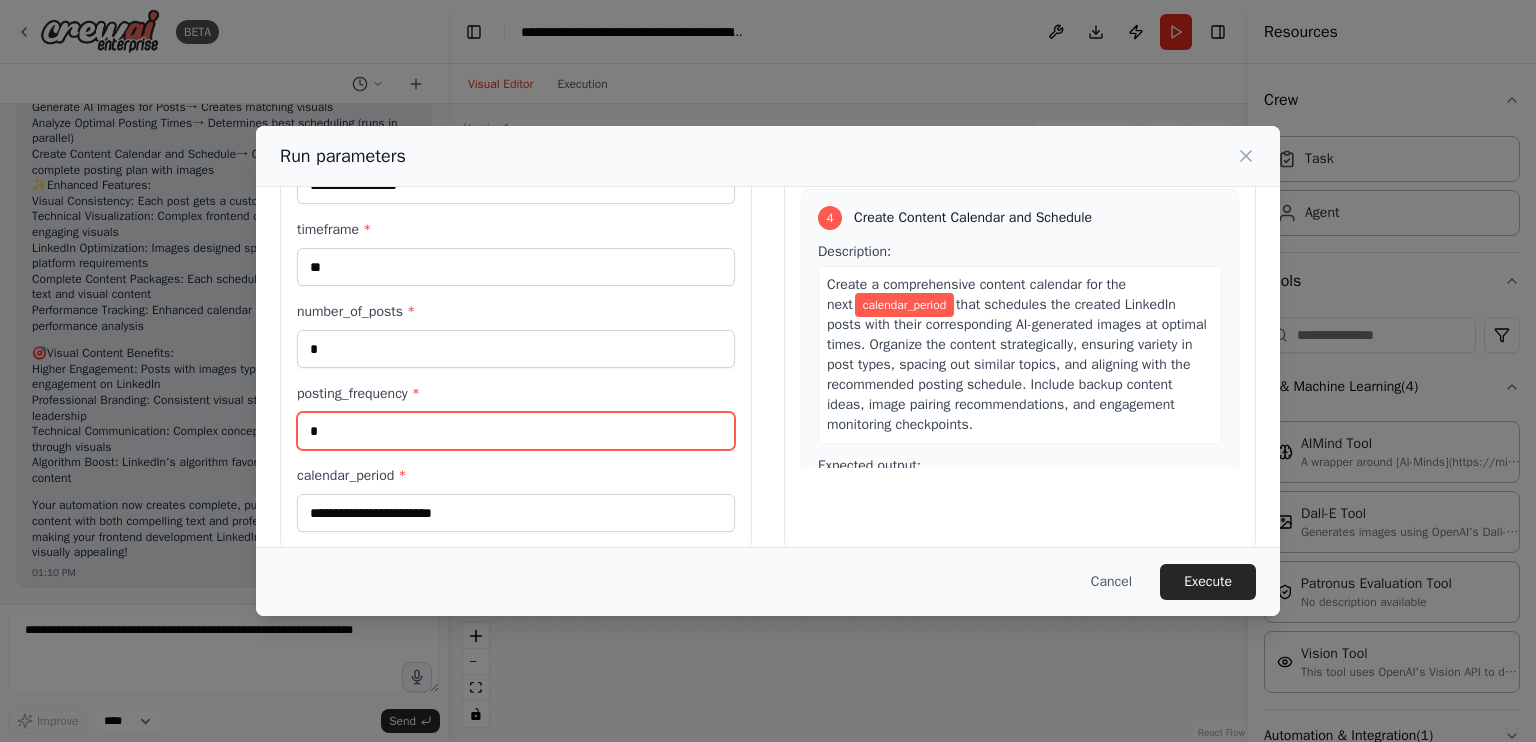 scroll, scrollTop: 1200, scrollLeft: 0, axis: vertical 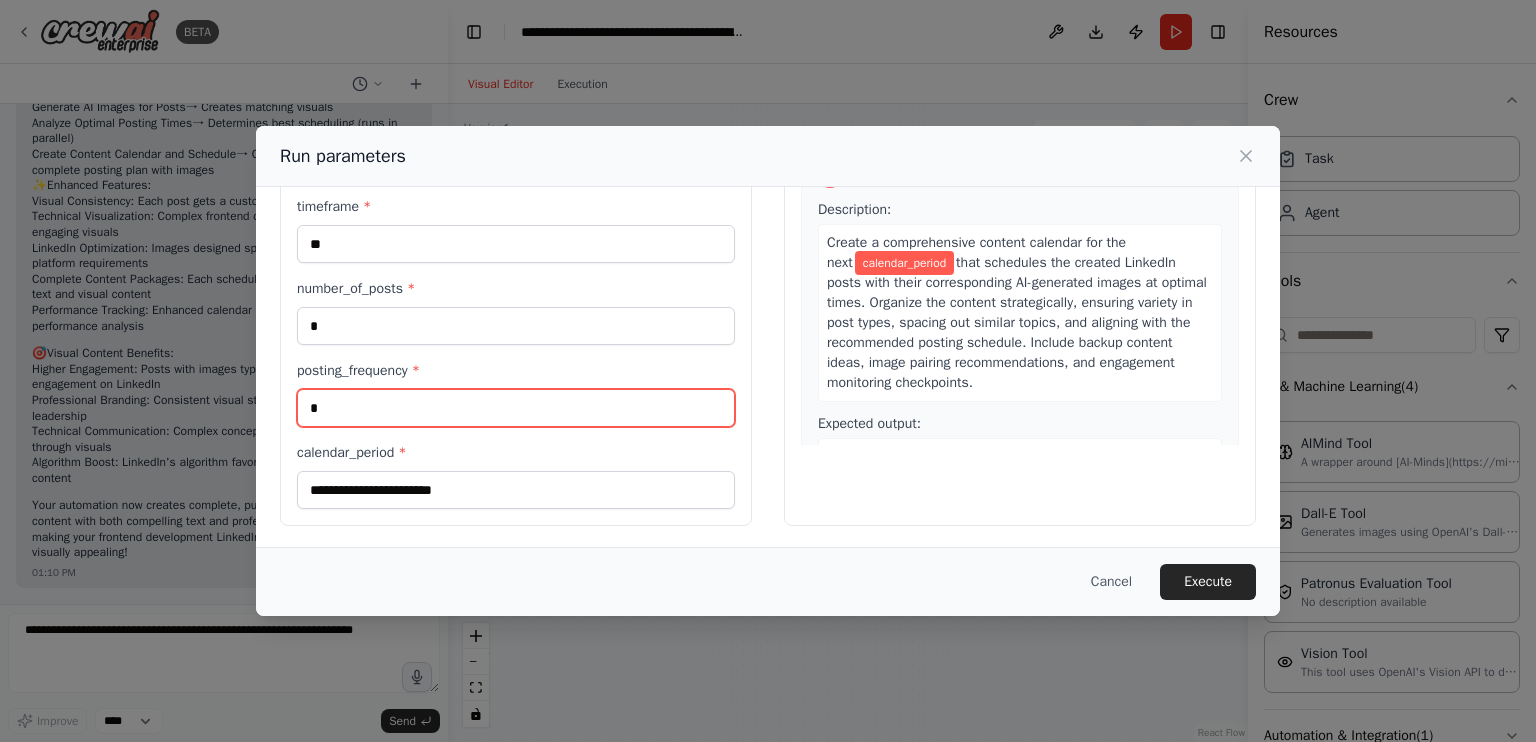 type on "*" 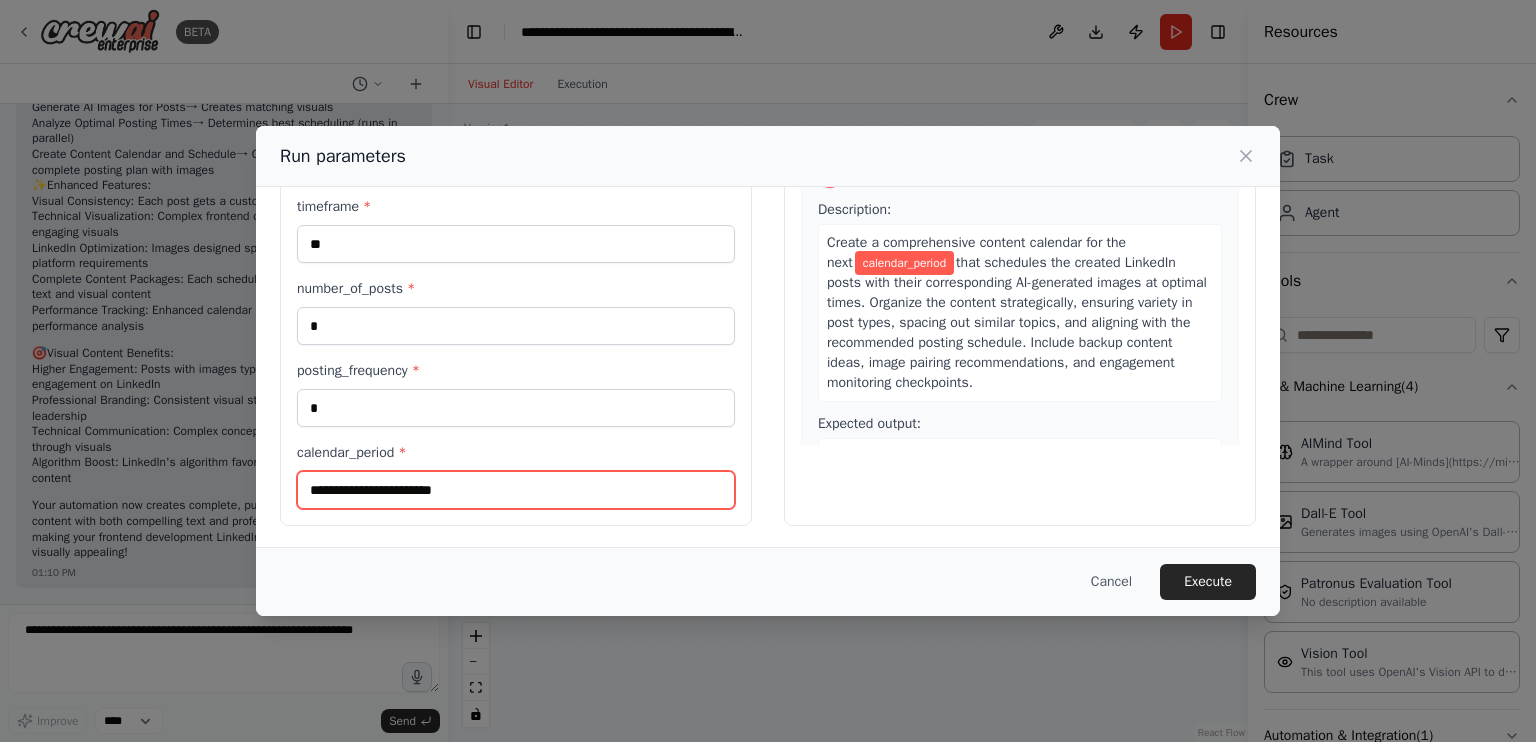 click on "[CALENDAR] *" at bounding box center (516, 490) 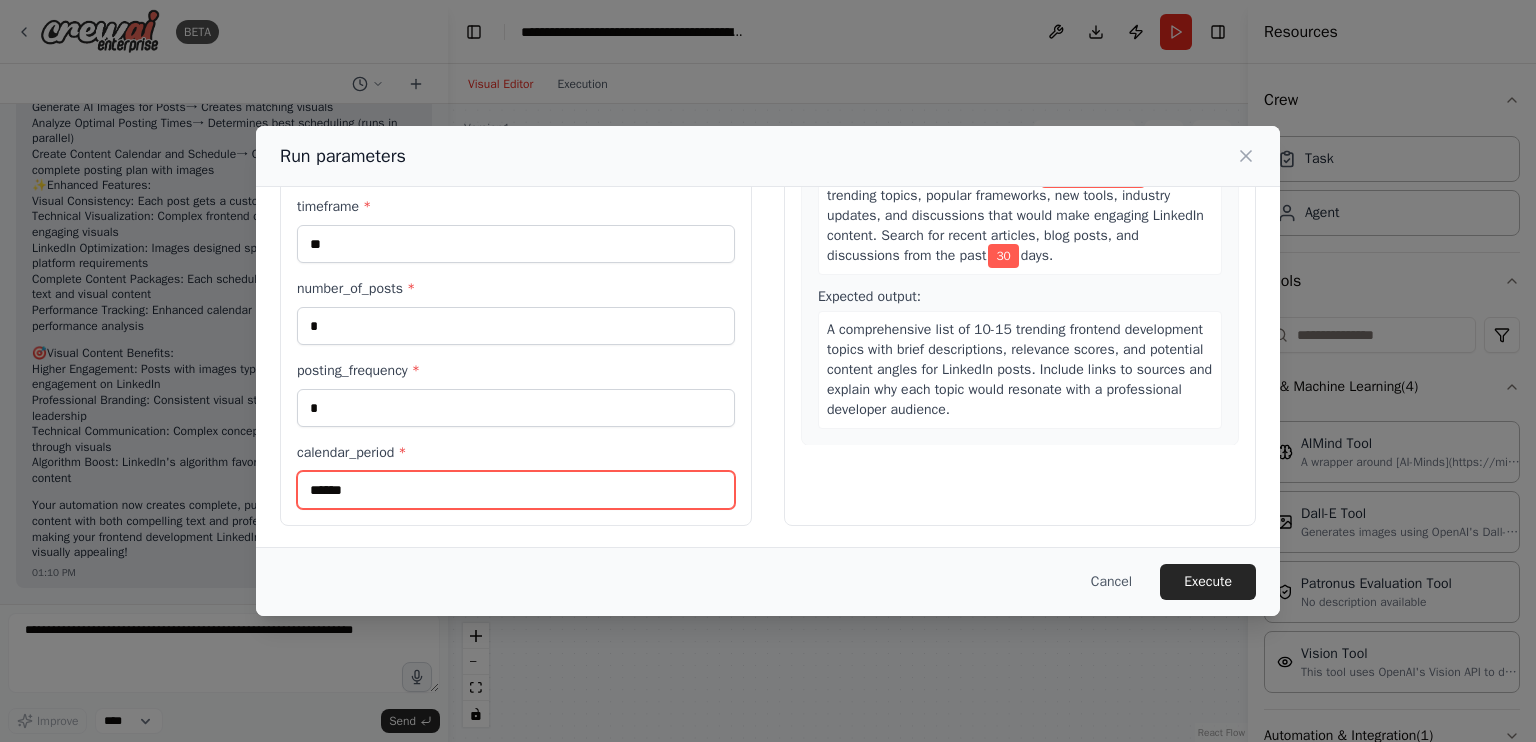 scroll, scrollTop: 0, scrollLeft: 0, axis: both 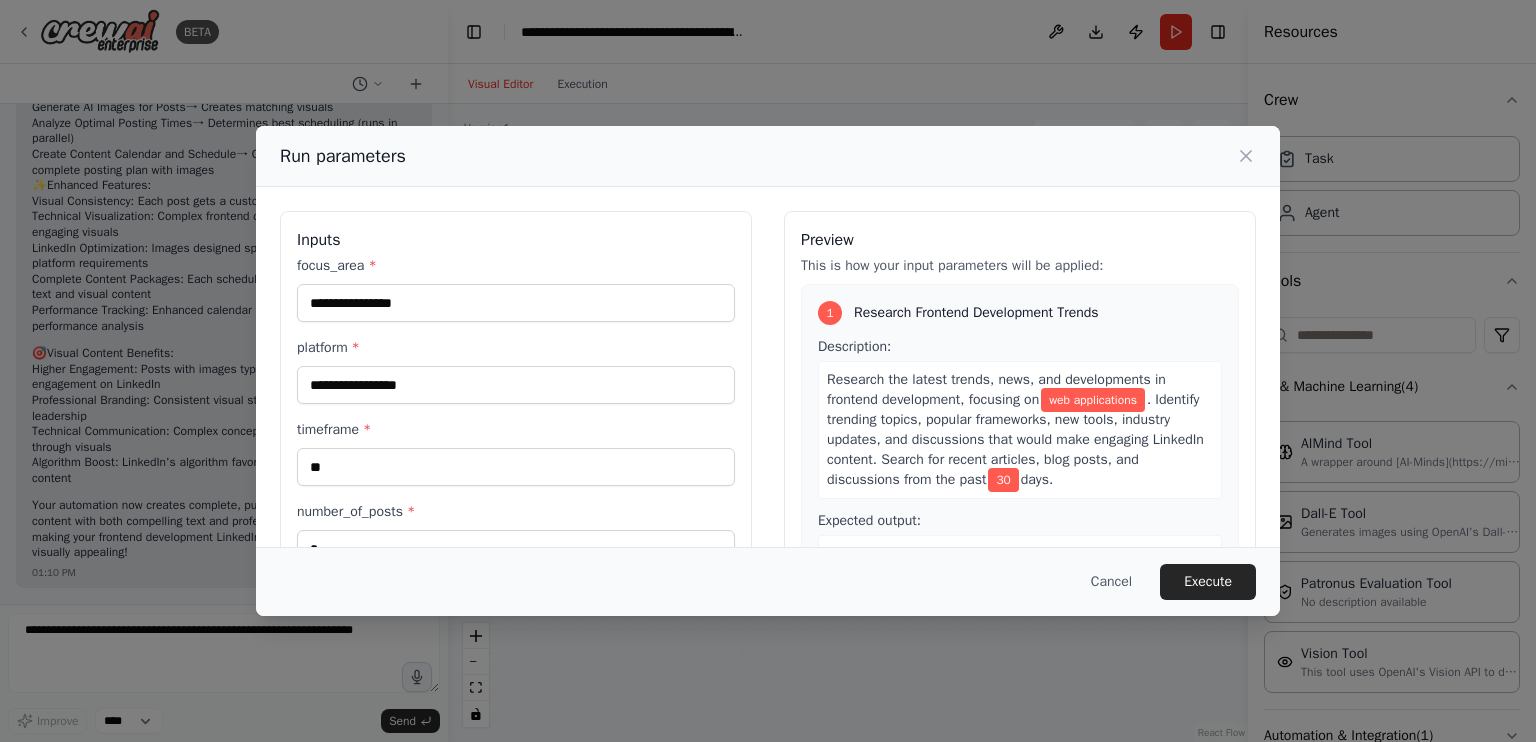 type on "******" 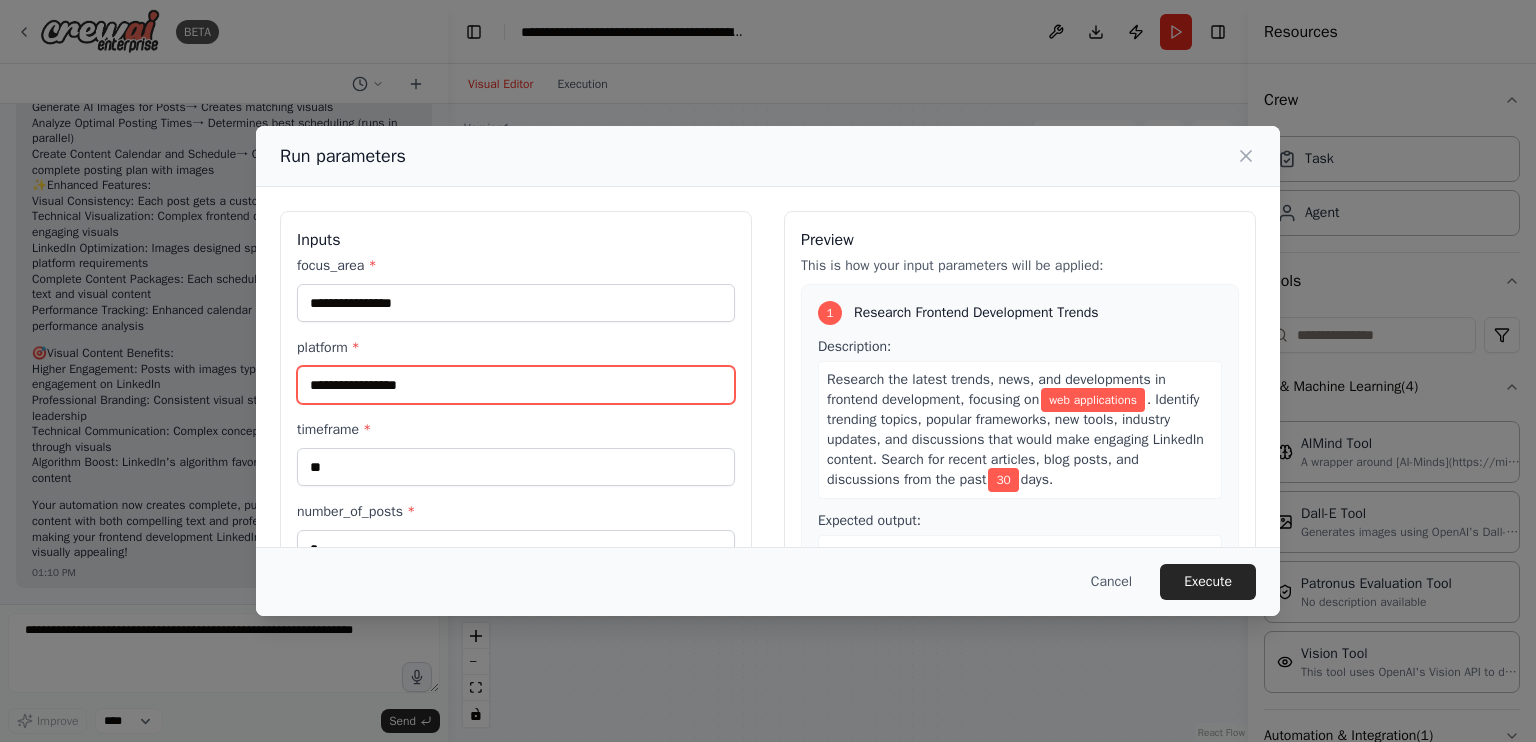 click on "platform *" at bounding box center (516, 385) 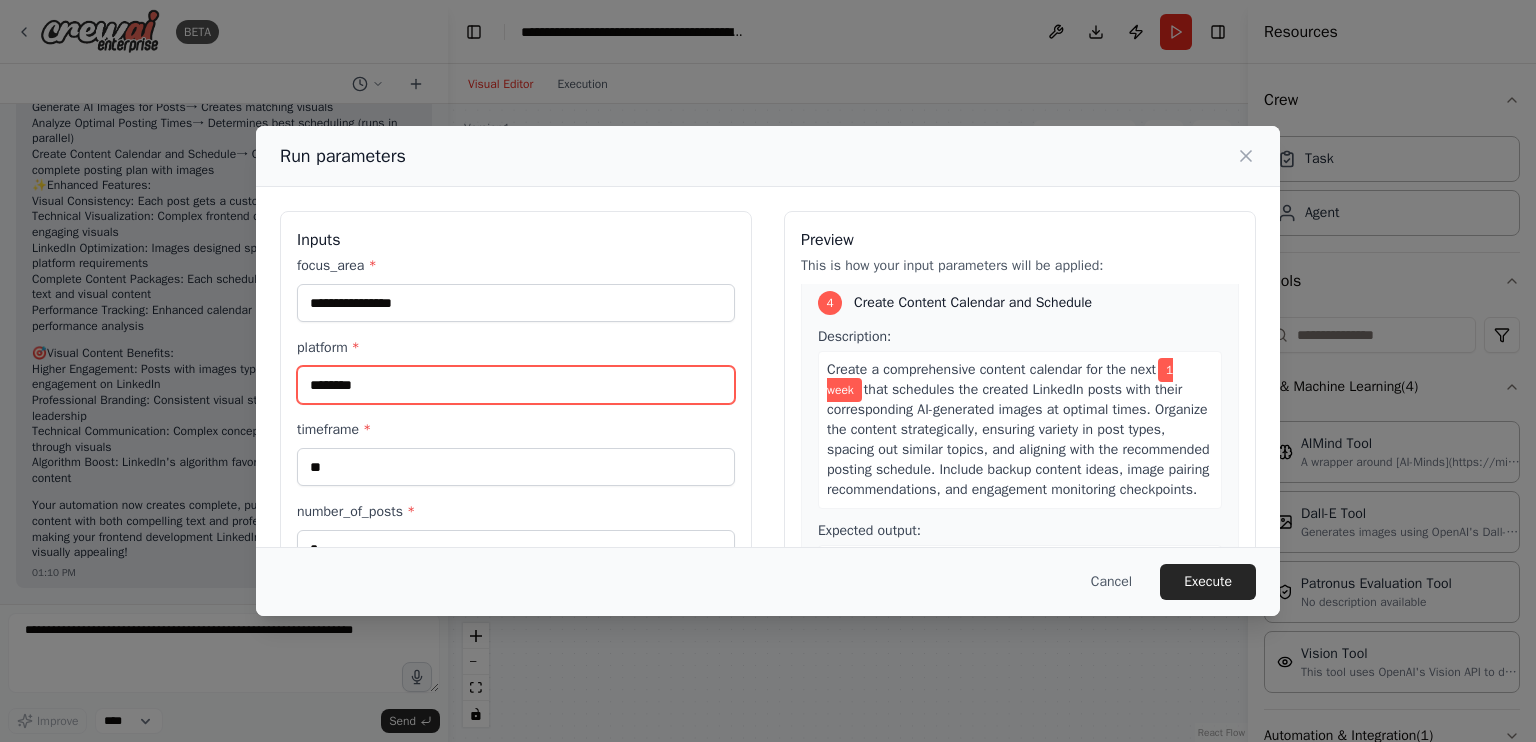 scroll, scrollTop: 1700, scrollLeft: 0, axis: vertical 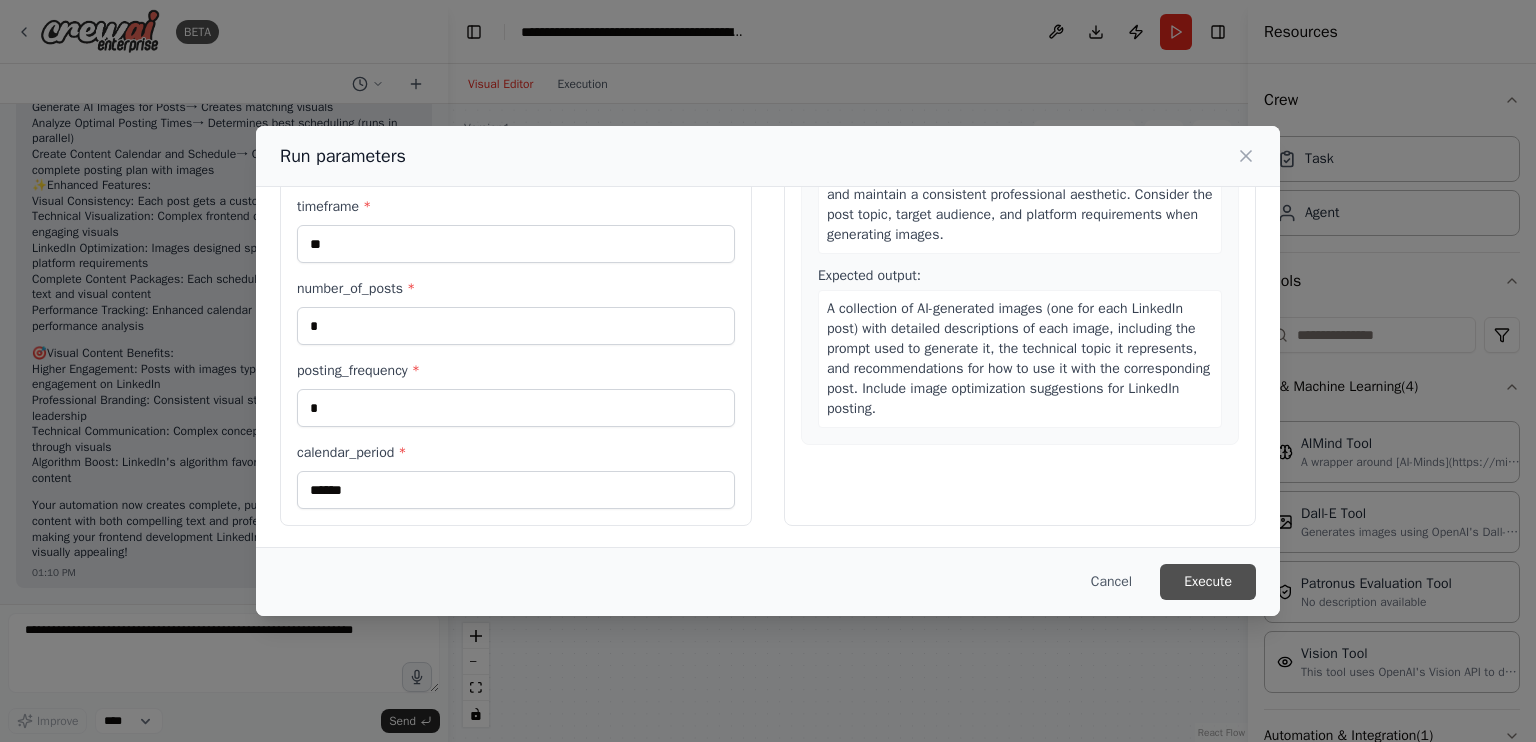type on "********" 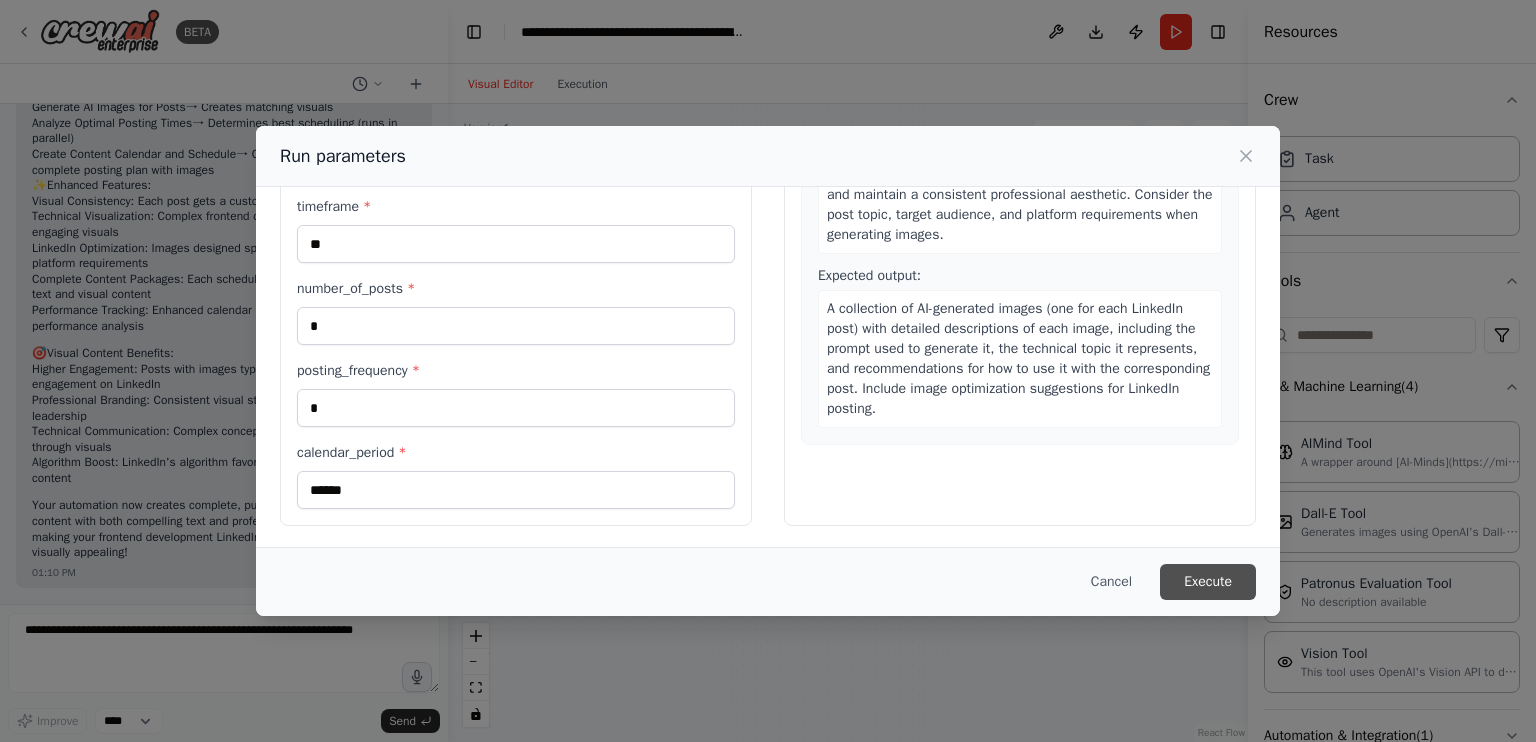 click on "Execute" at bounding box center [1208, 582] 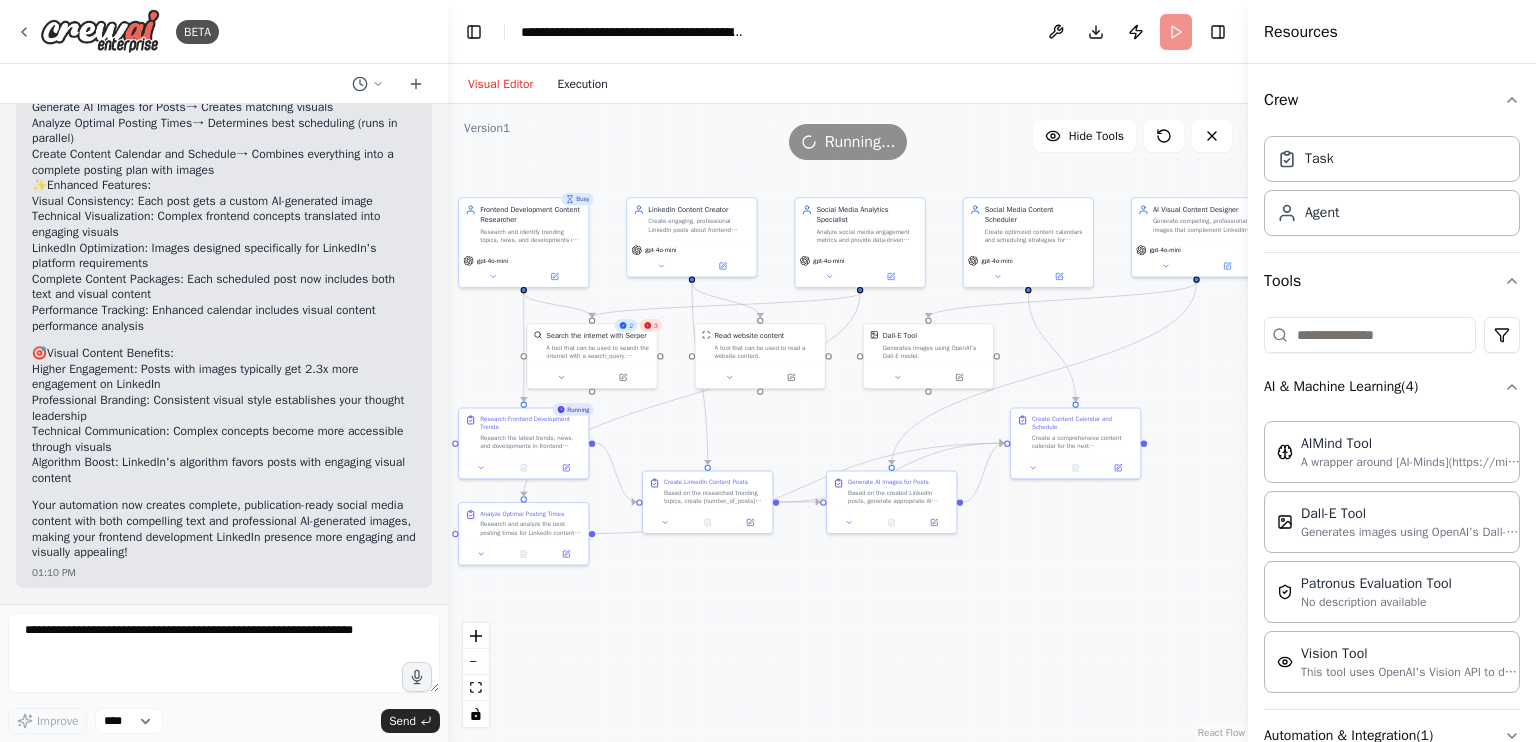 click on "Execution" at bounding box center [582, 84] 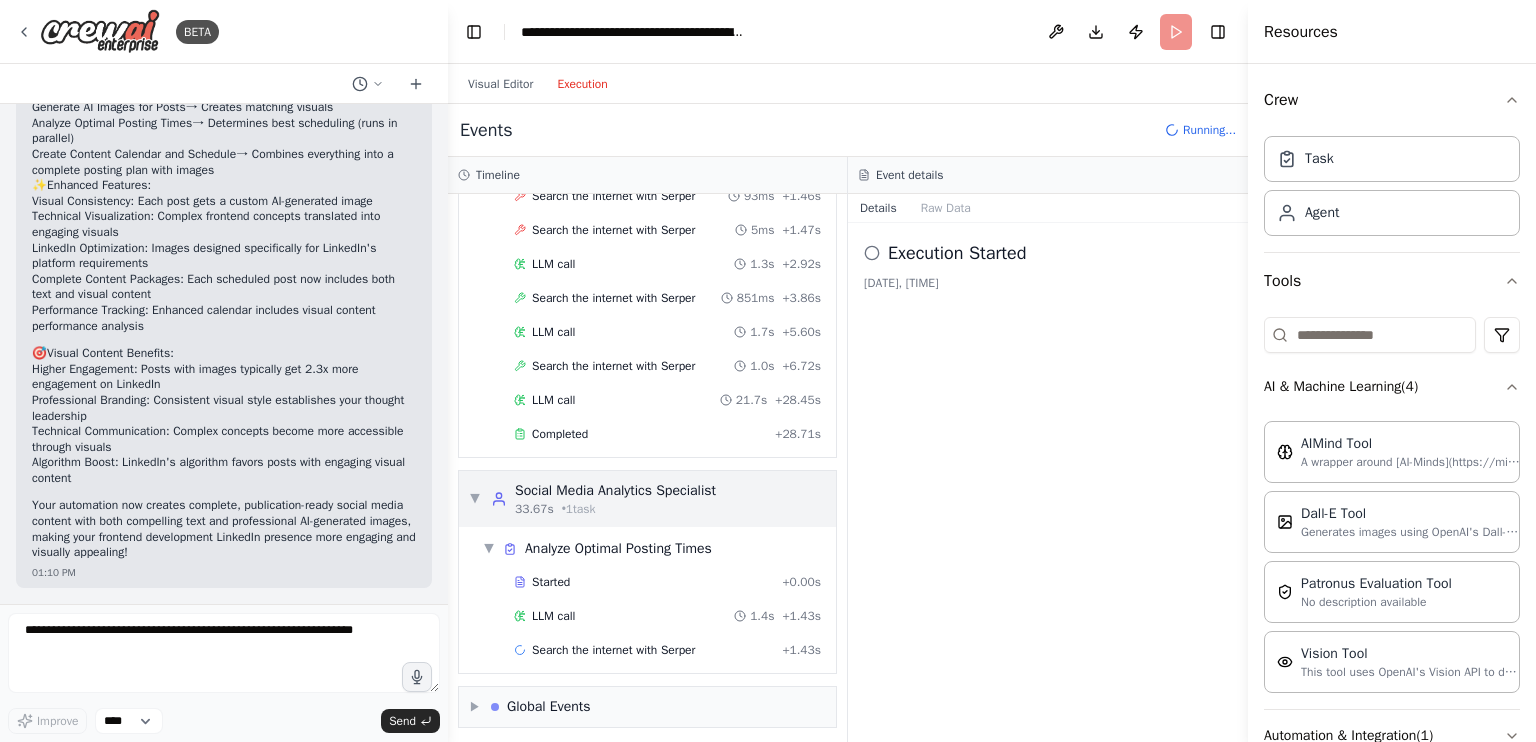 scroll, scrollTop: 276, scrollLeft: 0, axis: vertical 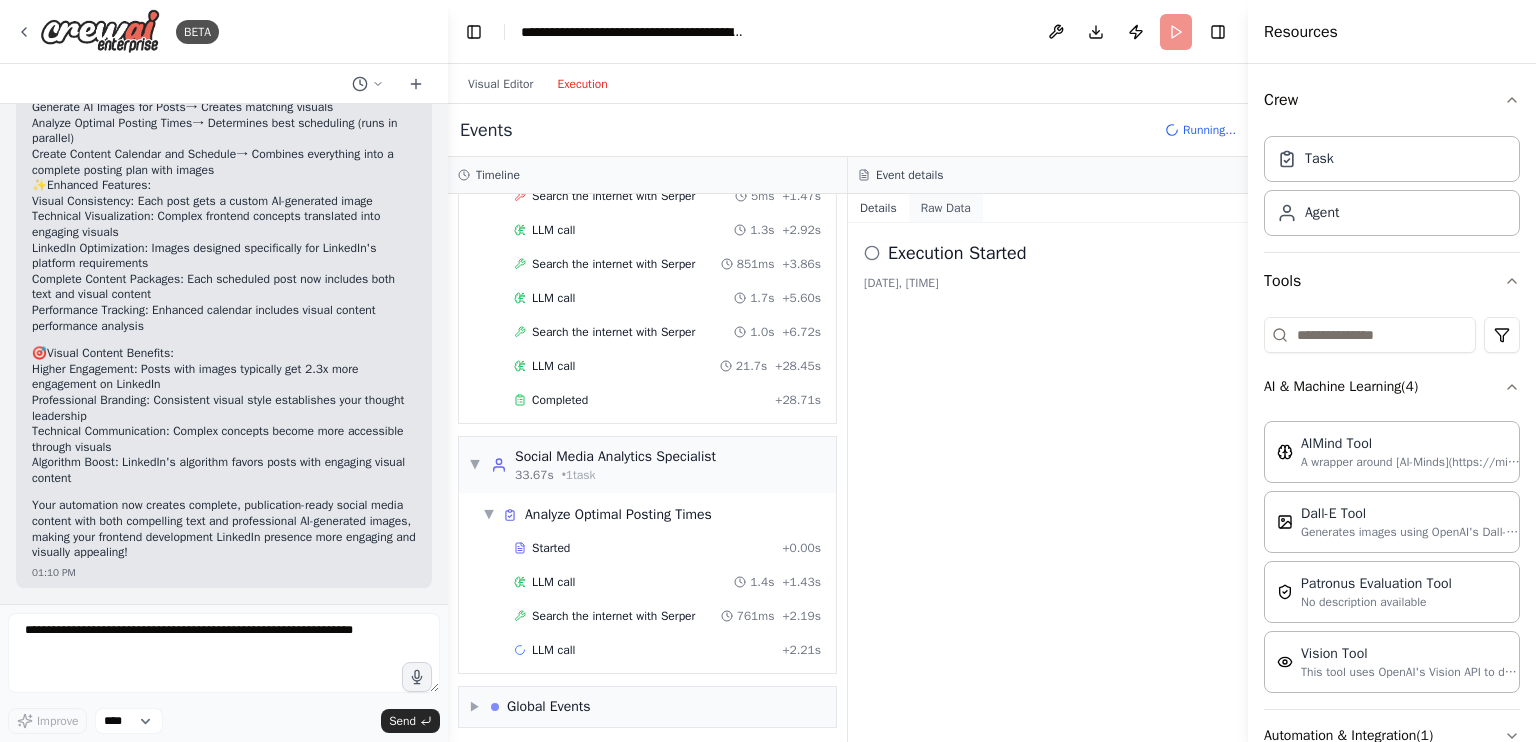 click on "Raw Data" at bounding box center [946, 208] 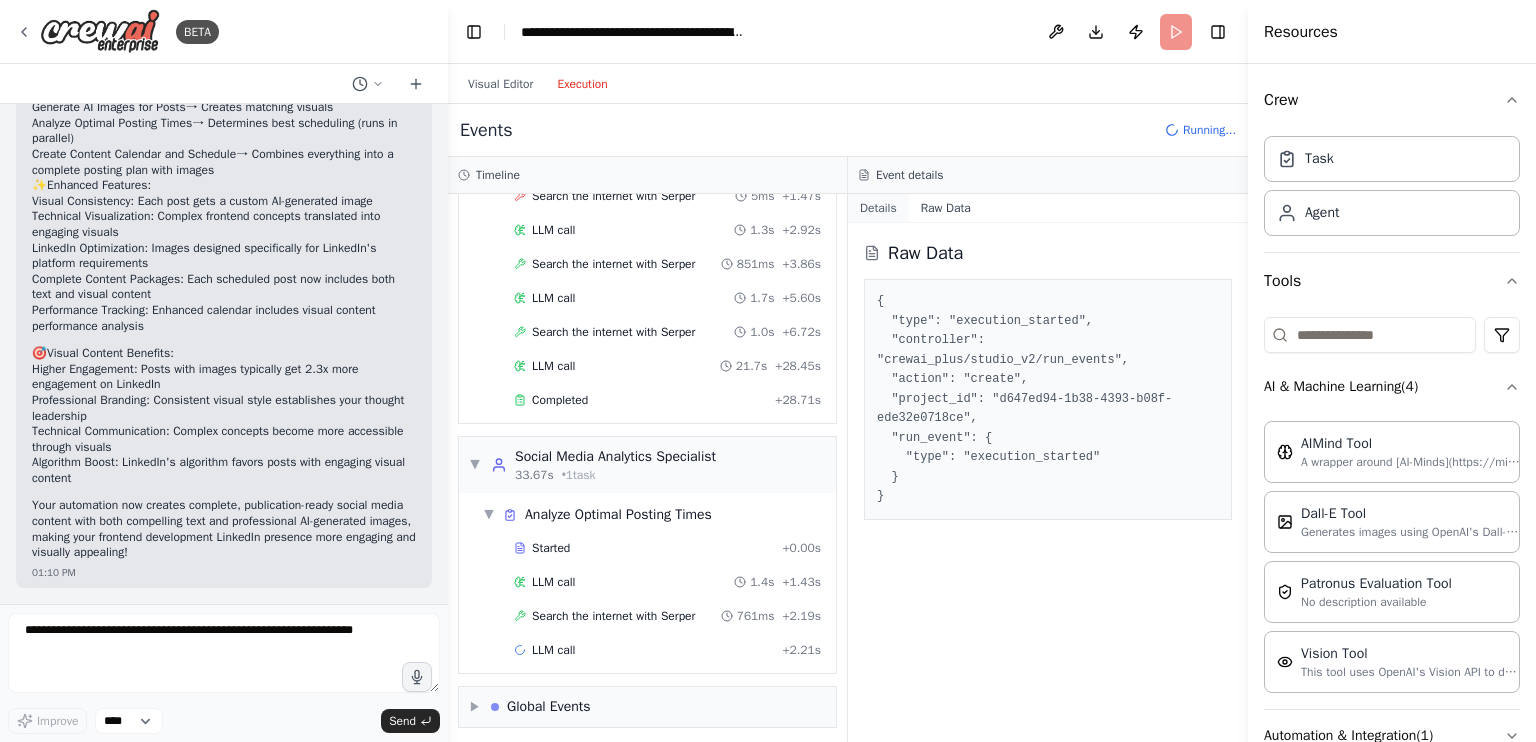 click on "Details" at bounding box center (878, 208) 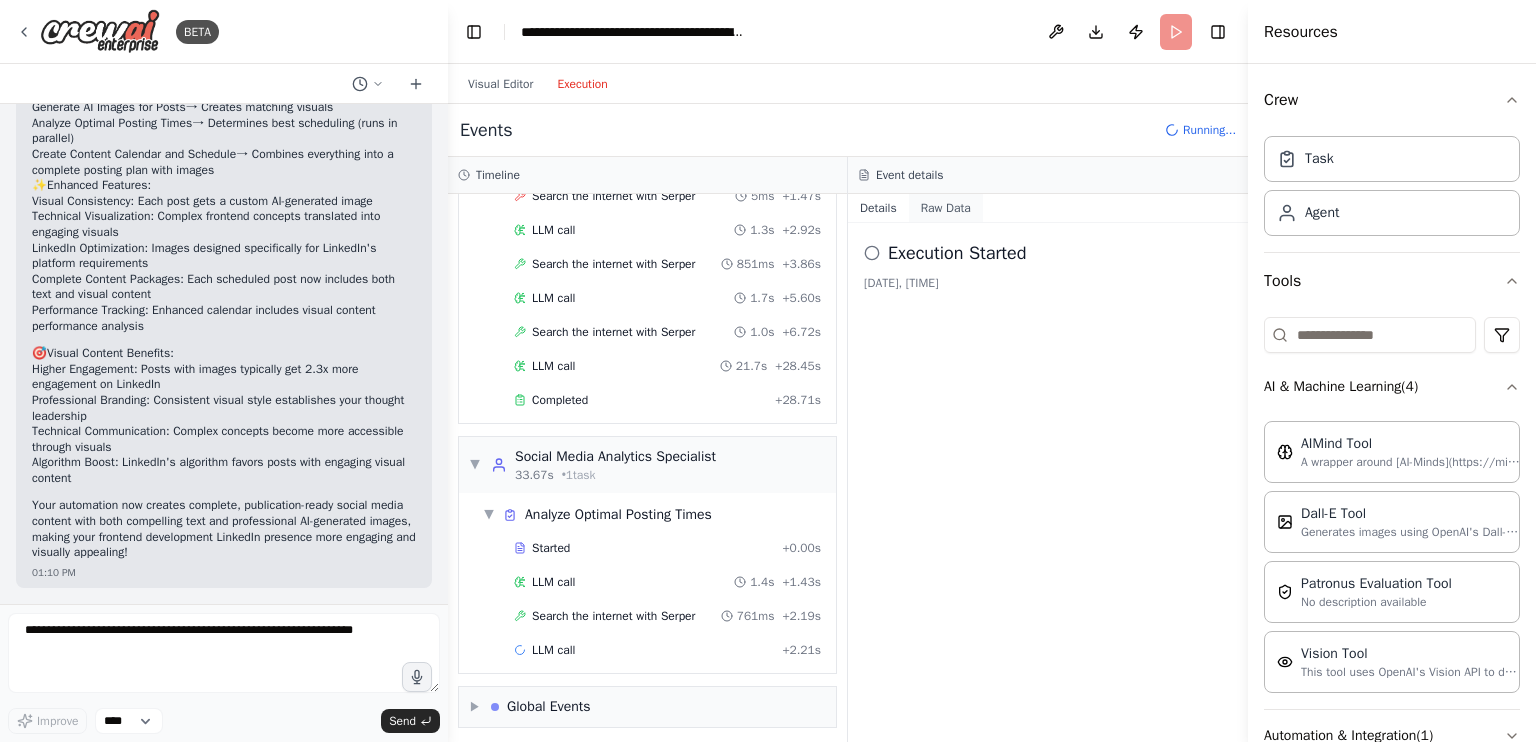 click on "Raw Data" at bounding box center [946, 208] 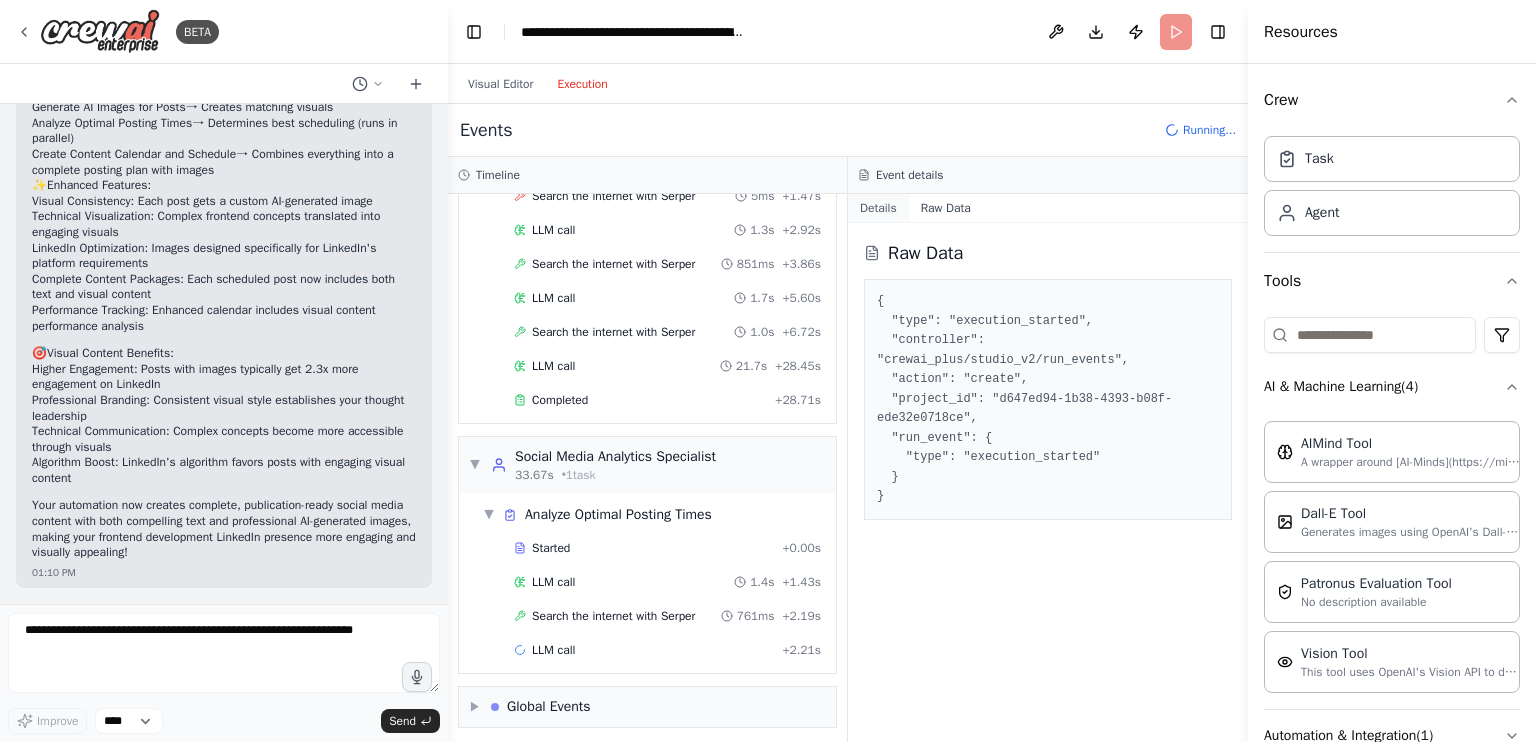 click on "Details" at bounding box center [878, 208] 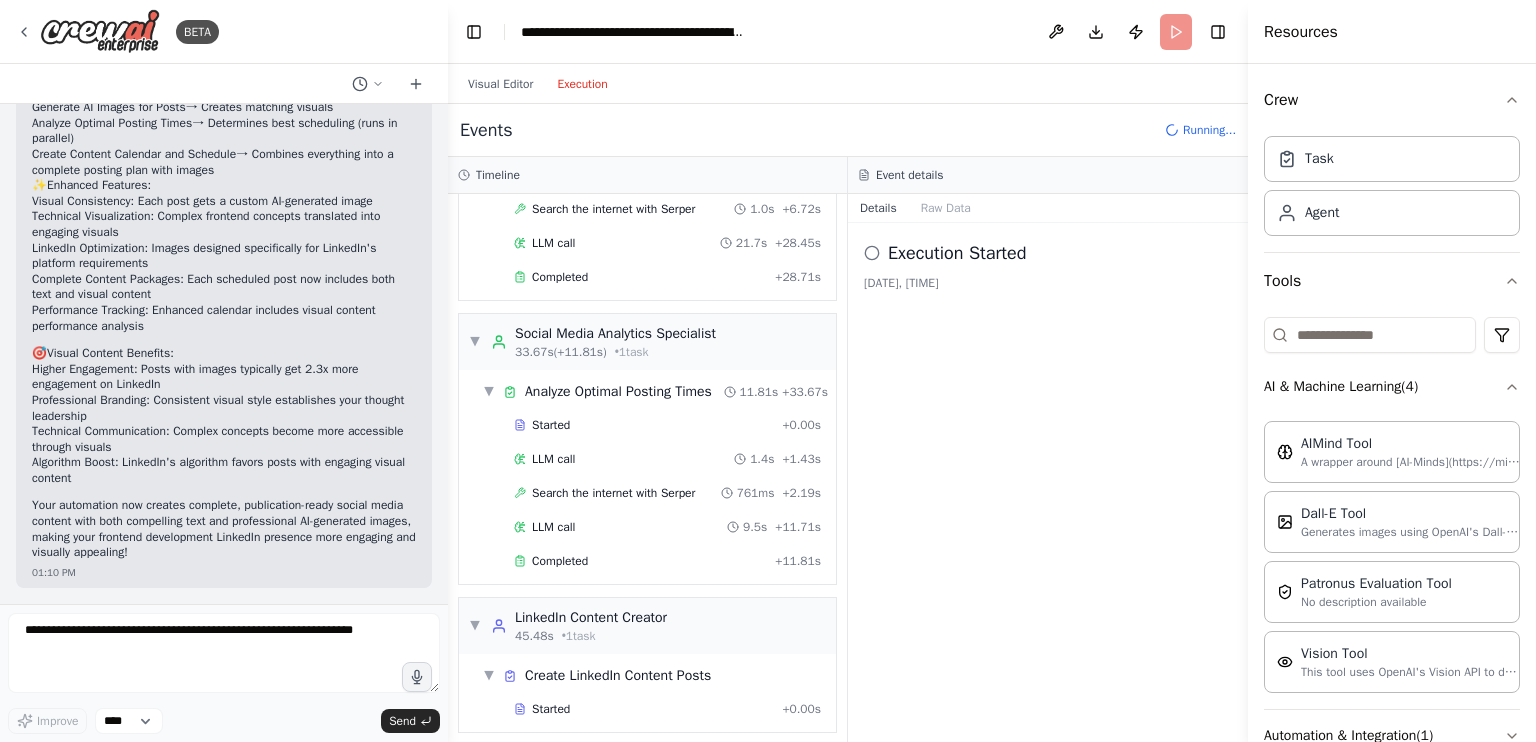 scroll, scrollTop: 510, scrollLeft: 0, axis: vertical 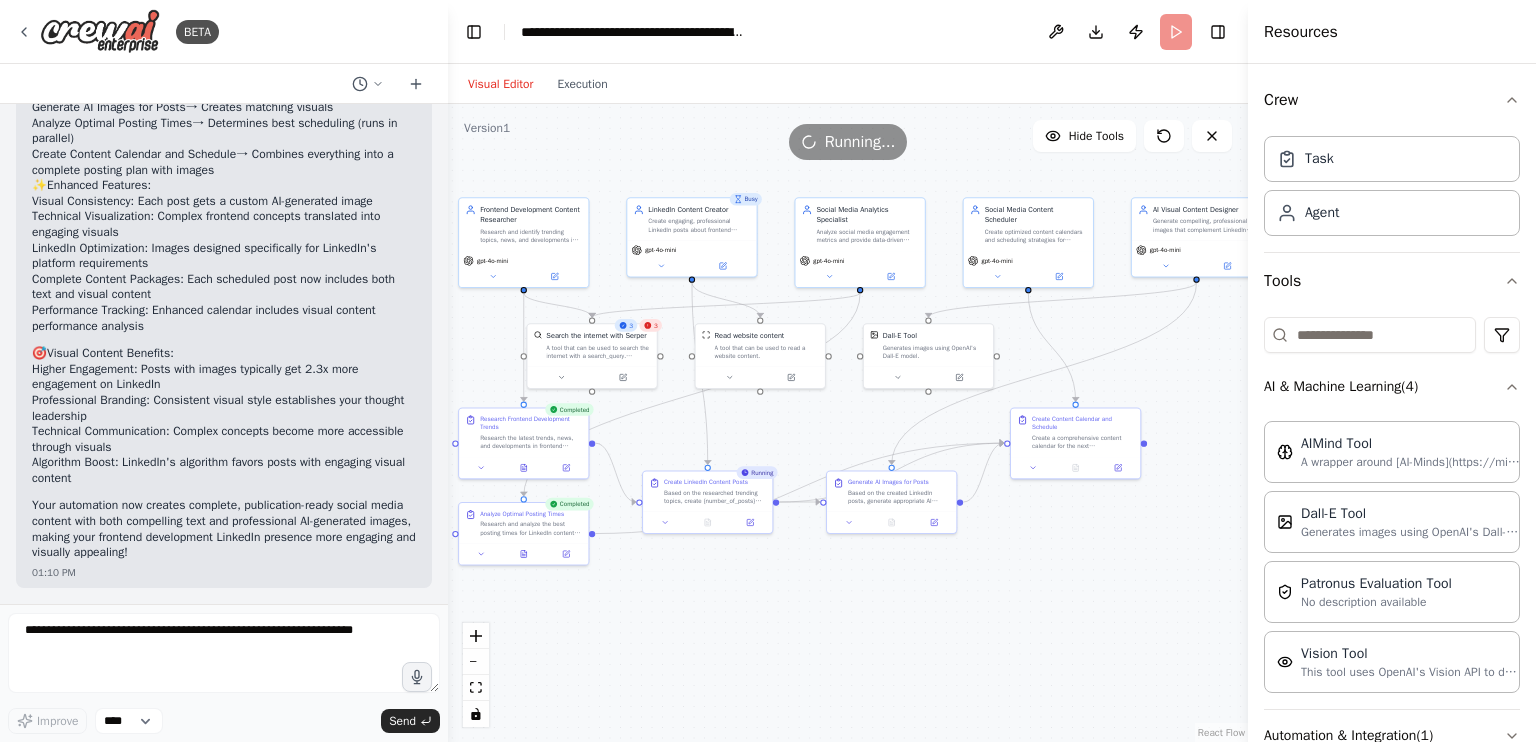 click on "Visual Editor" at bounding box center (500, 84) 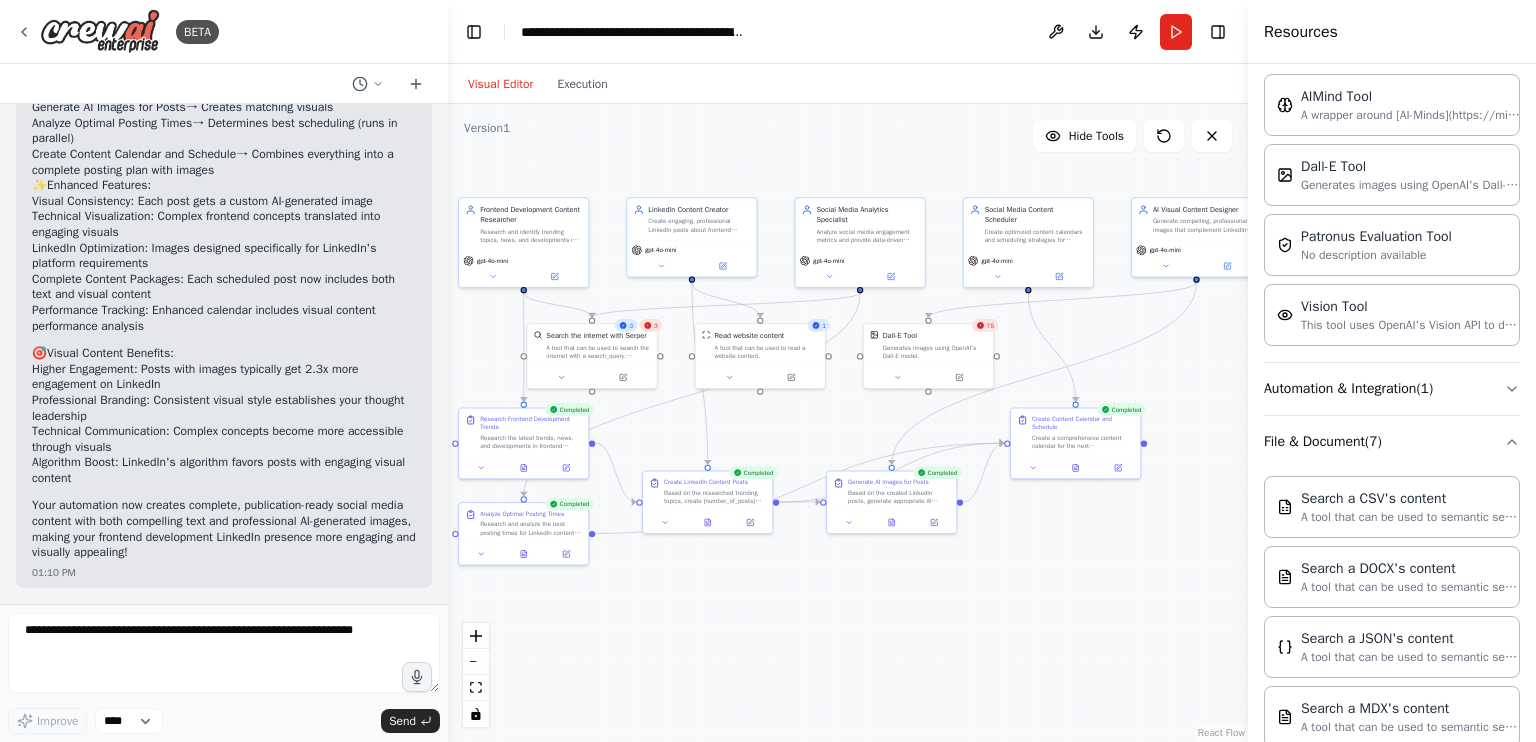 scroll, scrollTop: 0, scrollLeft: 0, axis: both 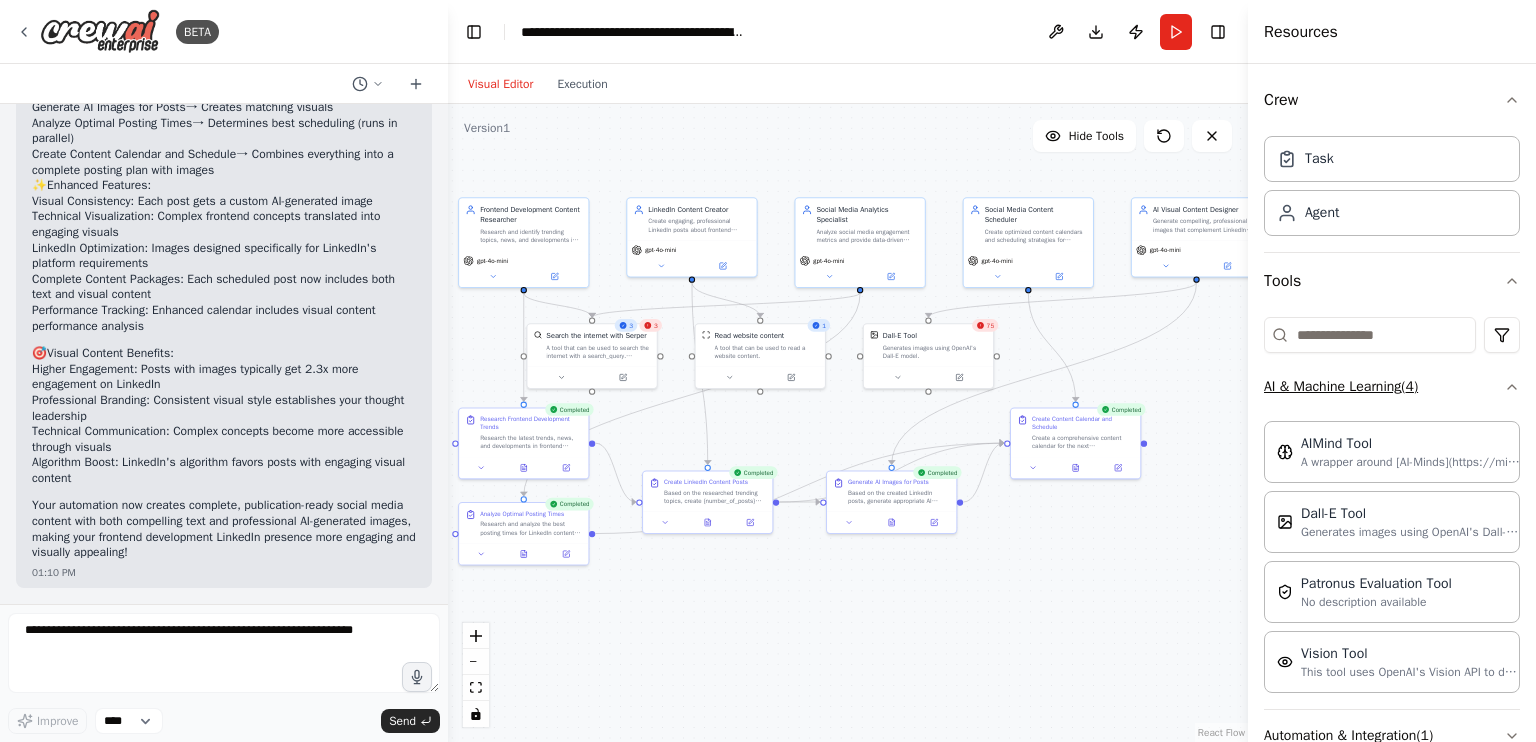 click on "AI & Machine Learning  ( 4 )" at bounding box center [1392, 387] 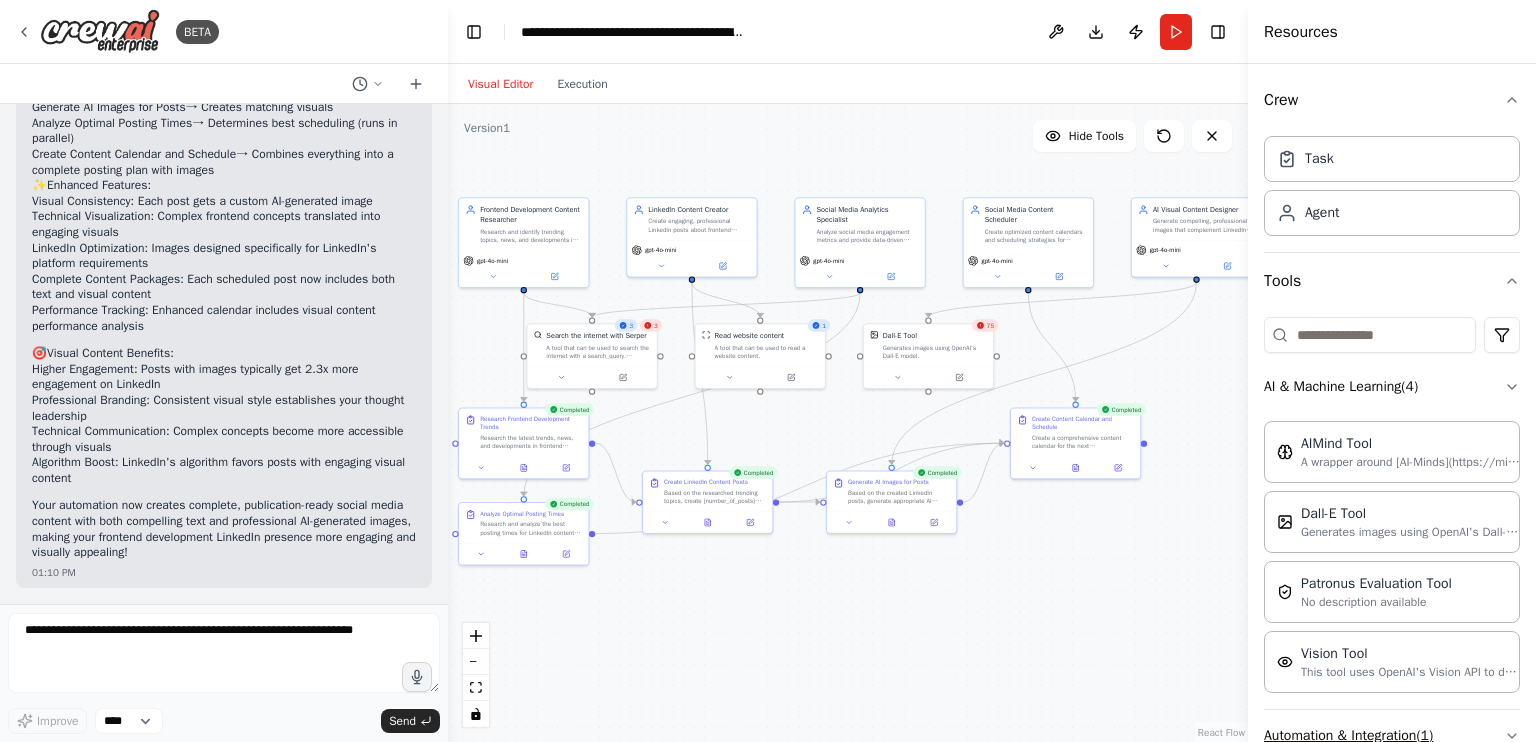 click on "Automation & Integration  ( 1 )" at bounding box center [1392, 736] 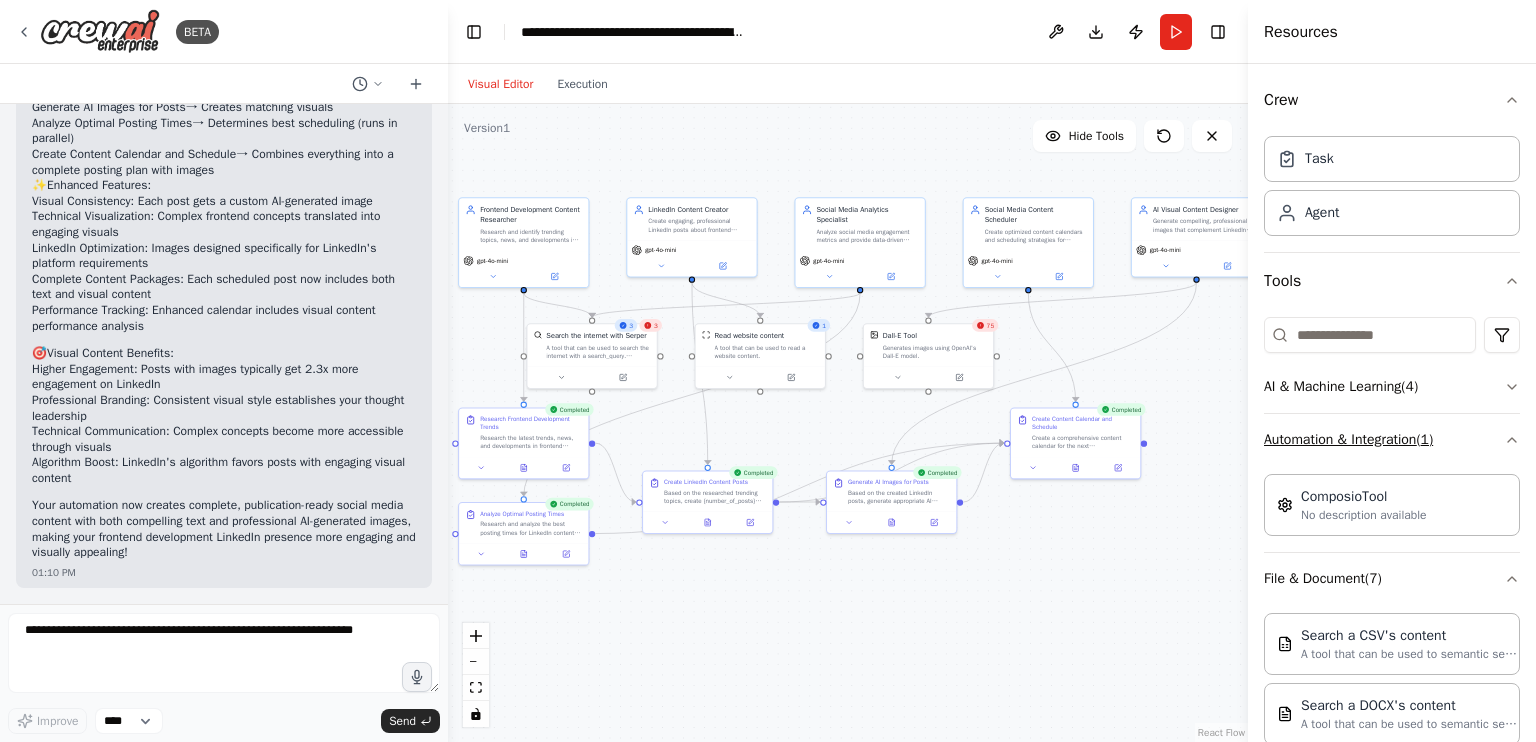 click on "Automation & Integration  ( 1 )" at bounding box center [1392, 440] 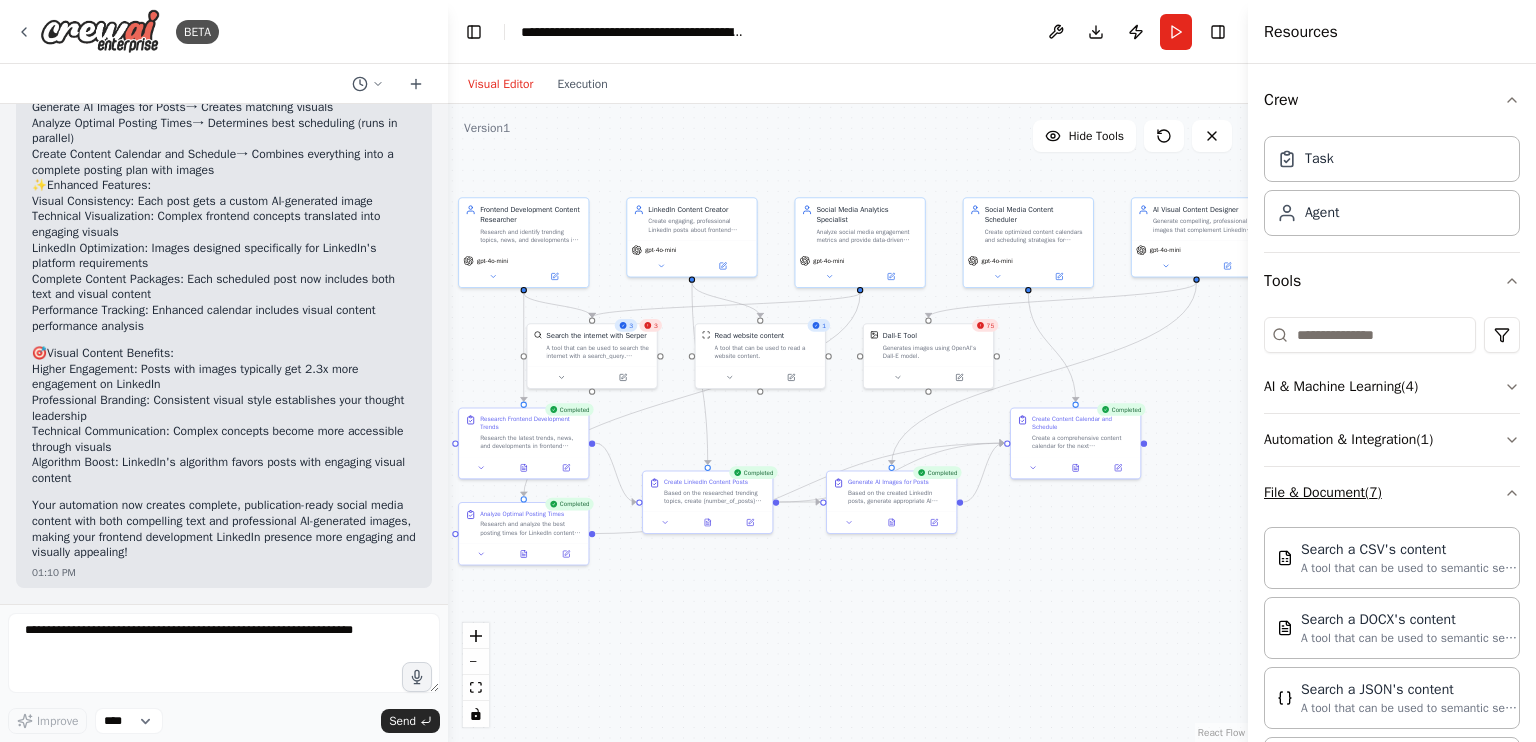 click on "File & Document  ( 7 )" at bounding box center [1392, 493] 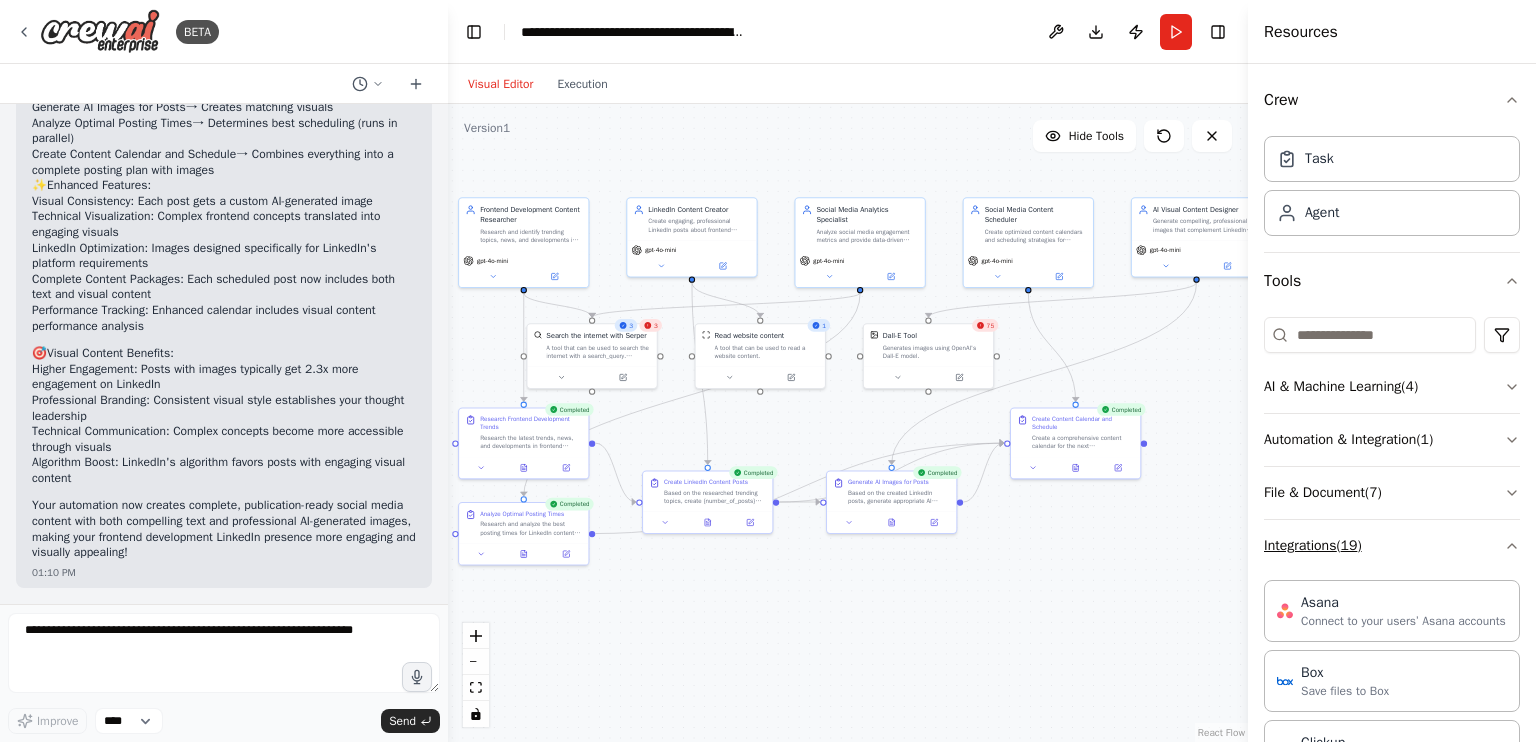click on "Integrations  ( 19 )" at bounding box center [1392, 546] 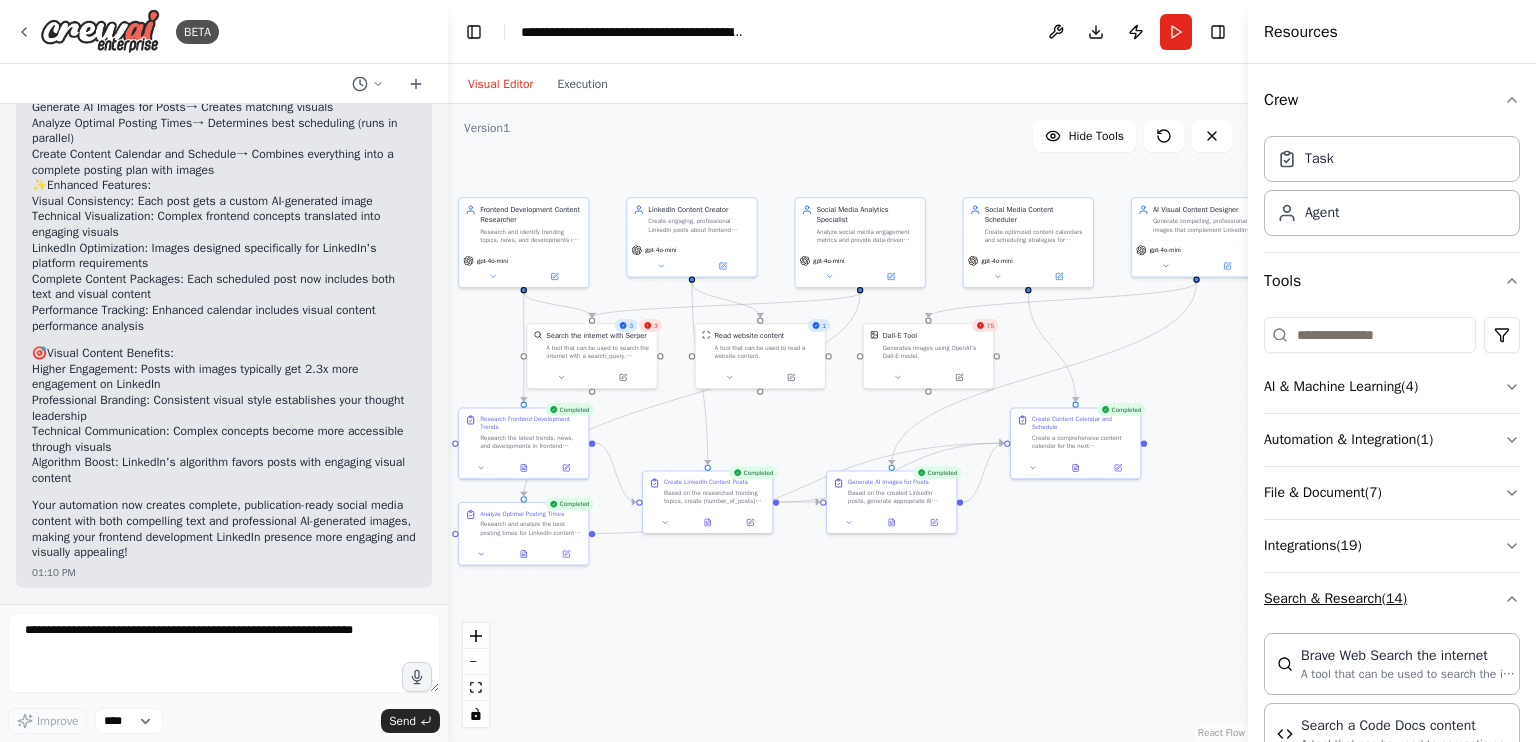 click on "Search & Research  ( 14 )" at bounding box center (1392, 599) 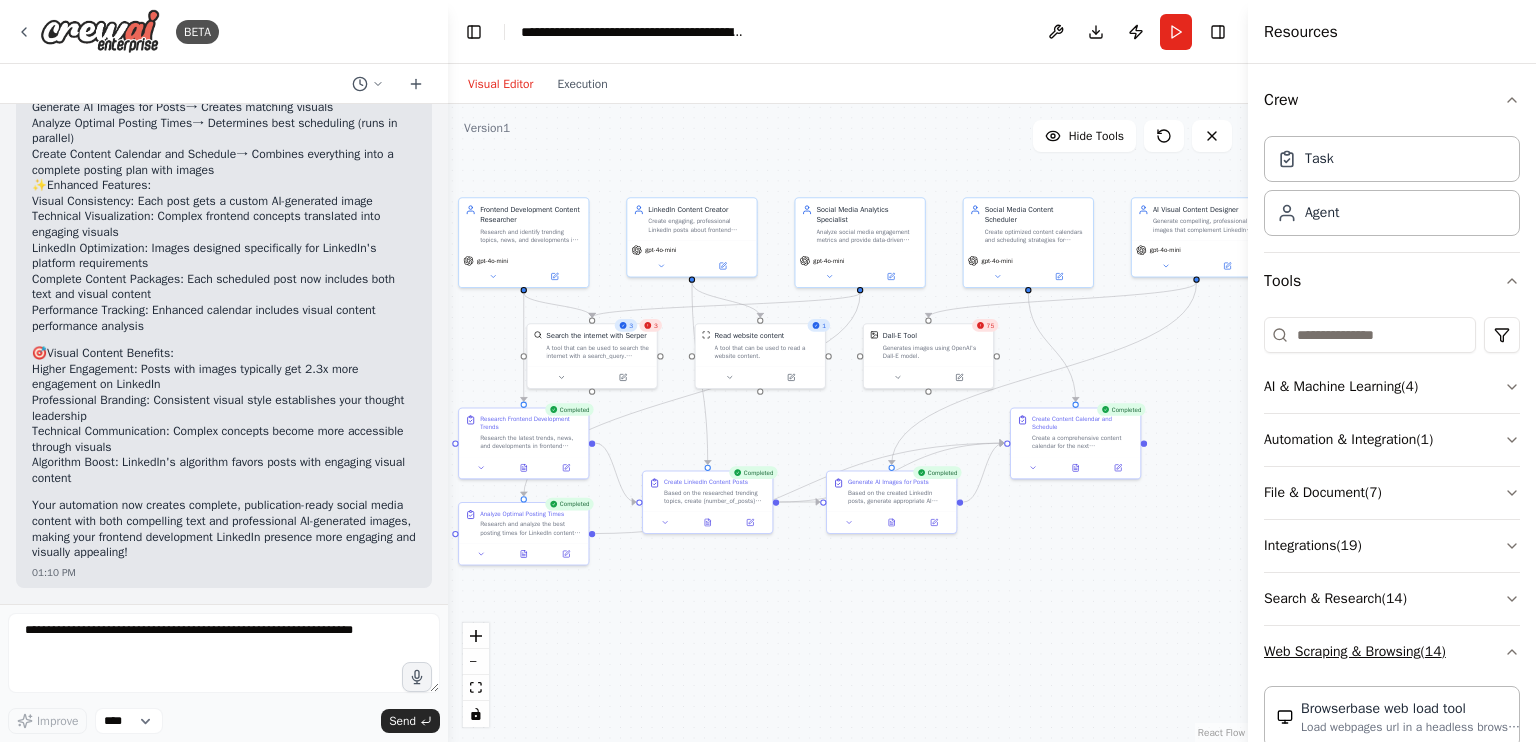 click on "Web Scraping & Browsing  ( 14 )" at bounding box center [1392, 652] 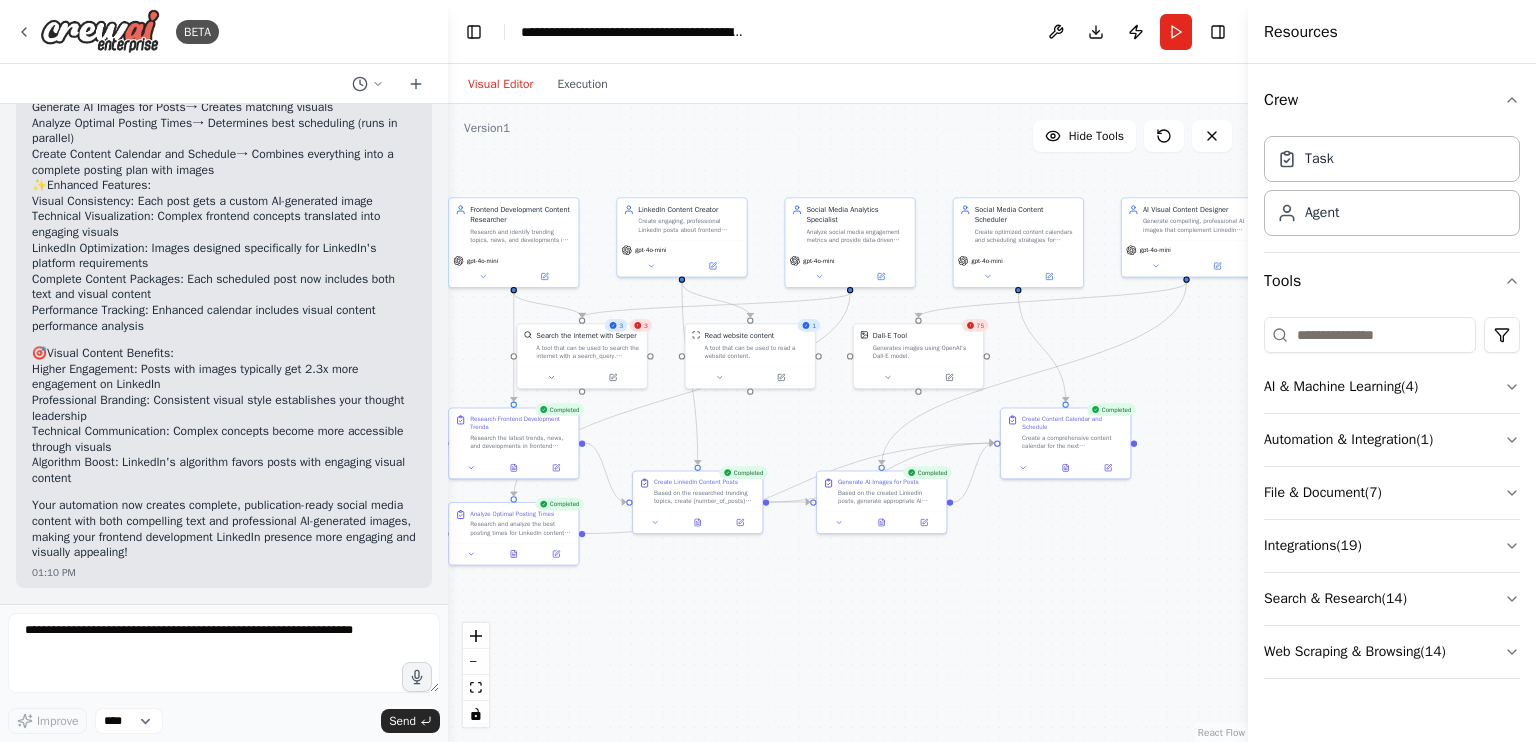 drag, startPoint x: 1148, startPoint y: 538, endPoint x: 925, endPoint y: 558, distance: 223.89507 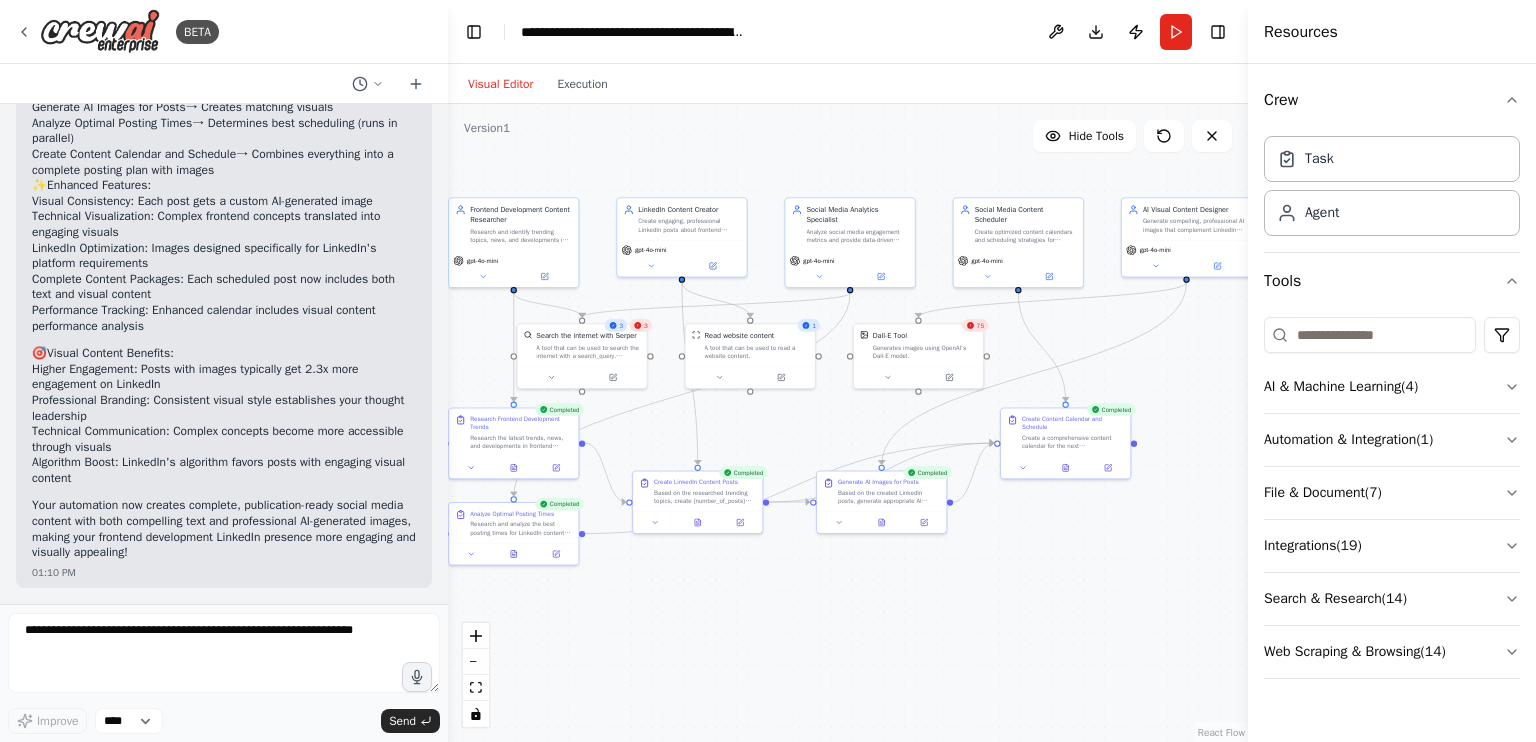 click on "Version  1 Hide Tools
.deletable-edge-delete-btn {
width: 20px;
height: 20px;
border: 0px solid #ffffff;
color: #6b7280;
background-color: #f8fafc;
cursor: pointer;
border-radius: 50%;
font-size: 12px;
padding: 3px;
display: flex;
align-items: center;
justify-content: center;
transition: all 0.2s cubic-bezier(0.4, 0, 0.2, 1);
box-shadow: 0 2px 4px rgba(0, 0, 0, 0.1);
}
.deletable-edge-delete-btn:hover {
background-color: #ef4444;
color: #ffffff;
border-color: #dc2626;
transform: scale(1.1);
box-shadow: 0 4px 12px rgba(239, 68, 68, 0.4);
}
.deletable-edge-delete-btn:active {
transform: scale(0.95);
box-shadow: 0 2px 4px rgba(239, 68, 68, 0.3);
}
Frontend Development Content Researcher gpt-4o-mini 3 3 gpt-4o-mini 1" at bounding box center [848, 423] 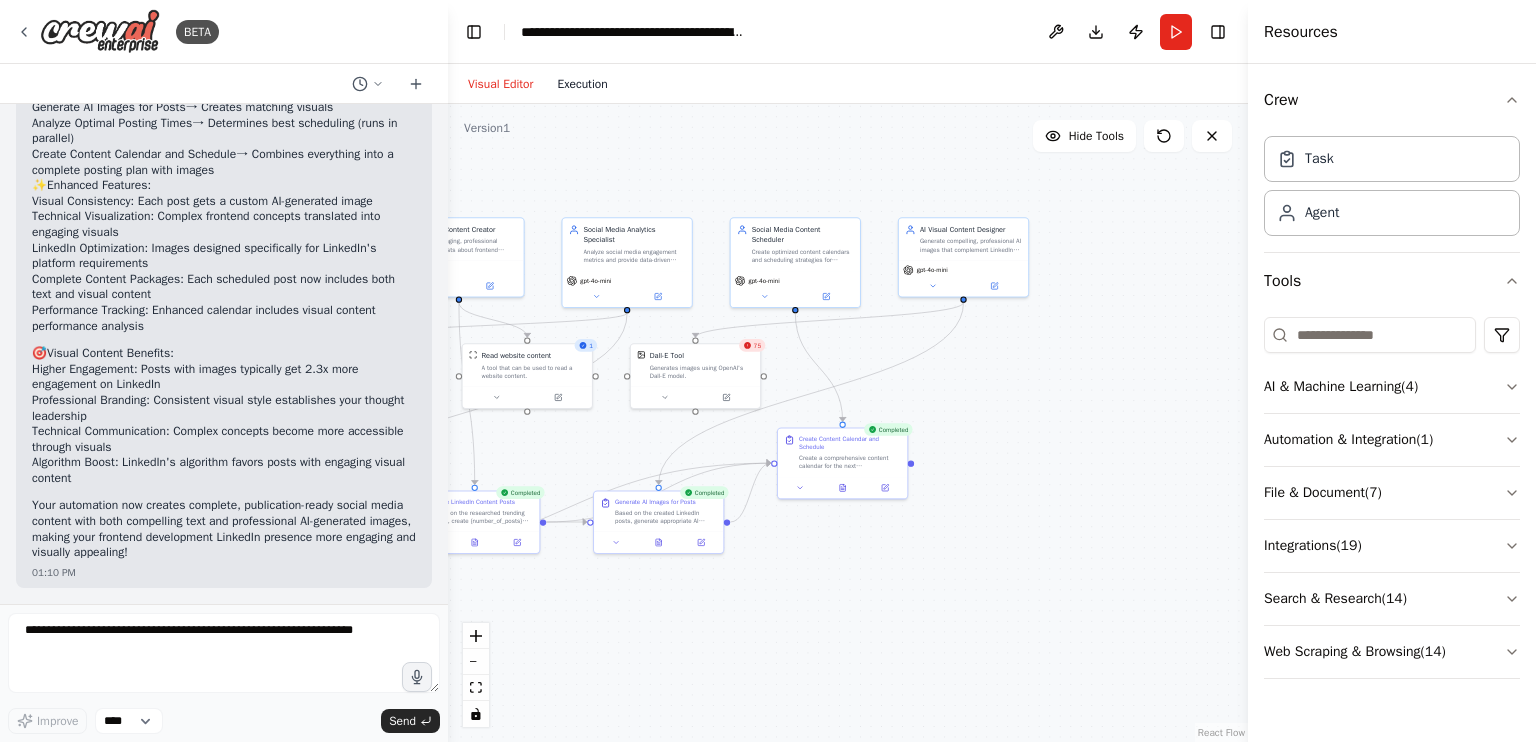 click on "Execution" at bounding box center [582, 84] 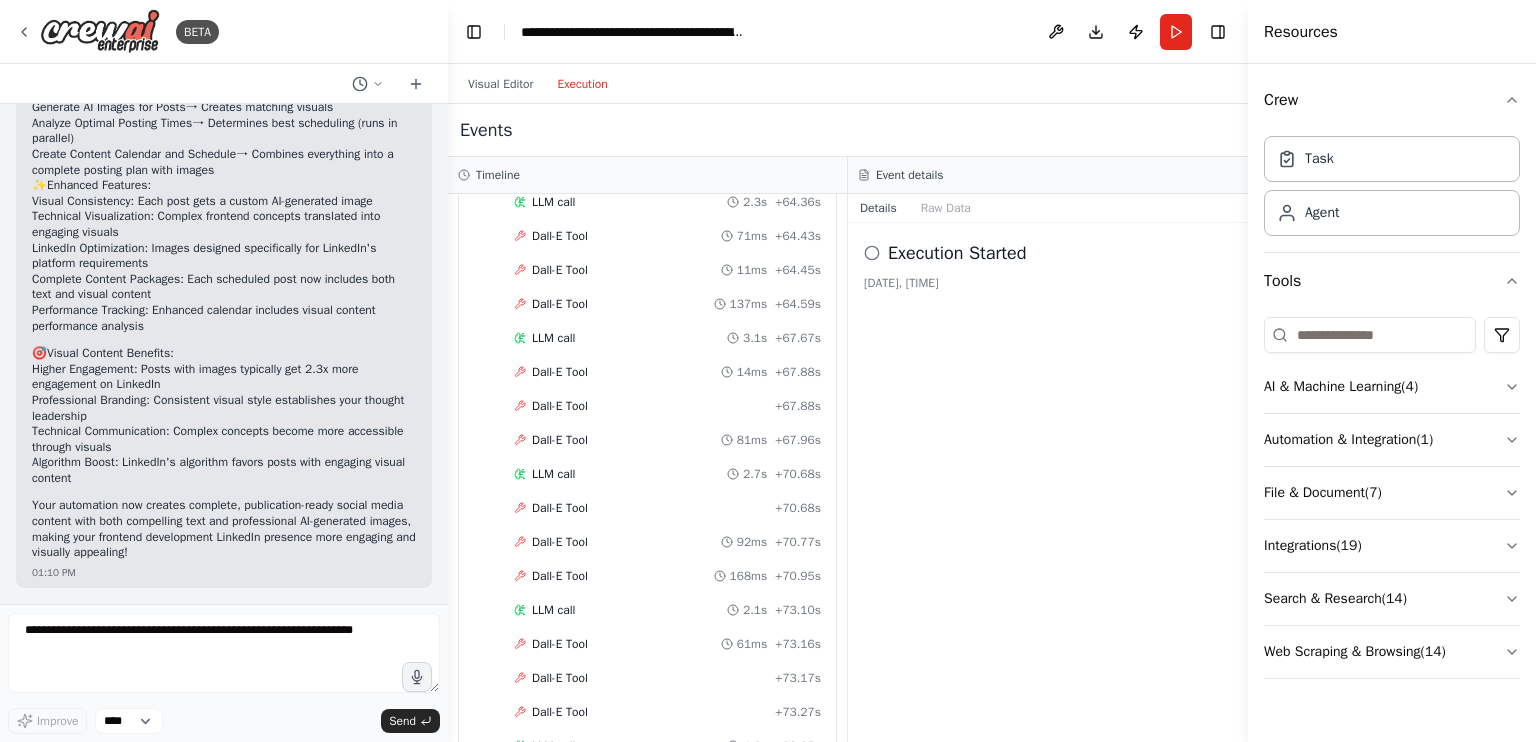 scroll, scrollTop: 4420, scrollLeft: 0, axis: vertical 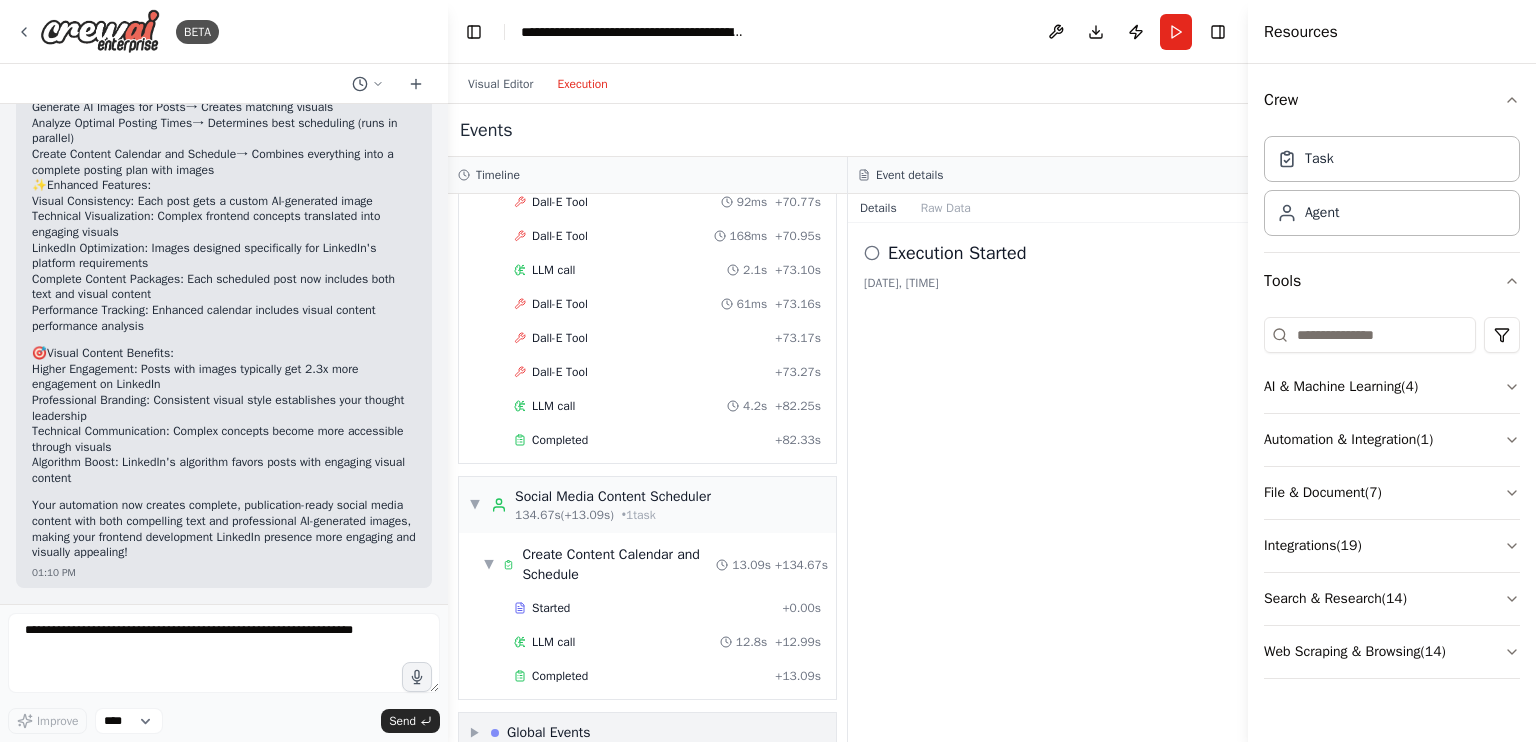 click on "Global Events" at bounding box center (549, 733) 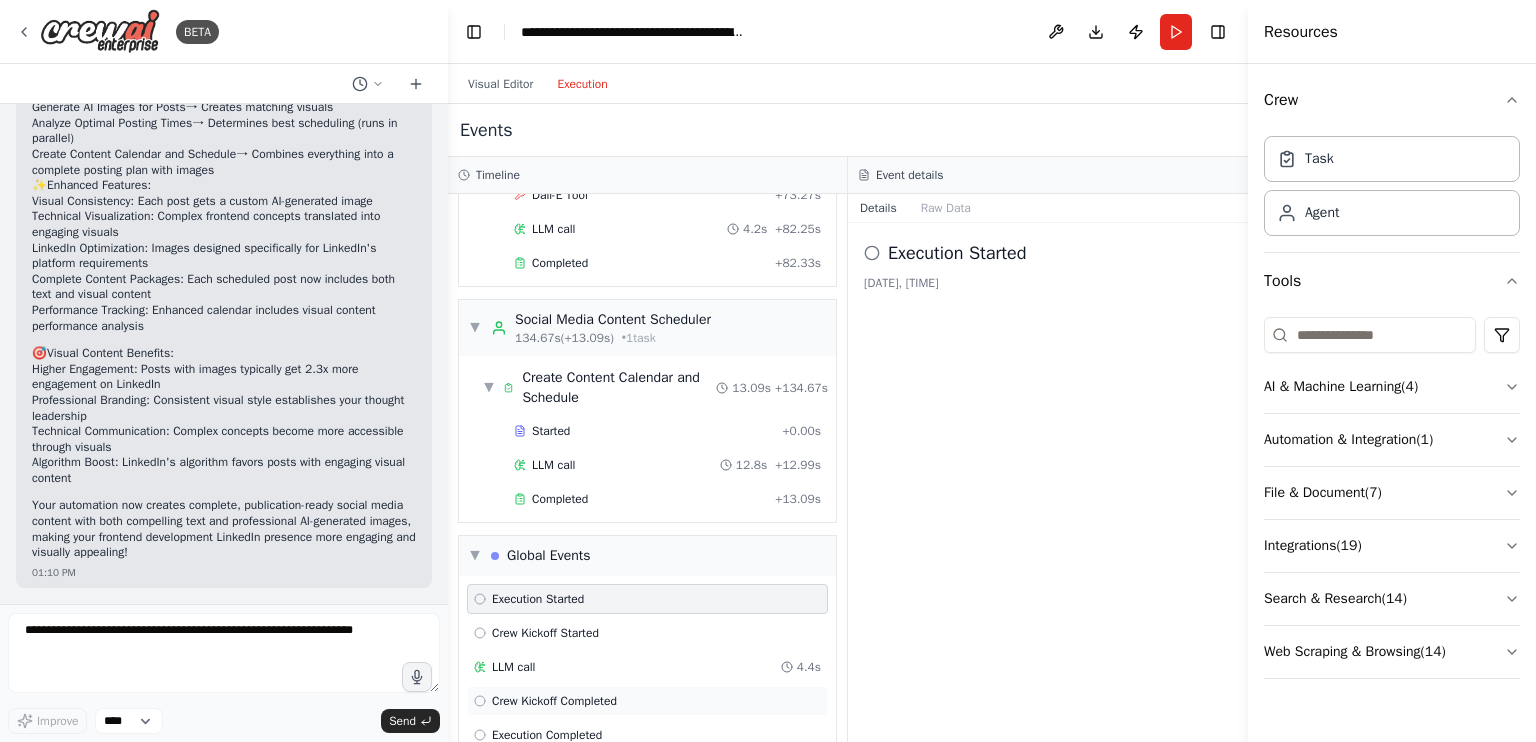 scroll, scrollTop: 4600, scrollLeft: 0, axis: vertical 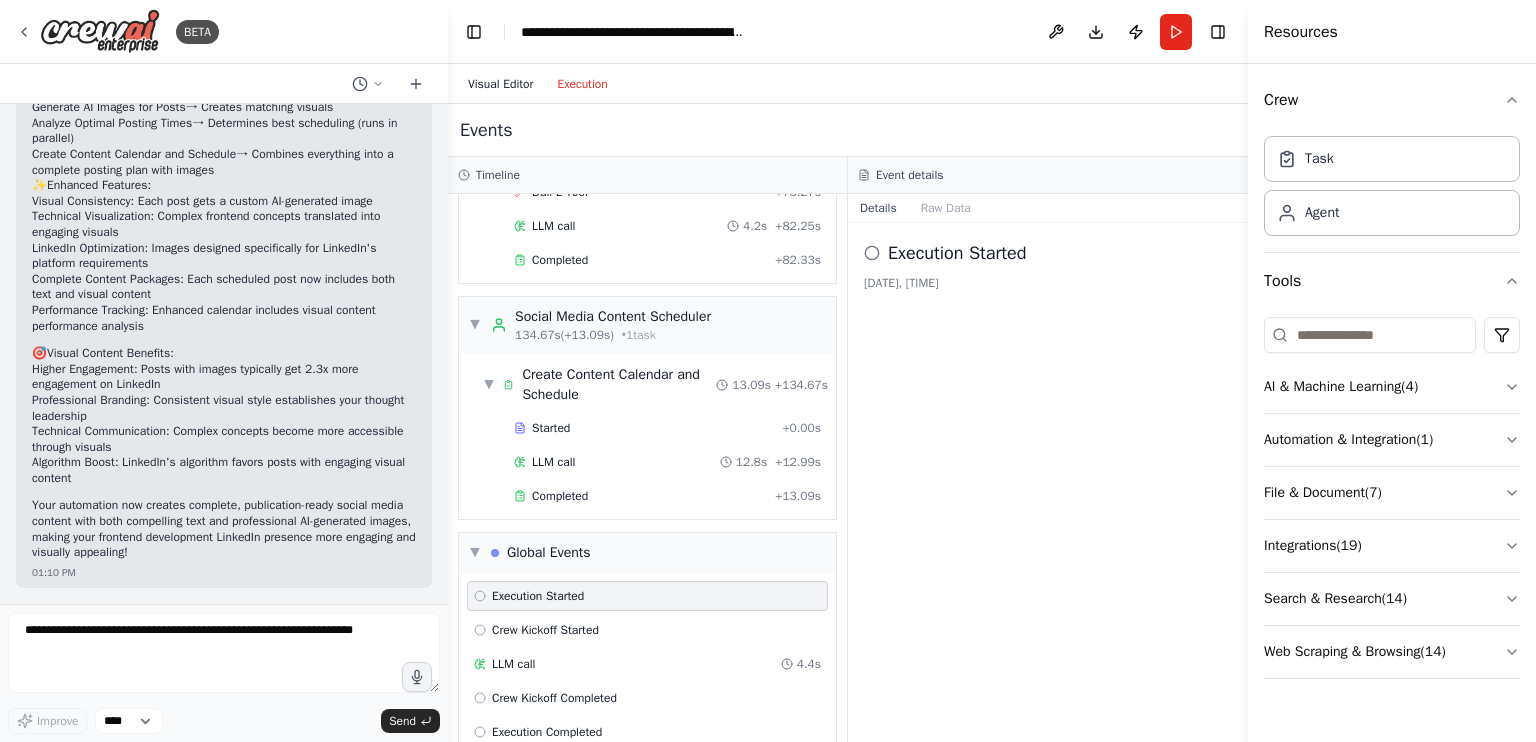 click on "Visual Editor" at bounding box center [500, 84] 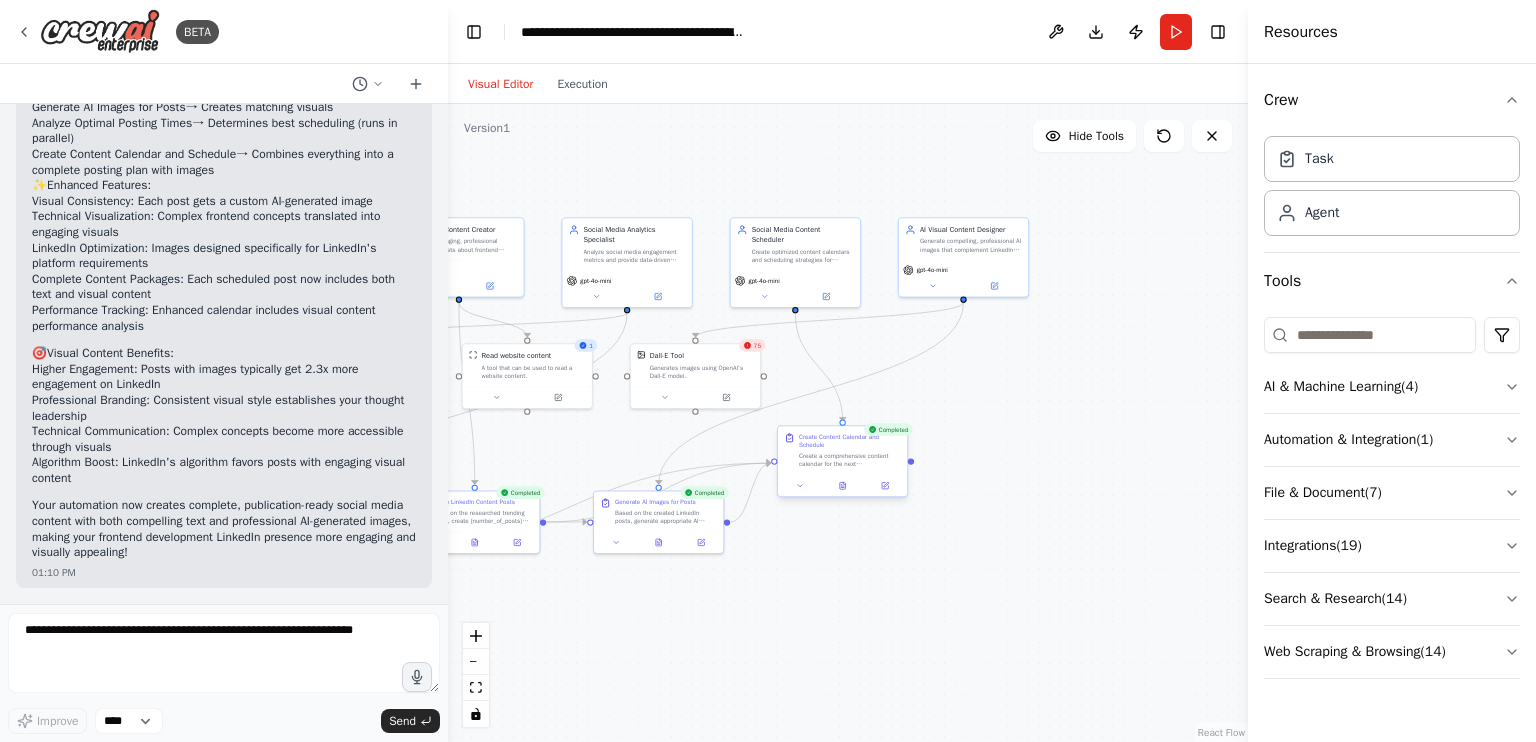 click on "Create Content Calendar and Schedule Create a comprehensive content calendar for the next {calendar_period} that schedules the created LinkedIn posts with their corresponding AI-generated images at optimal times. Organize the content strategically, ensuring variety in post types, spacing out similar topics, and aligning with the recommended posting schedule. Include backup content ideas, image pairing recommendations, and engagement monitoring checkpoints." at bounding box center (850, 451) 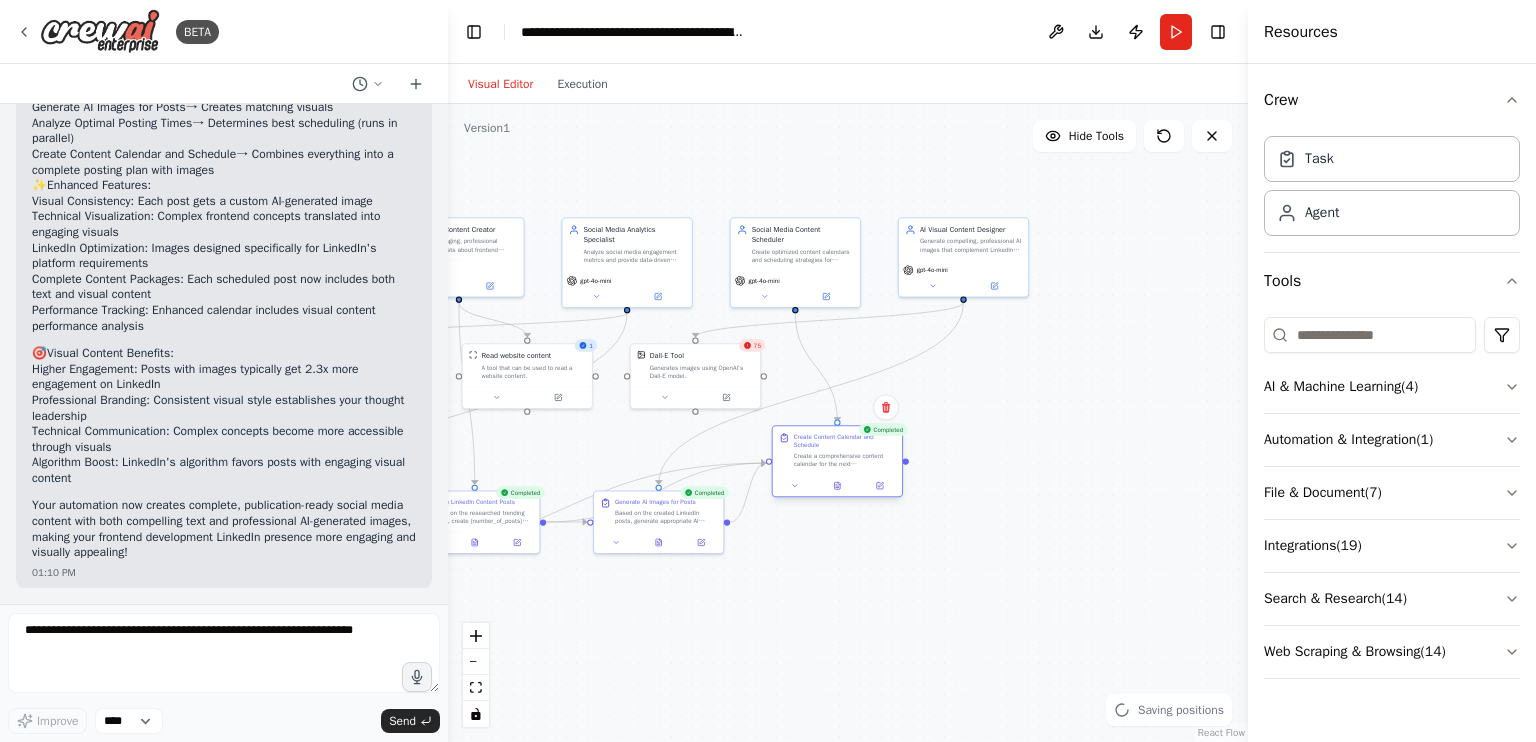 drag, startPoint x: 842, startPoint y: 462, endPoint x: 828, endPoint y: 463, distance: 14.035668 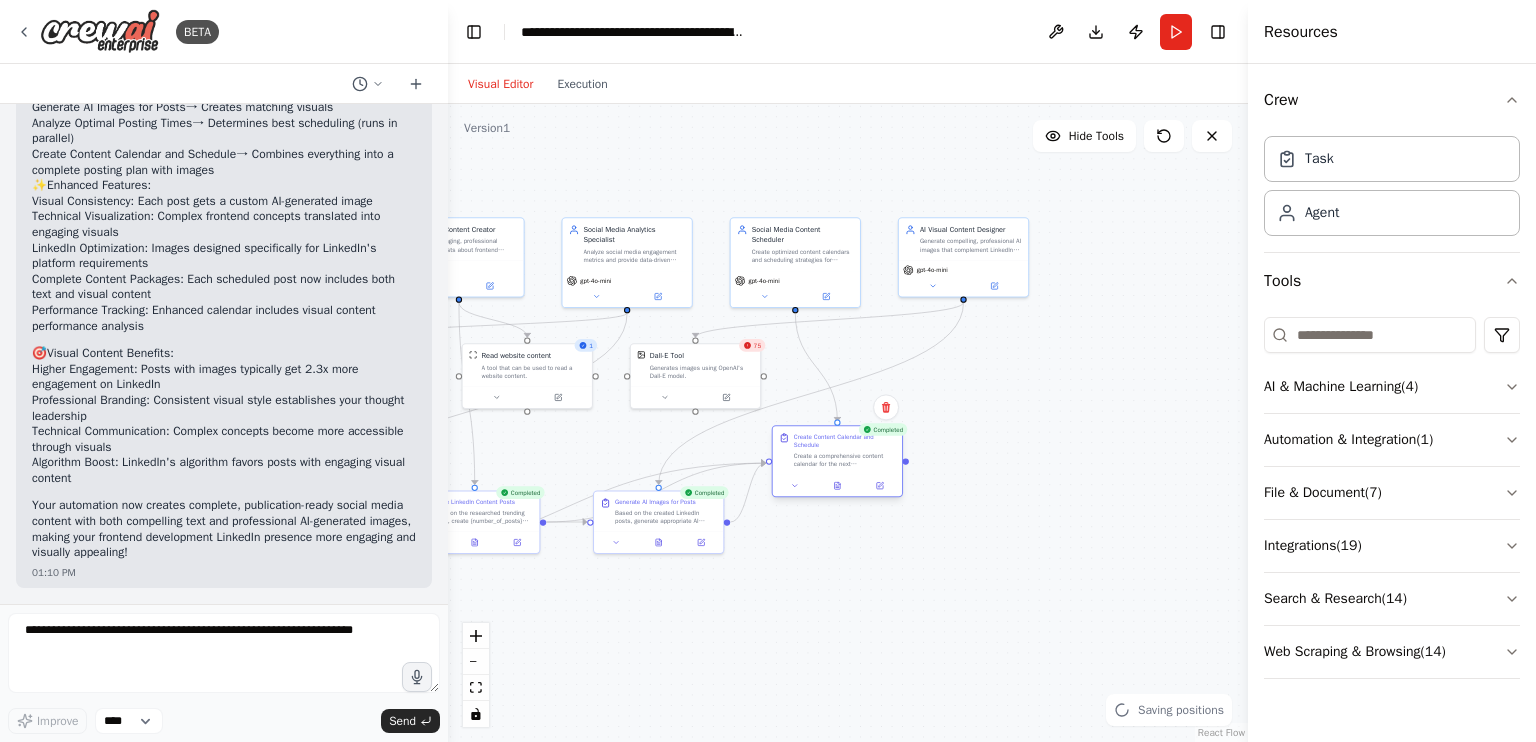 click on "Create a comprehensive content calendar for the next {calendar_period} that schedules the created LinkedIn posts with their corresponding AI-generated images at optimal times. Organize the content strategically, ensuring variety in post types, spacing out similar topics, and aligning with the recommended posting schedule. Include backup content ideas, image pairing recommendations, and engagement monitoring checkpoints." at bounding box center [845, 460] 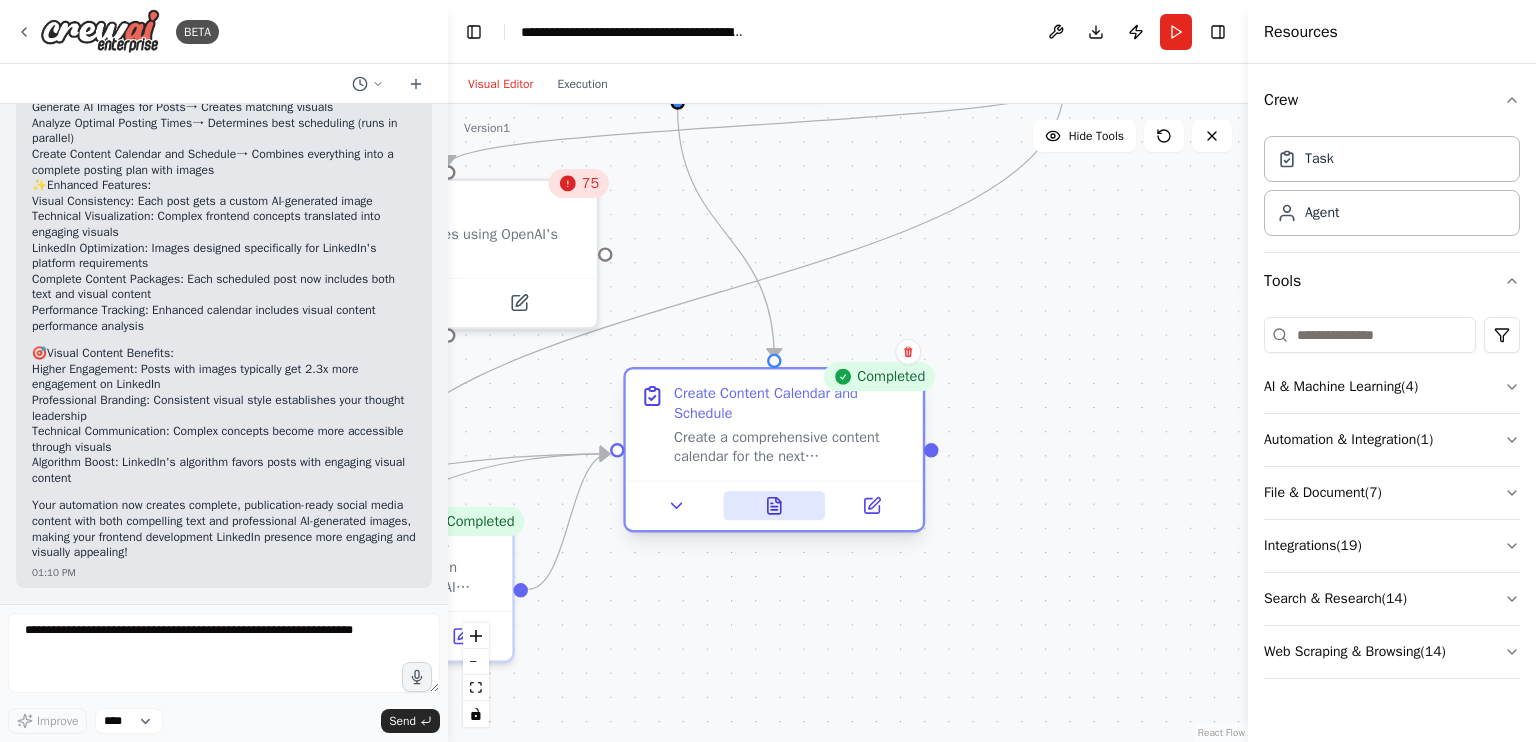 click at bounding box center [774, 505] 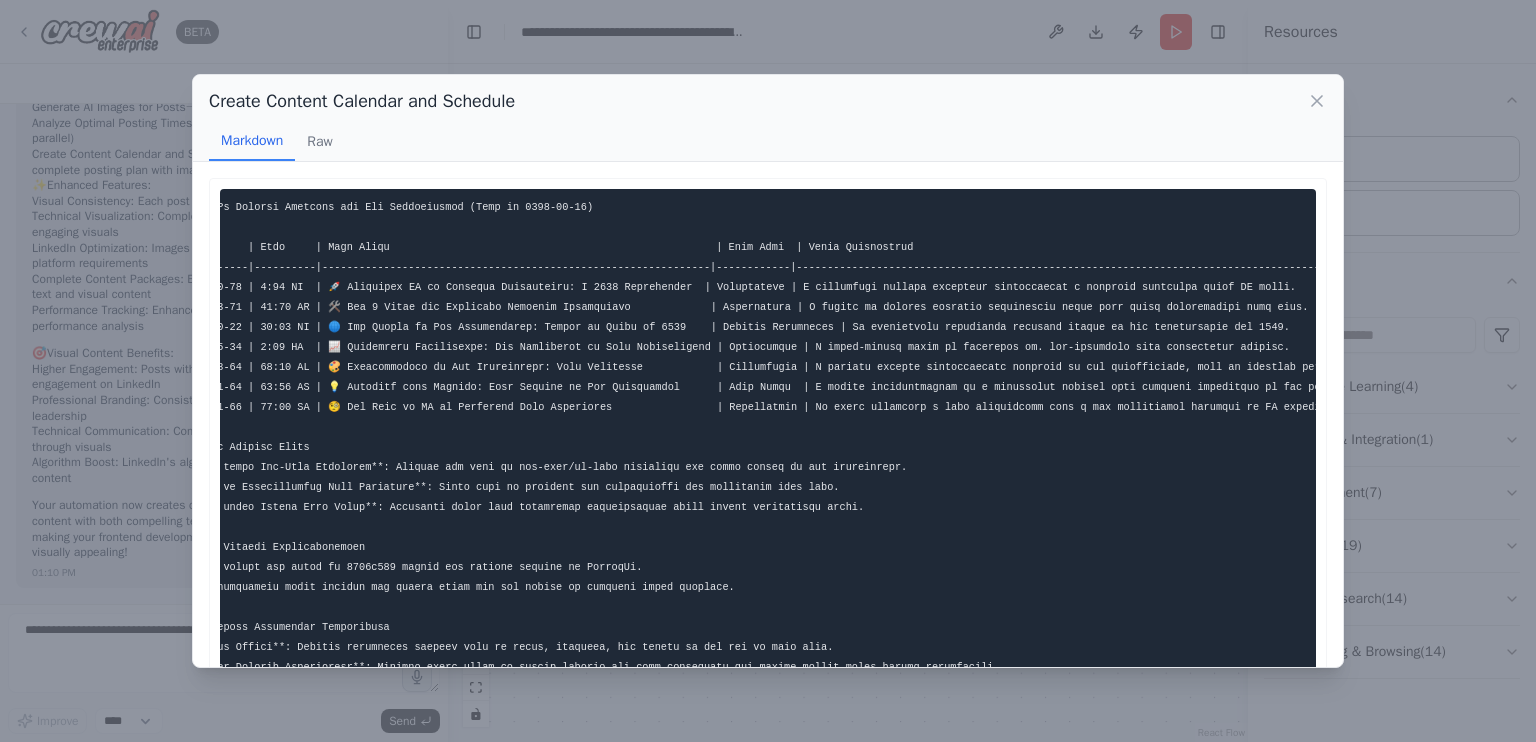 scroll, scrollTop: 0, scrollLeft: 0, axis: both 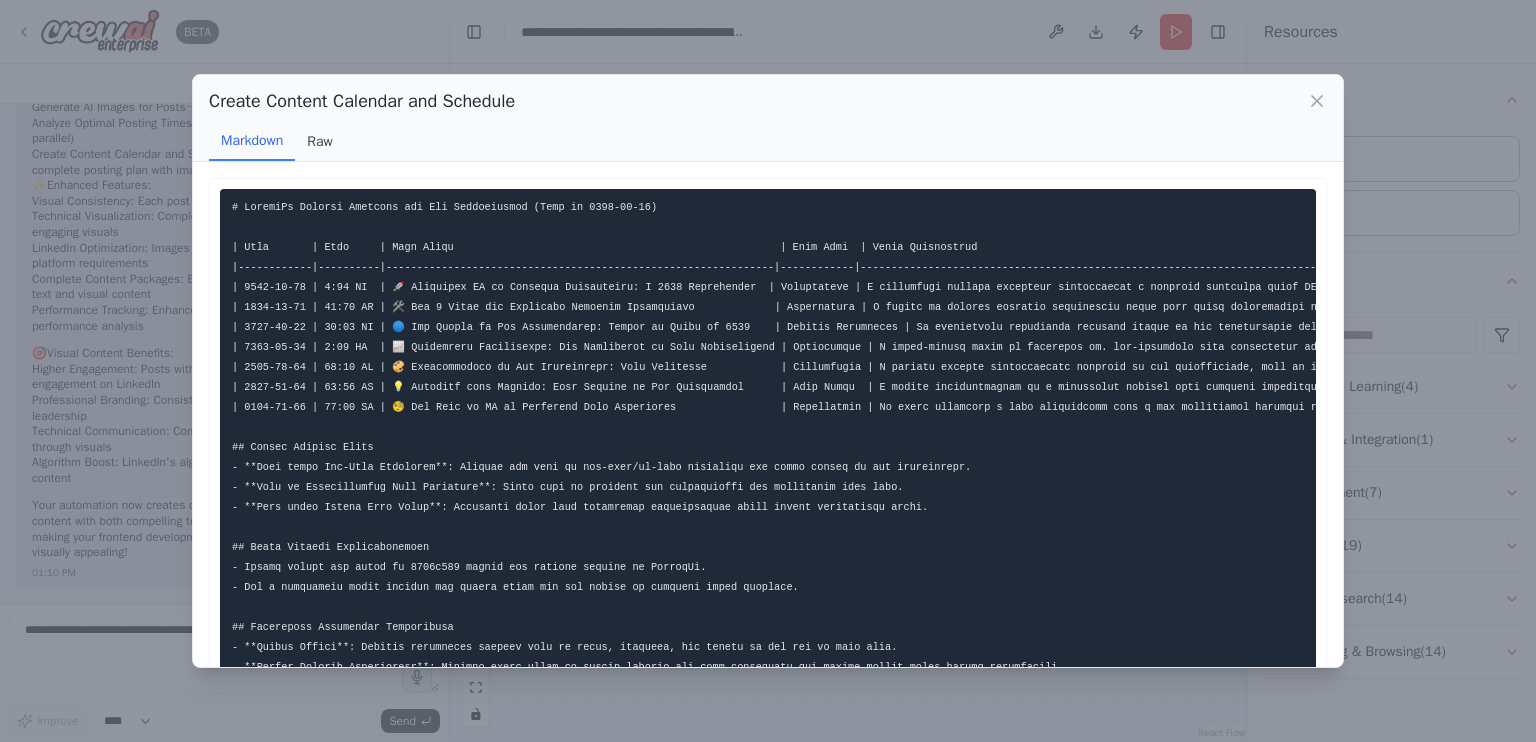 click on "Raw" at bounding box center (319, 142) 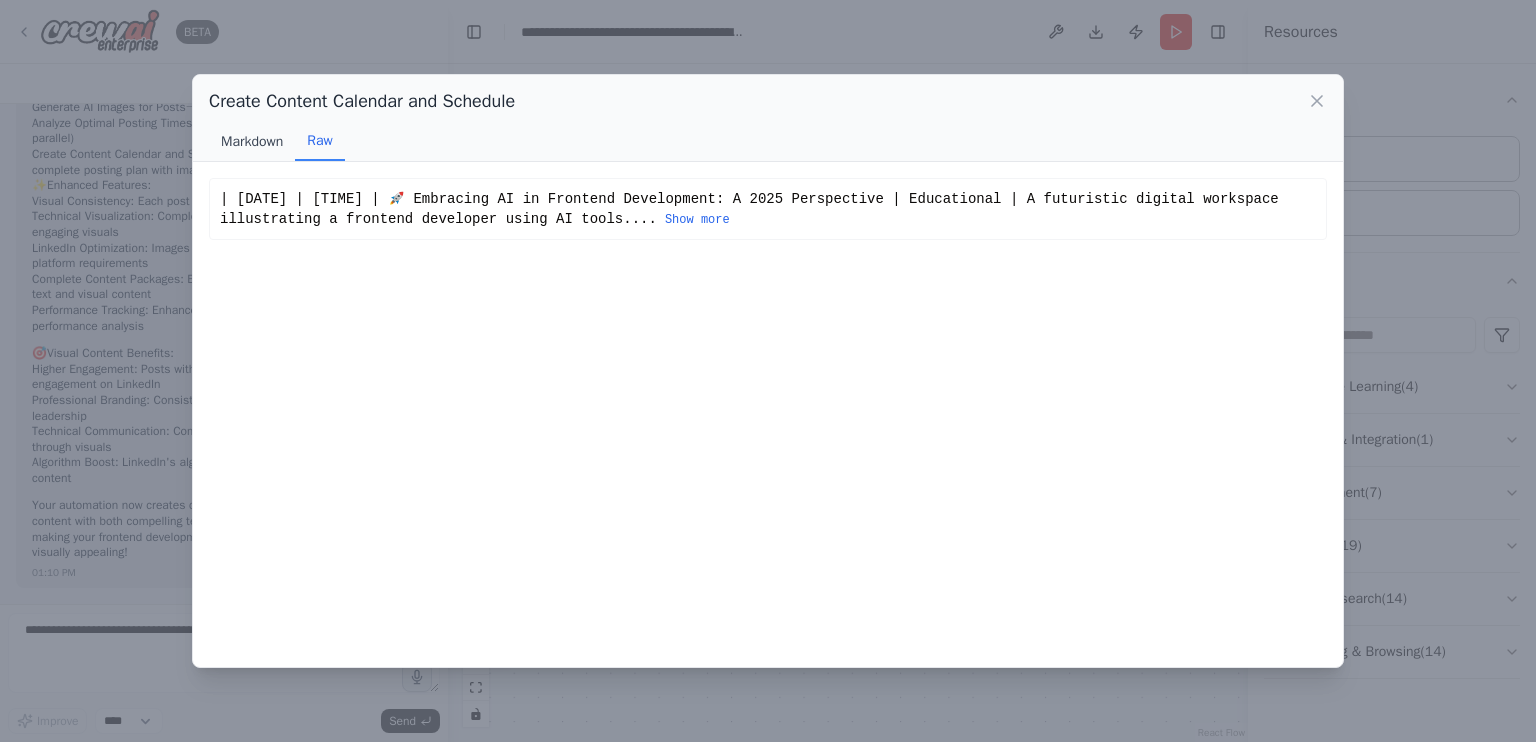 click on "Markdown" at bounding box center [252, 142] 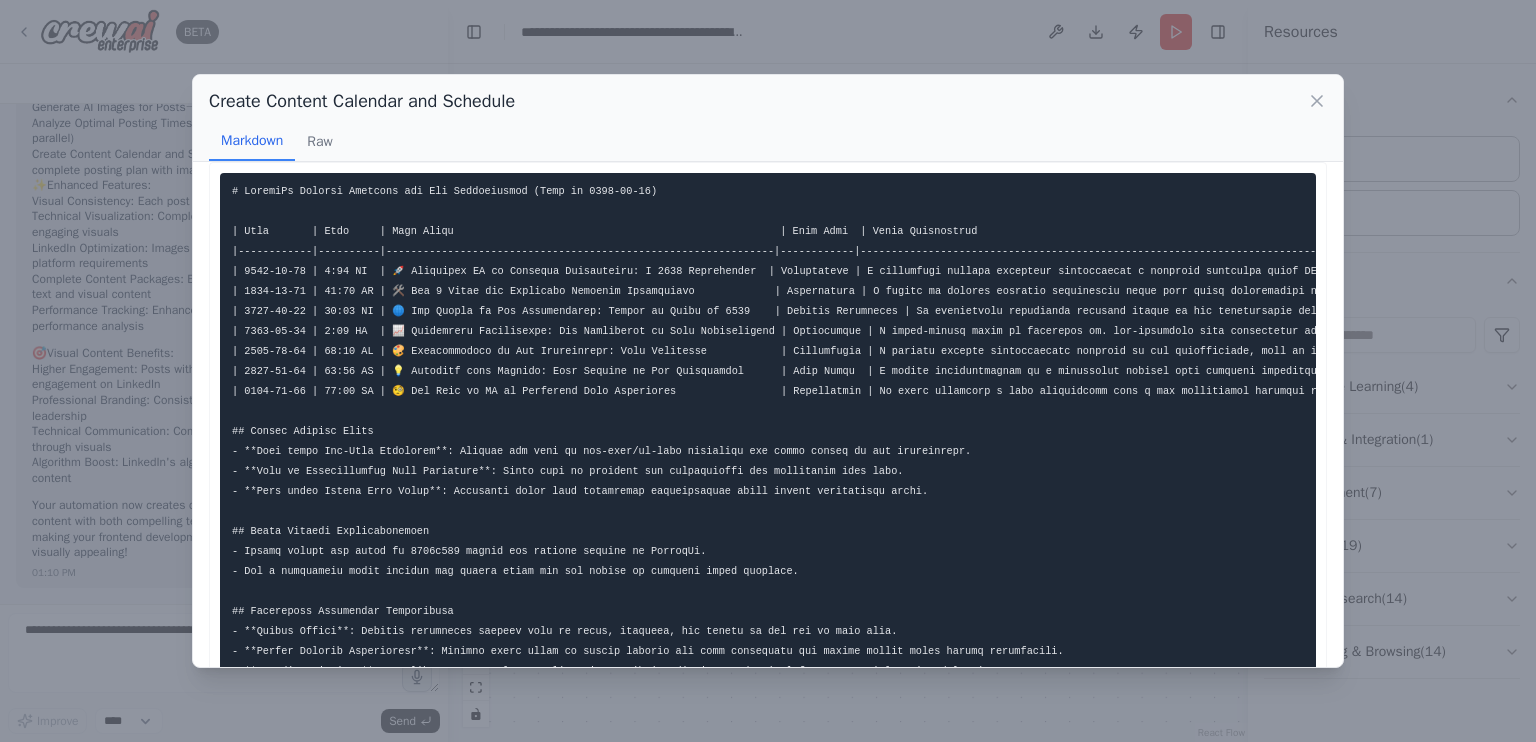 scroll, scrollTop: 0, scrollLeft: 0, axis: both 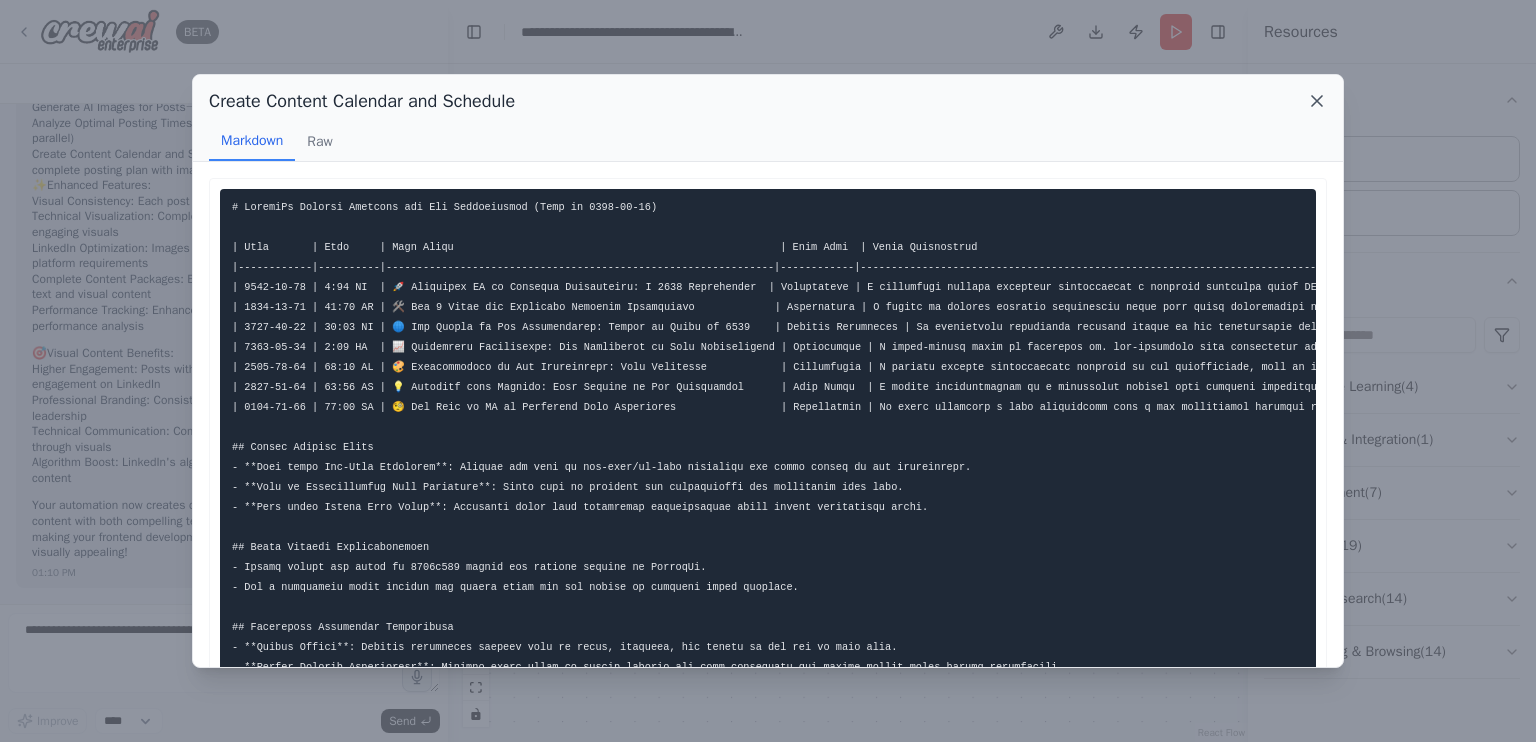click 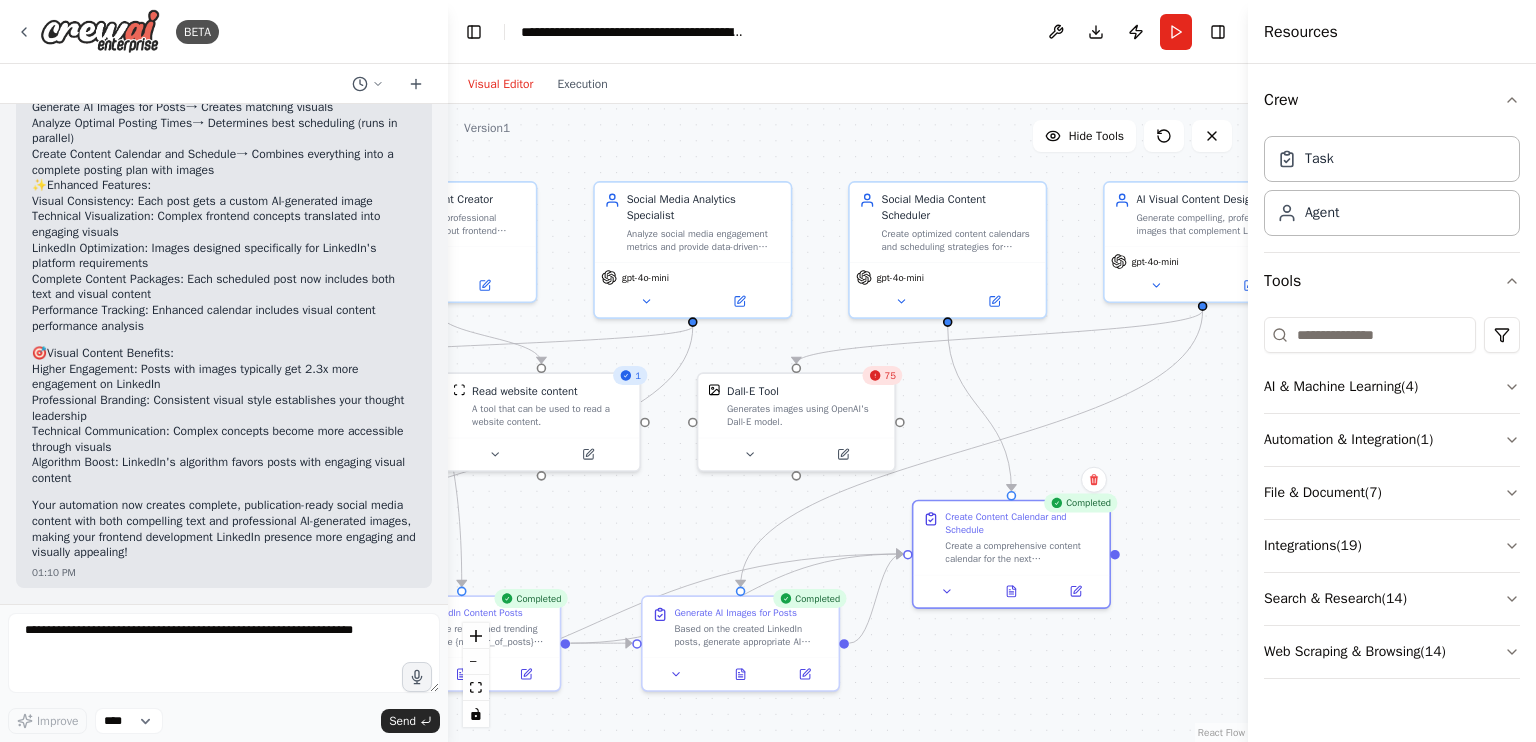 drag, startPoint x: 1030, startPoint y: 361, endPoint x: 1168, endPoint y: 454, distance: 166.41214 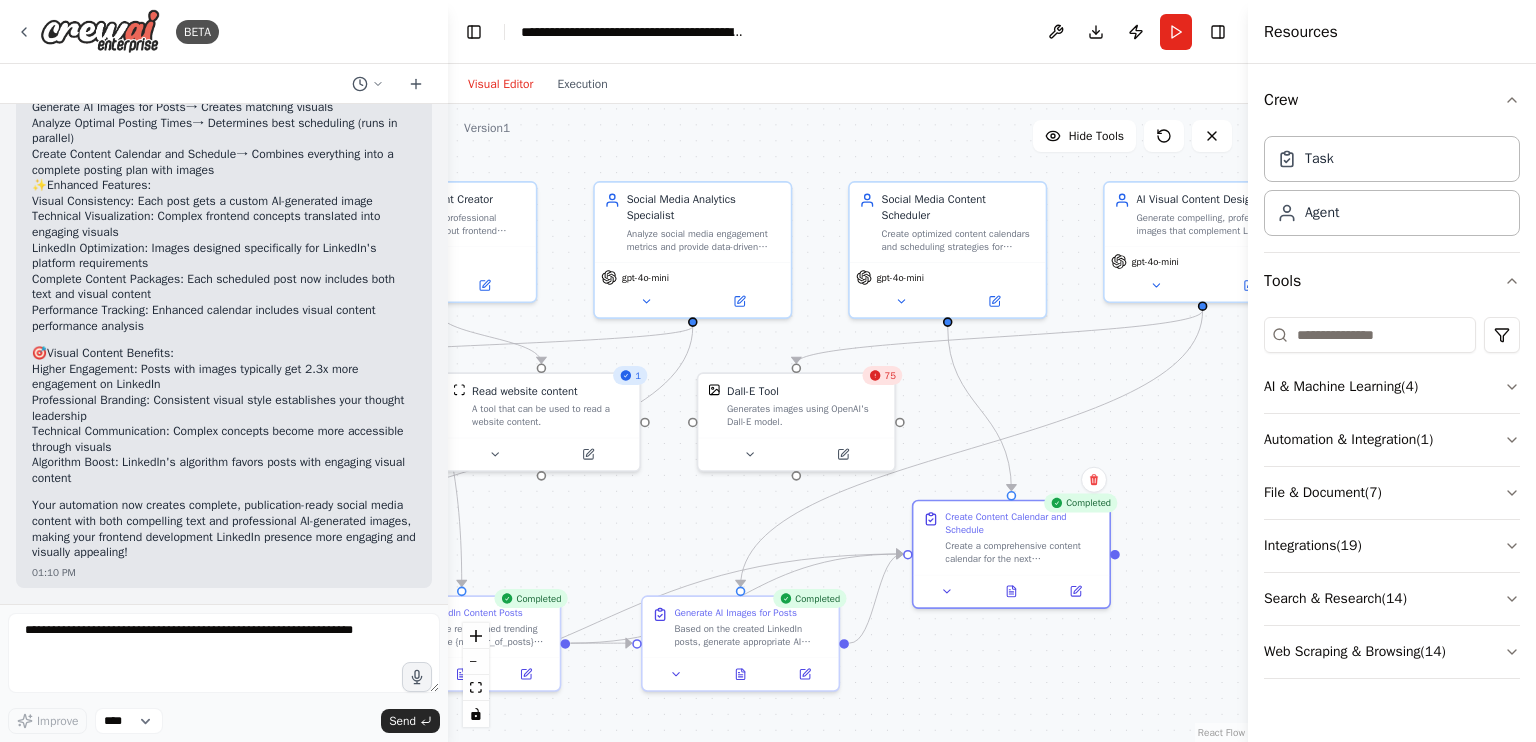 click on "Version  1 Hide Tools
.deletable-edge-delete-btn {
width: 20px;
height: 20px;
border: 0px solid #ffffff;
color: #6b7280;
background-color: #f8fafc;
cursor: pointer;
border-radius: 50%;
font-size: 12px;
padding: 3px;
display: flex;
align-items: center;
justify-content: center;
transition: all 0.2s cubic-bezier(0.4, 0, 0.2, 1);
box-shadow: 0 2px 4px rgba(0, 0, 0, 0.1);
}
.deletable-edge-delete-btn:hover {
background-color: #ef4444;
color: #ffffff;
border-color: #dc2626;
transform: scale(1.1);
box-shadow: 0 4px 12px rgba(239, 68, 68, 0.4);
}
.deletable-edge-delete-btn:active {
transform: scale(0.95);
box-shadow: 0 2px 4px rgba(239, 68, 68, 0.3);
}
Frontend Development Content Researcher gpt-4o-mini 3 3 gpt-4o-mini 1" at bounding box center (848, 423) 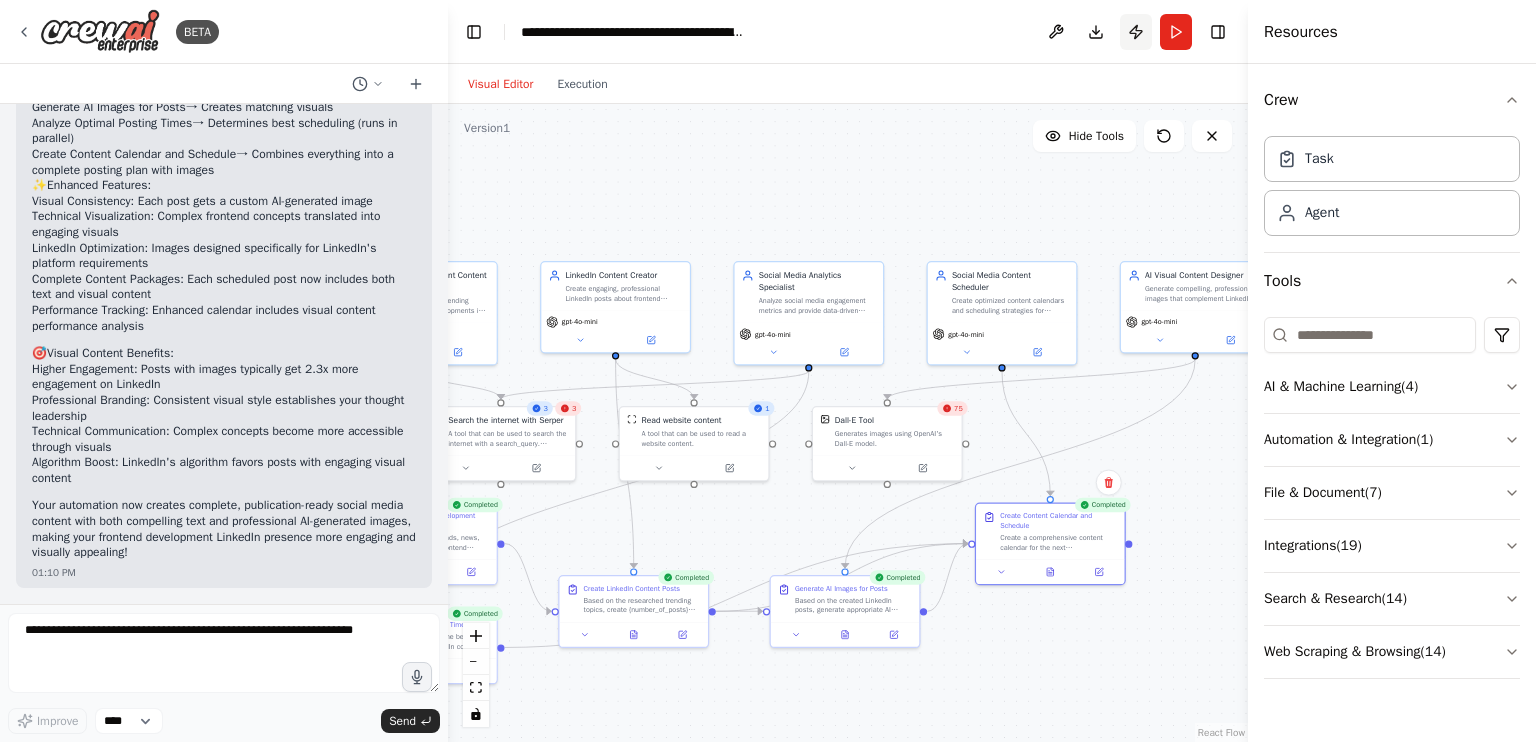 click on "Publish" at bounding box center (1136, 32) 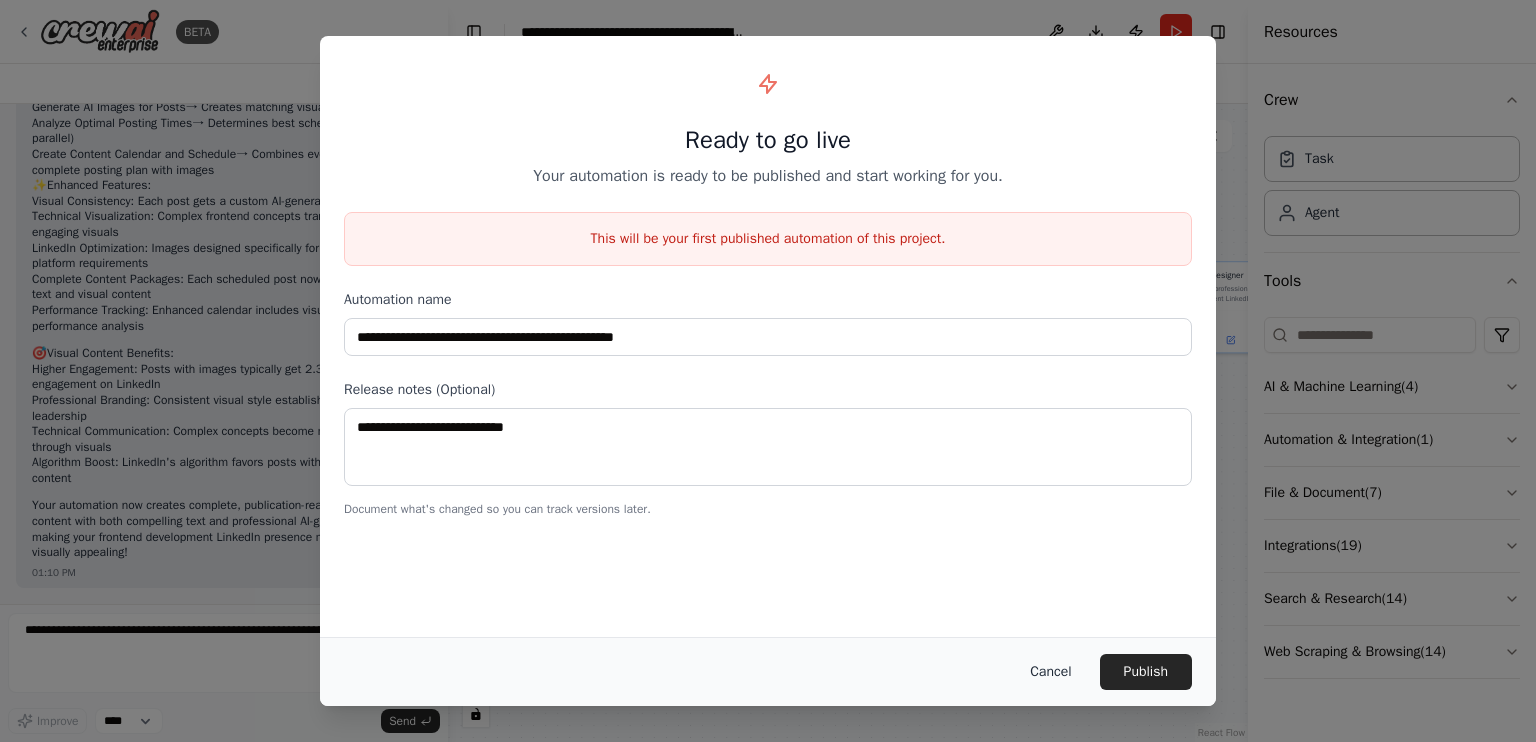 click on "Cancel" at bounding box center [1050, 672] 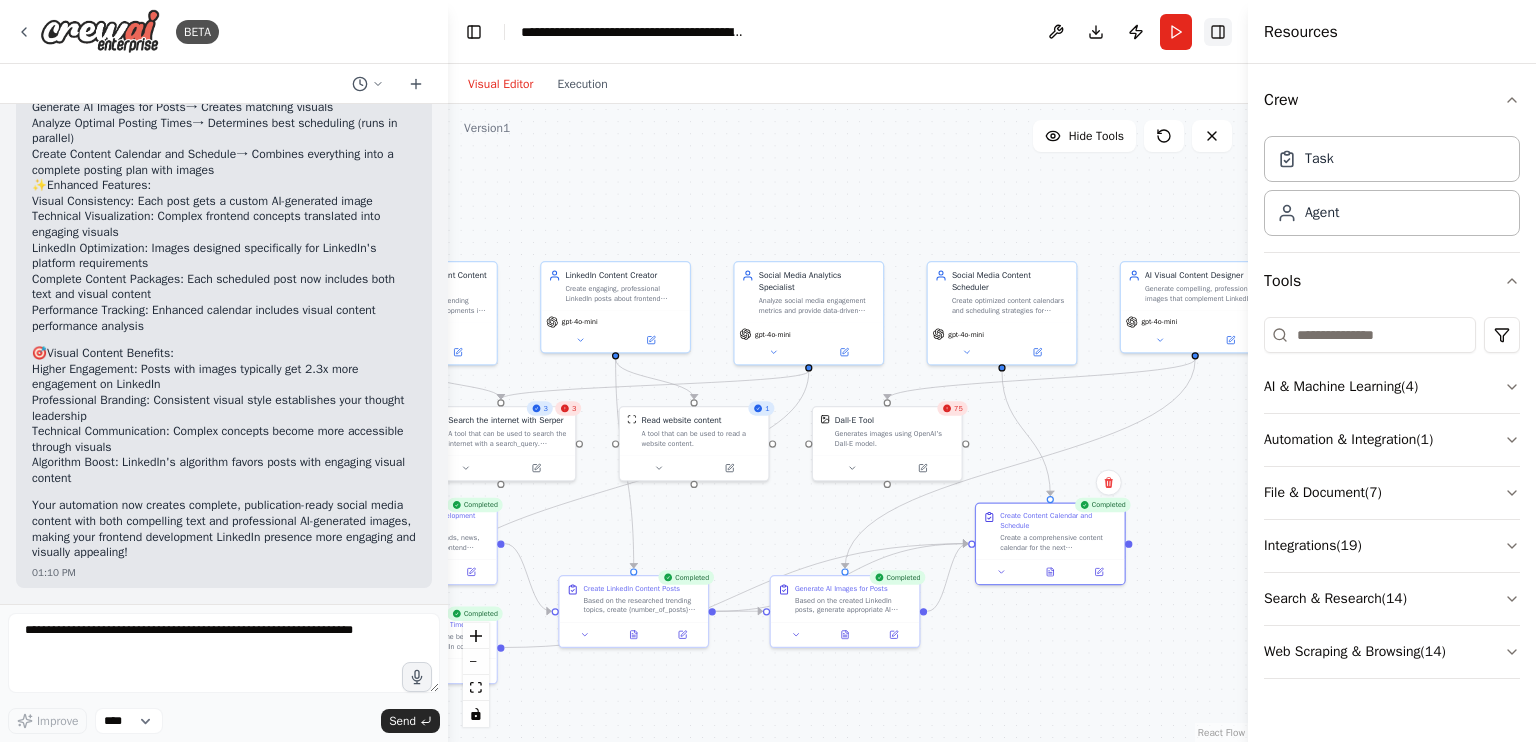 click on "Toggle Right Sidebar" at bounding box center (1218, 32) 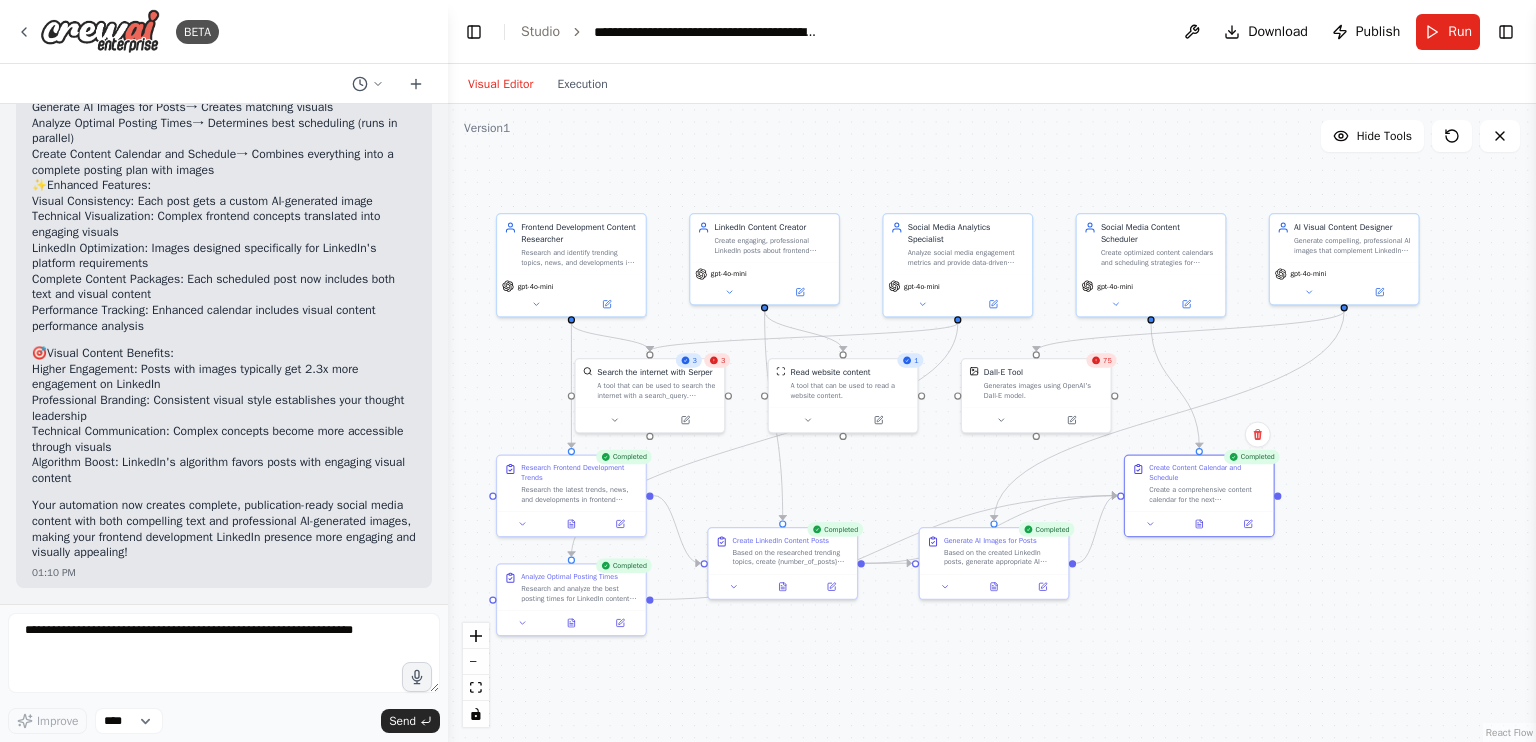 drag, startPoint x: 1219, startPoint y: 695, endPoint x: 1303, endPoint y: 665, distance: 89.19641 